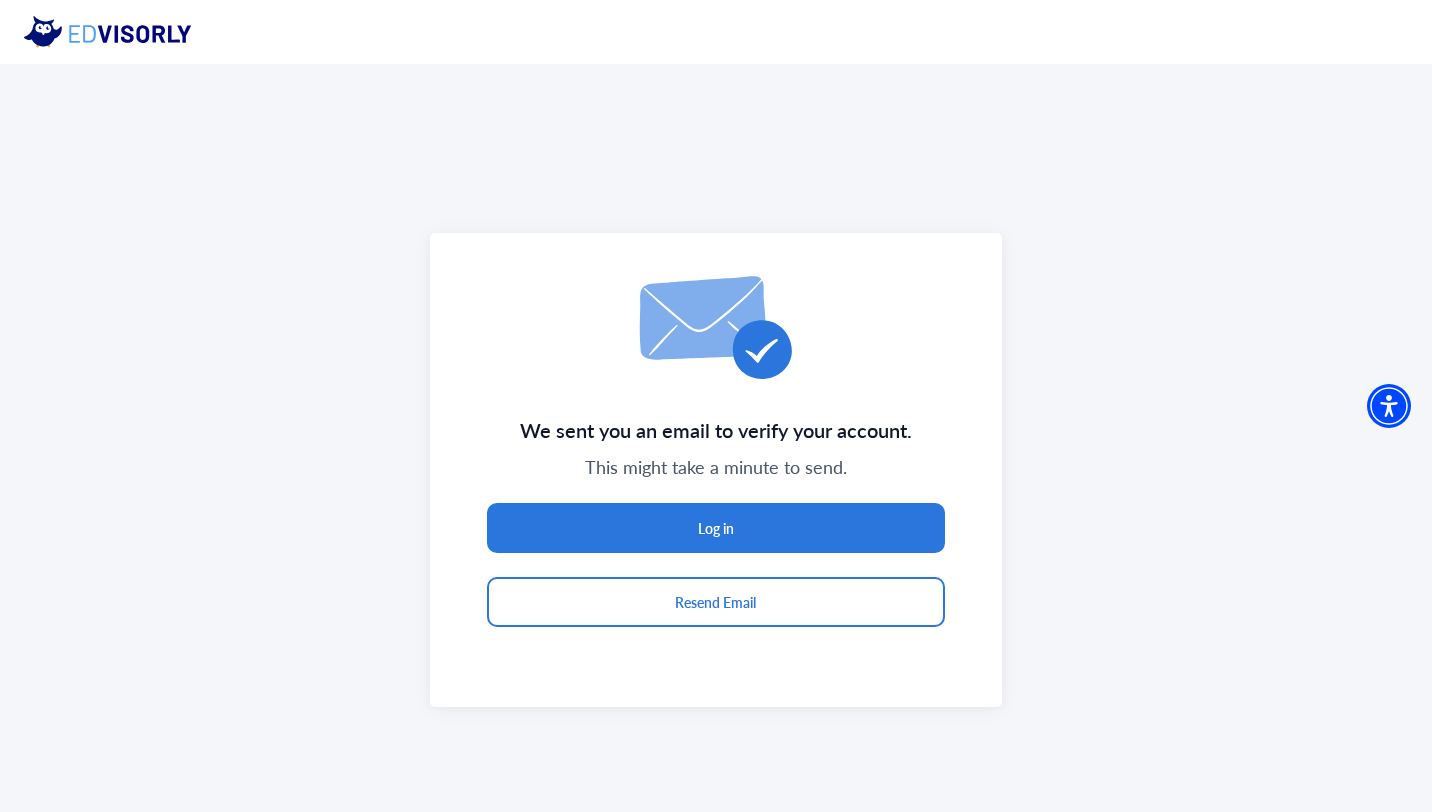 scroll, scrollTop: 0, scrollLeft: 0, axis: both 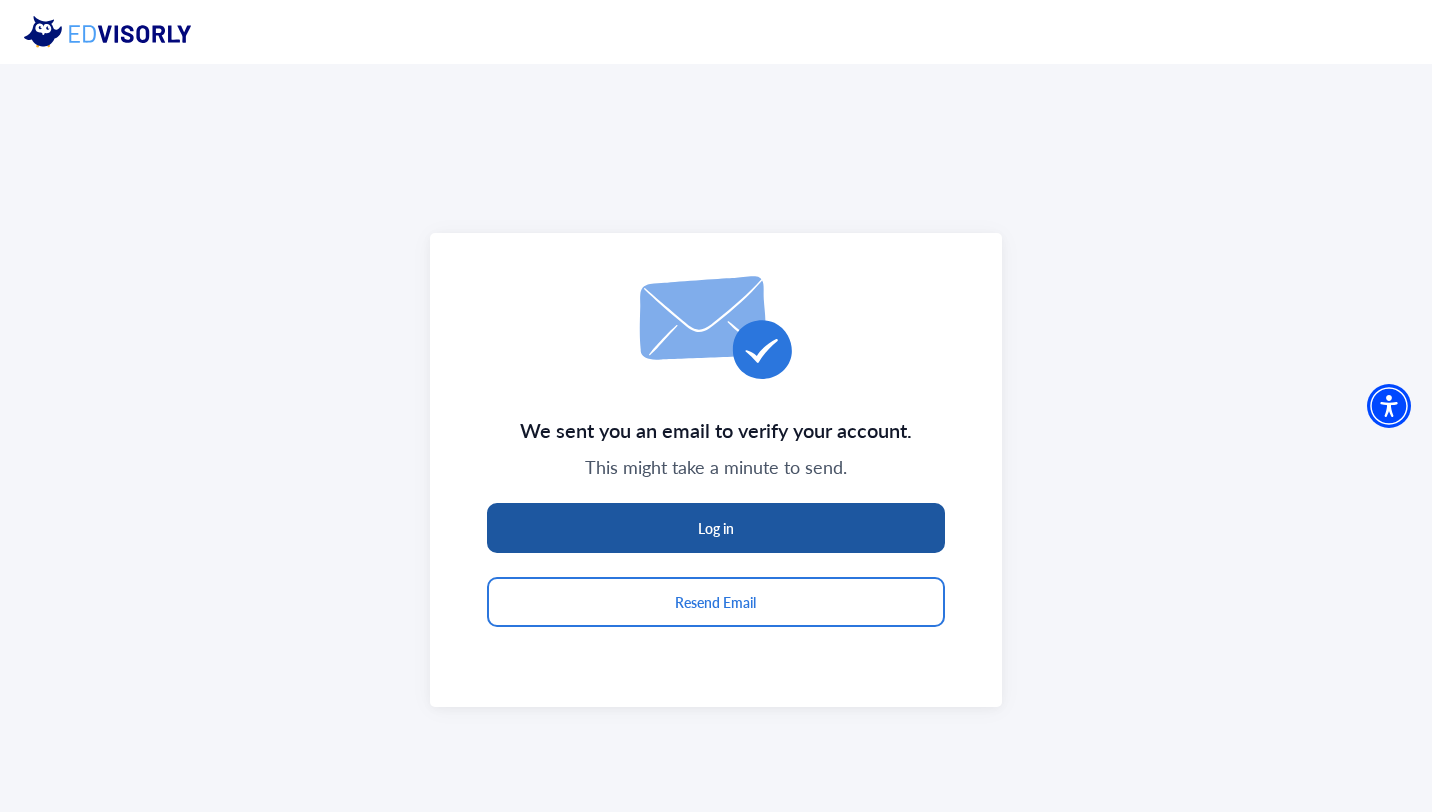 click on "Log in" at bounding box center [716, 528] 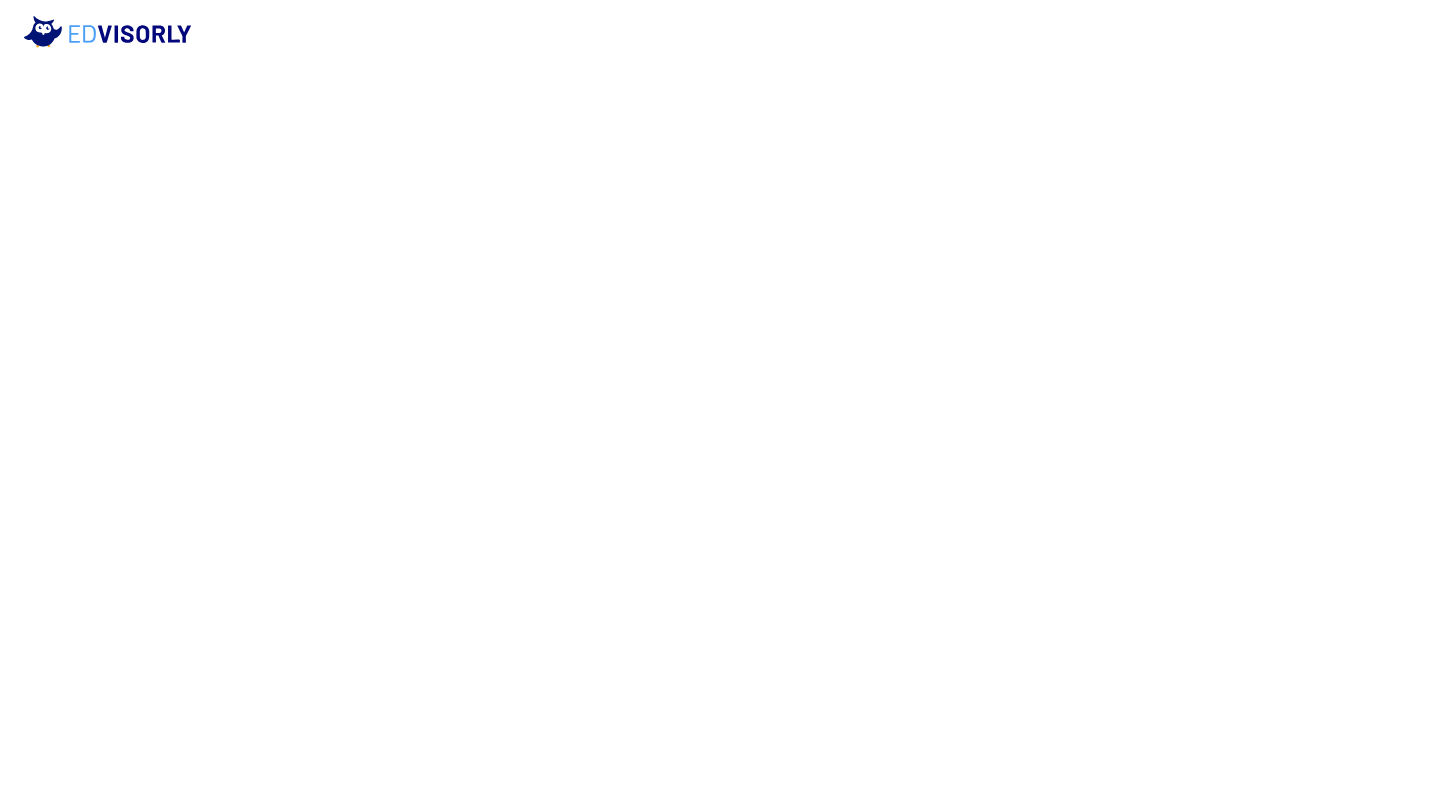 scroll, scrollTop: 0, scrollLeft: 0, axis: both 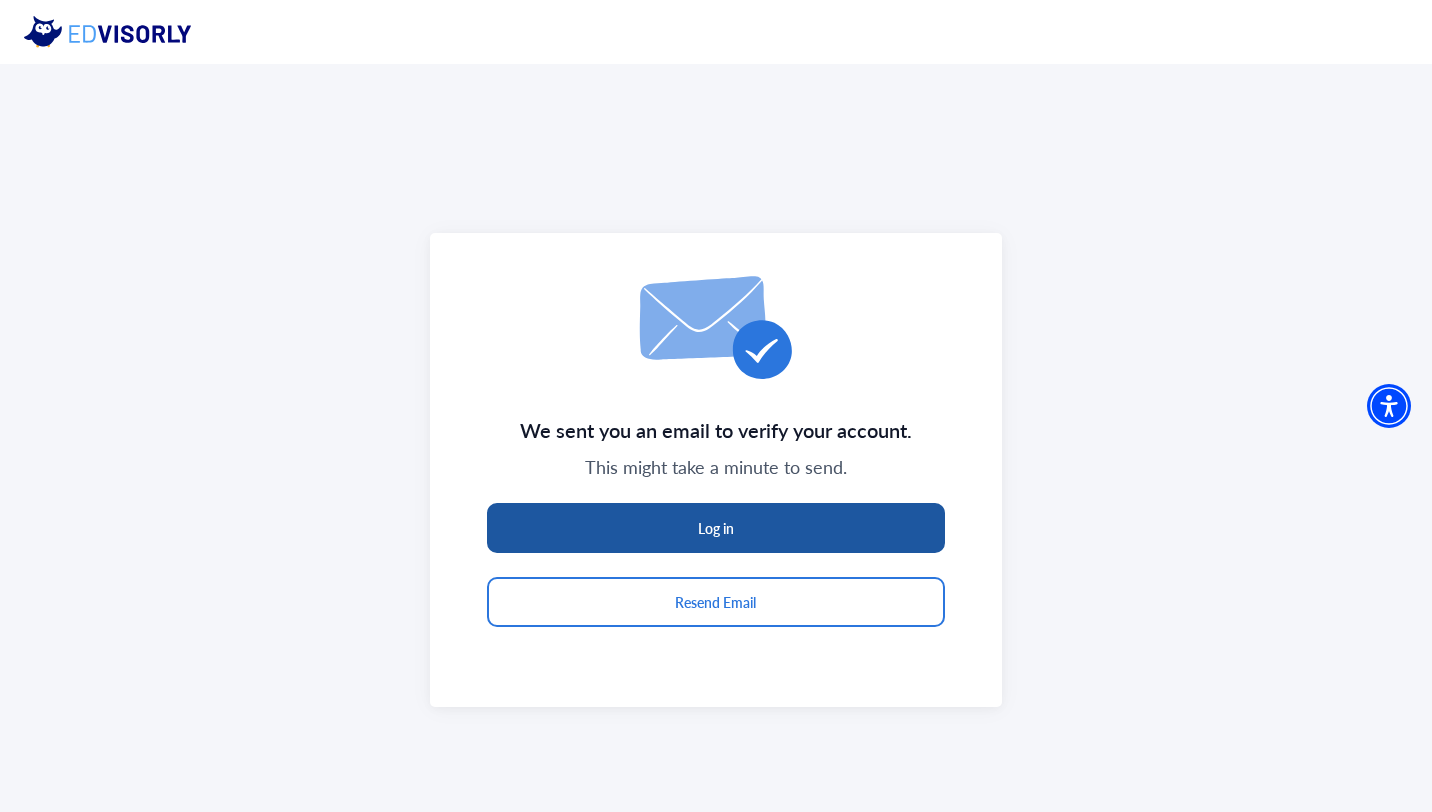 click on "Log in" at bounding box center (716, 528) 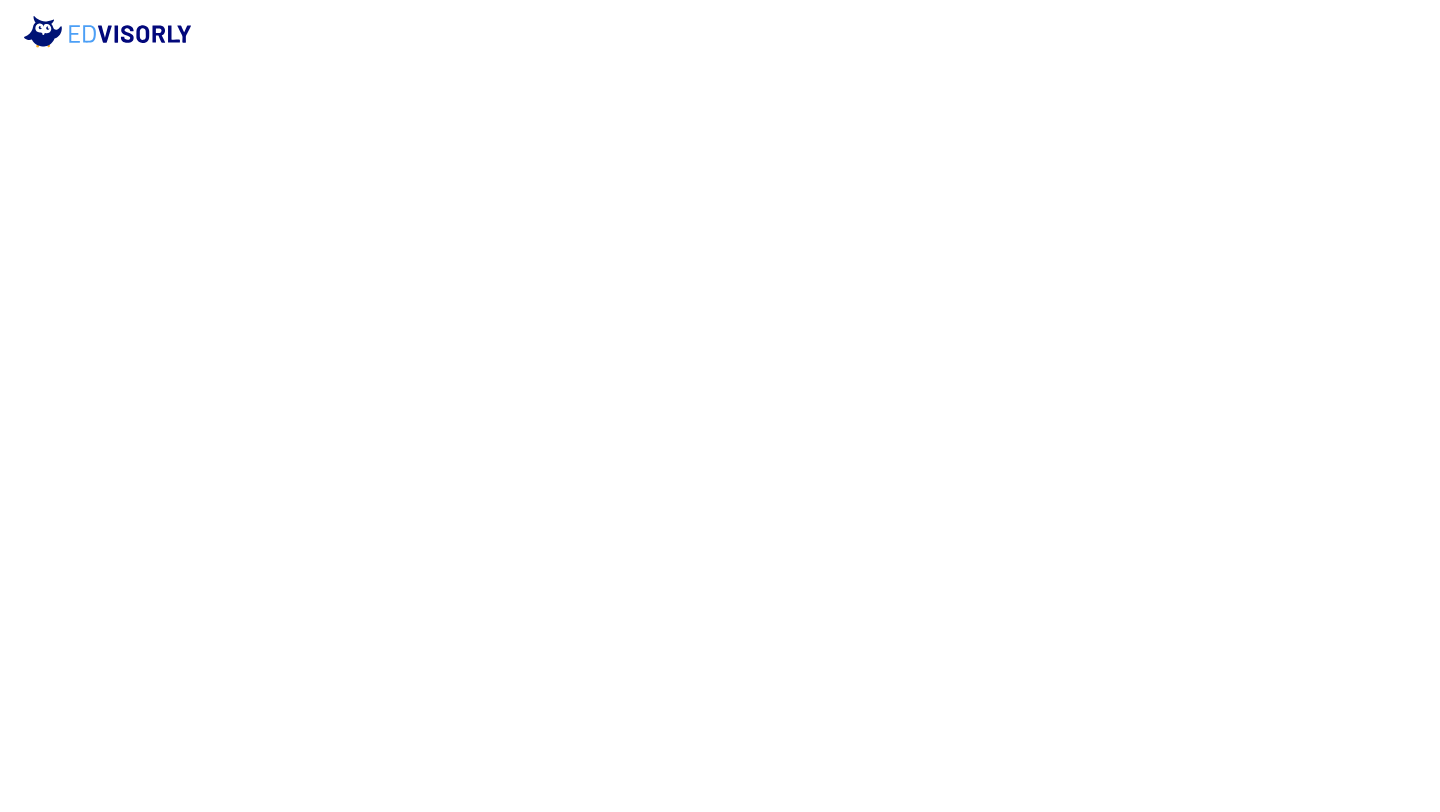 scroll, scrollTop: 0, scrollLeft: 0, axis: both 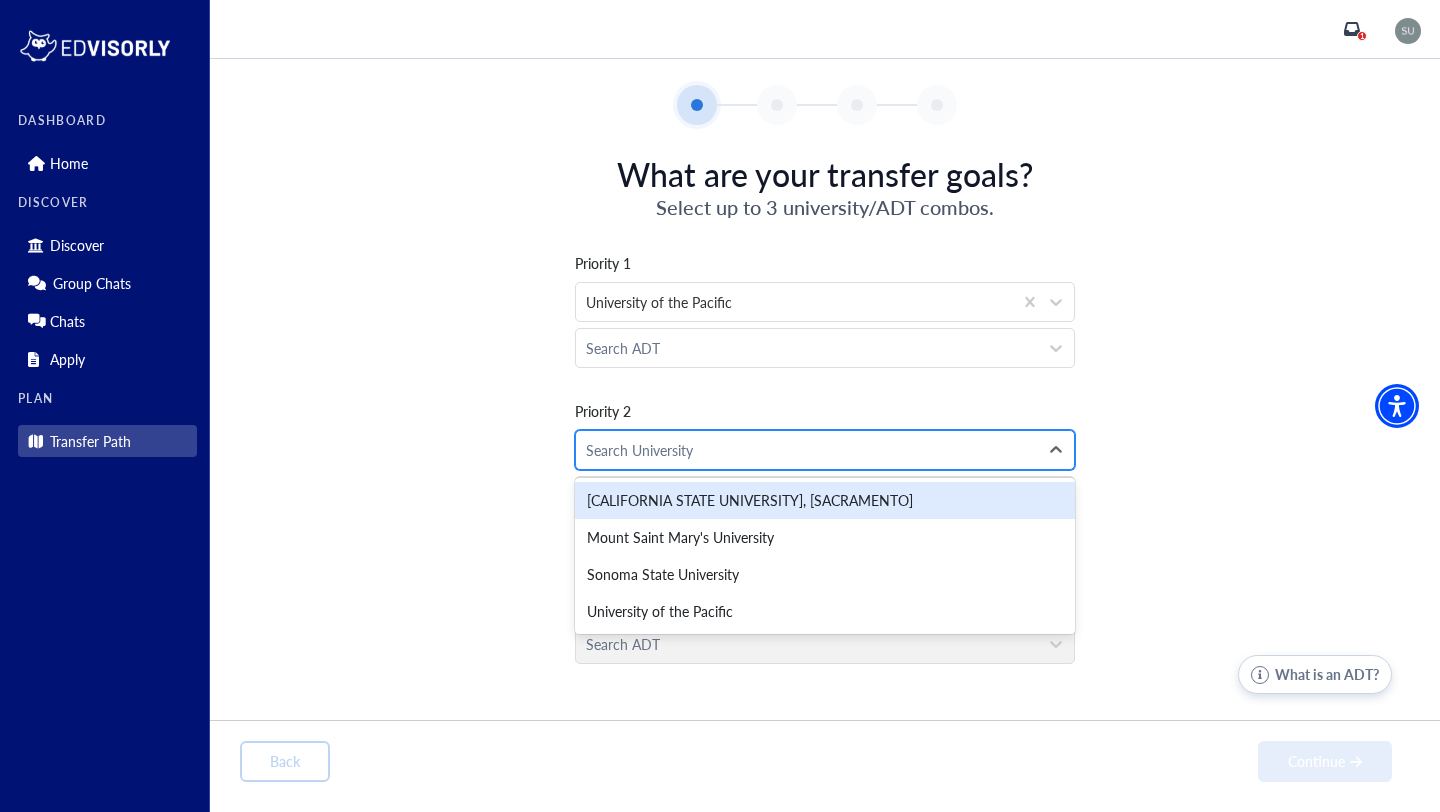 click at bounding box center (807, 450) 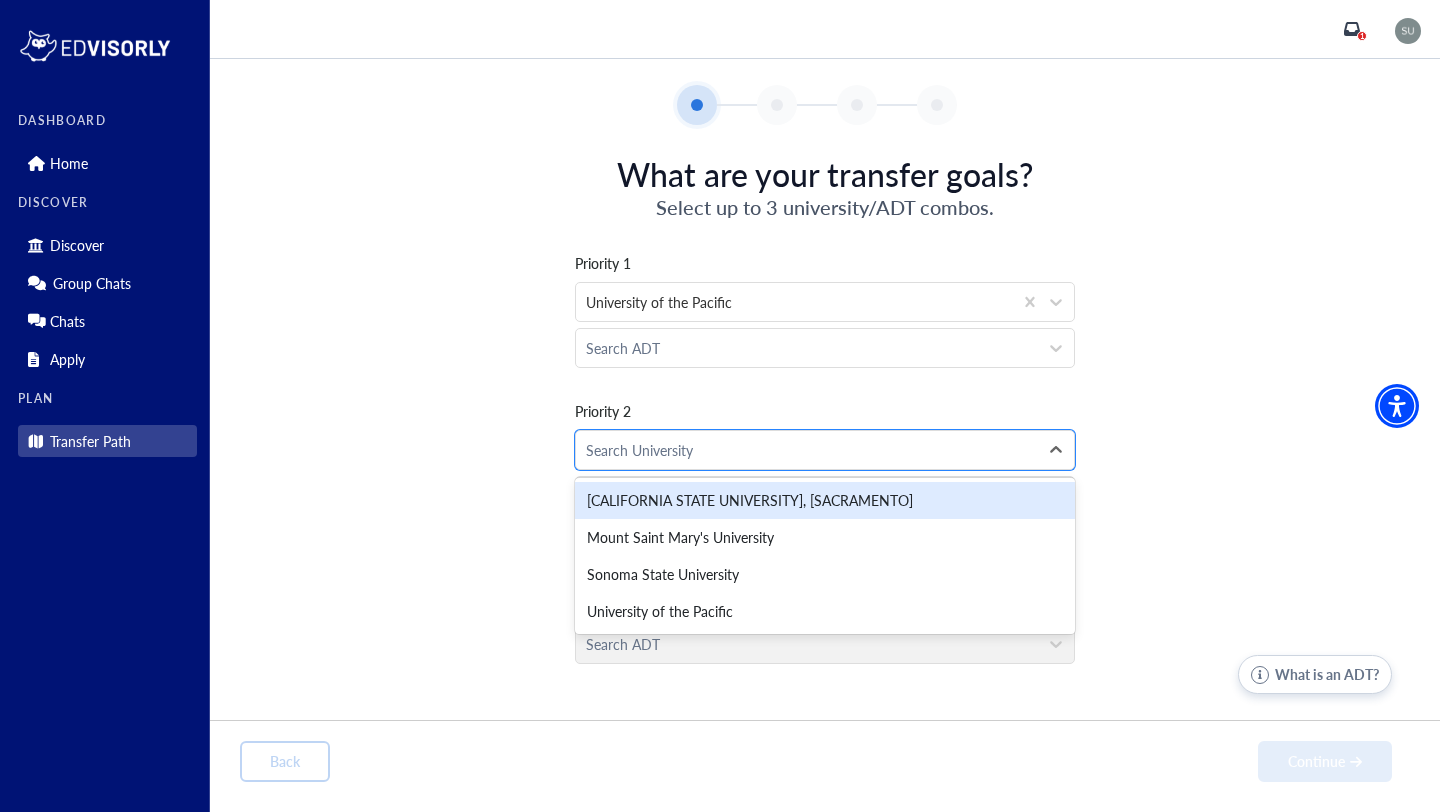 click on "[CALIFORNIA STATE UNIVERSITY], [SACRAMENTO]" at bounding box center (825, 500) 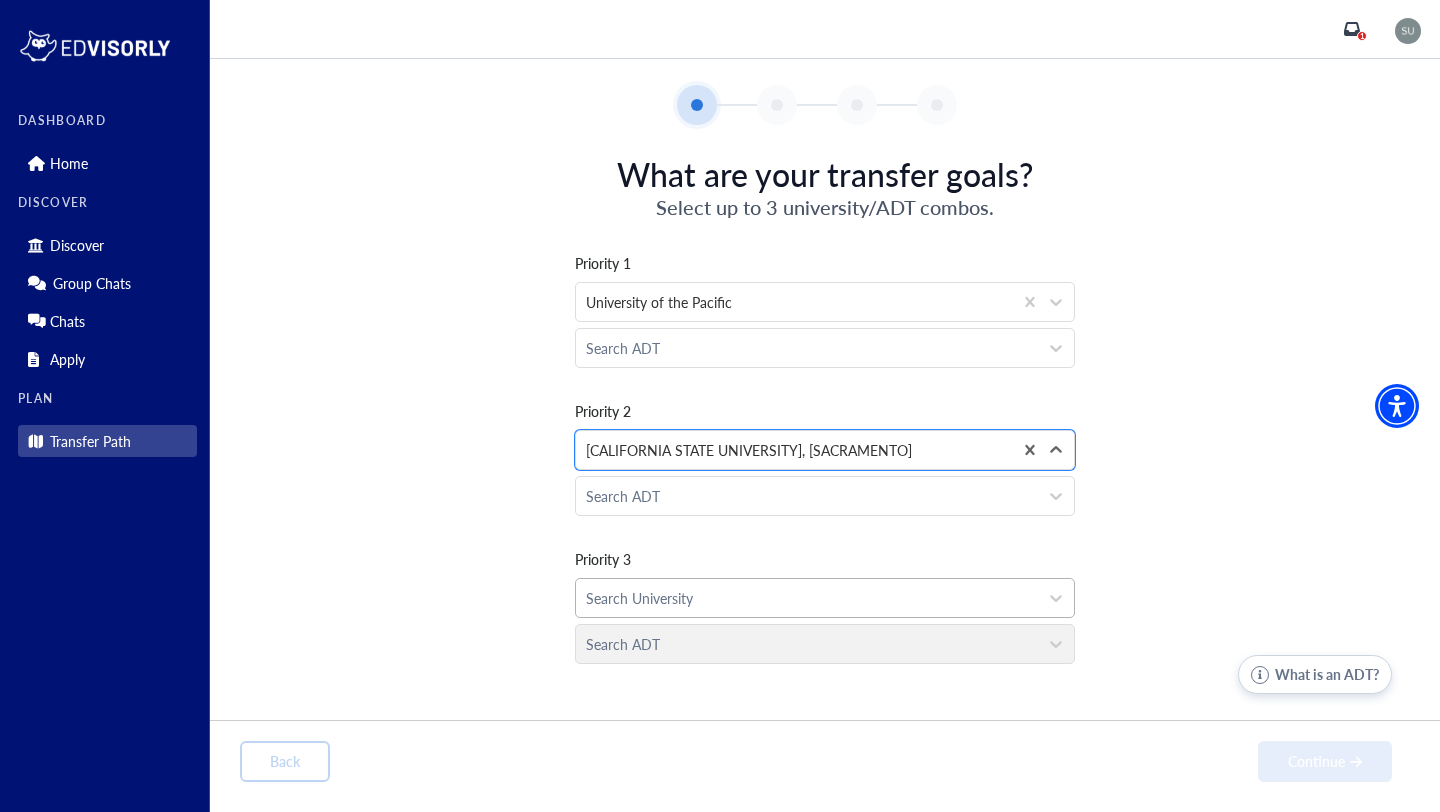 click at bounding box center (807, 598) 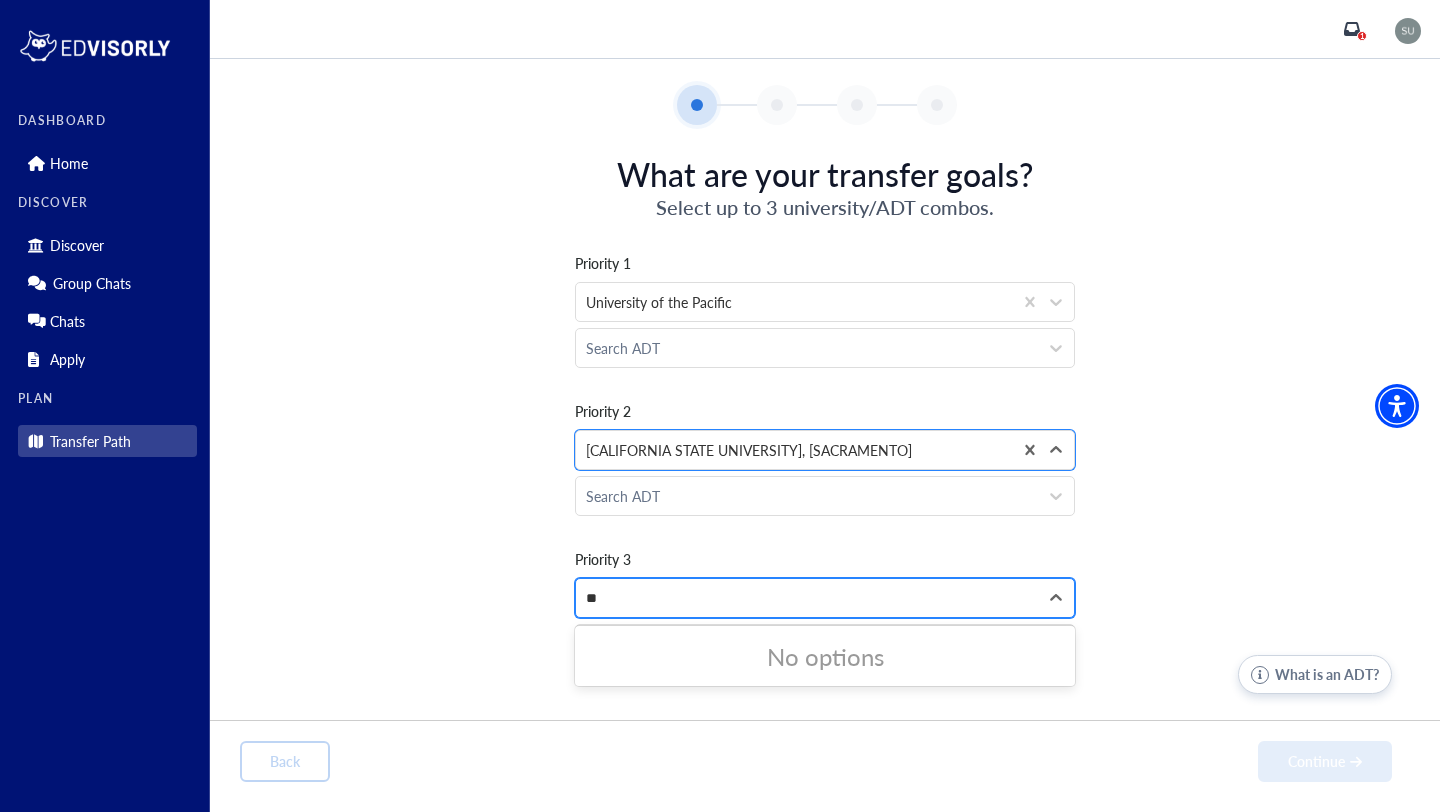 type on "*" 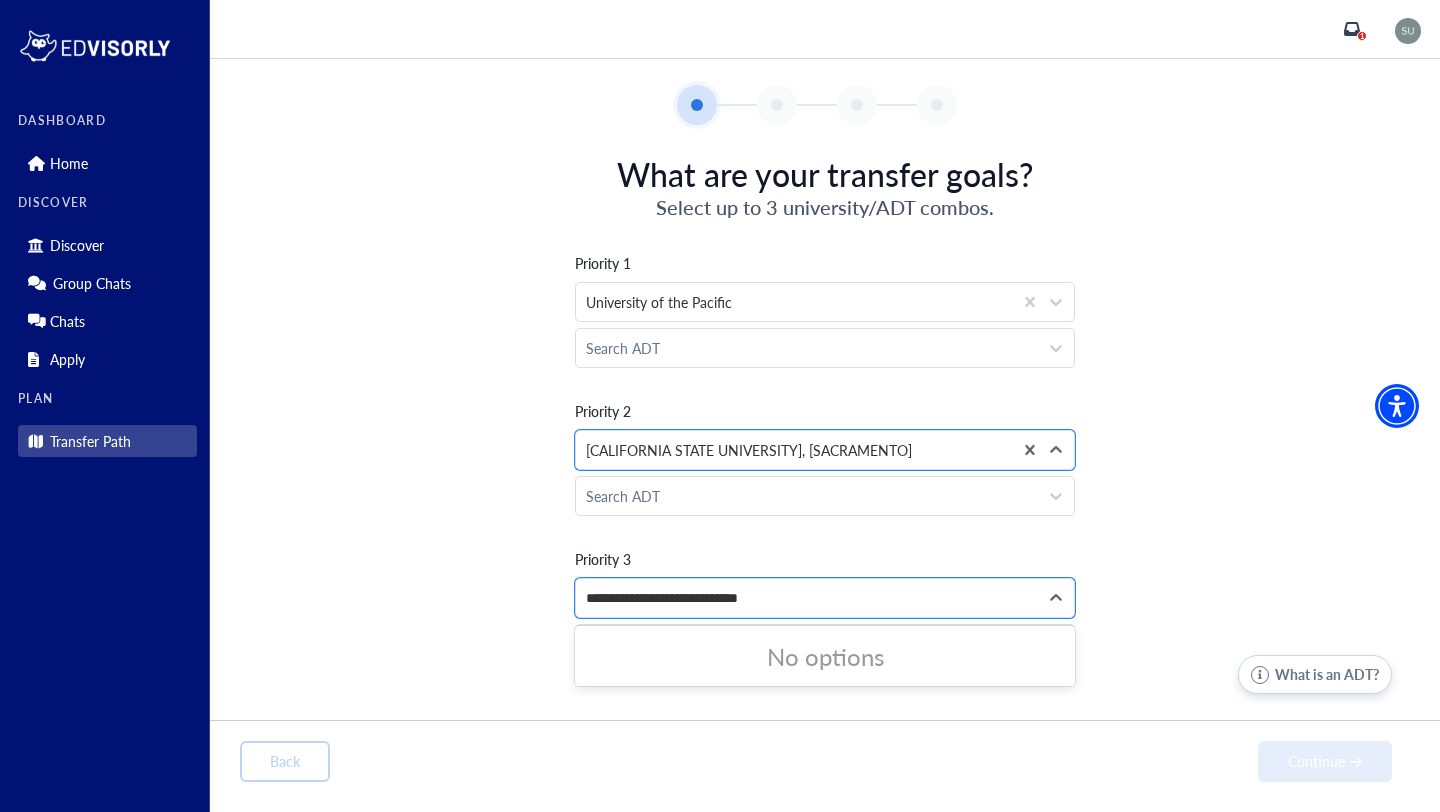 type on "**********" 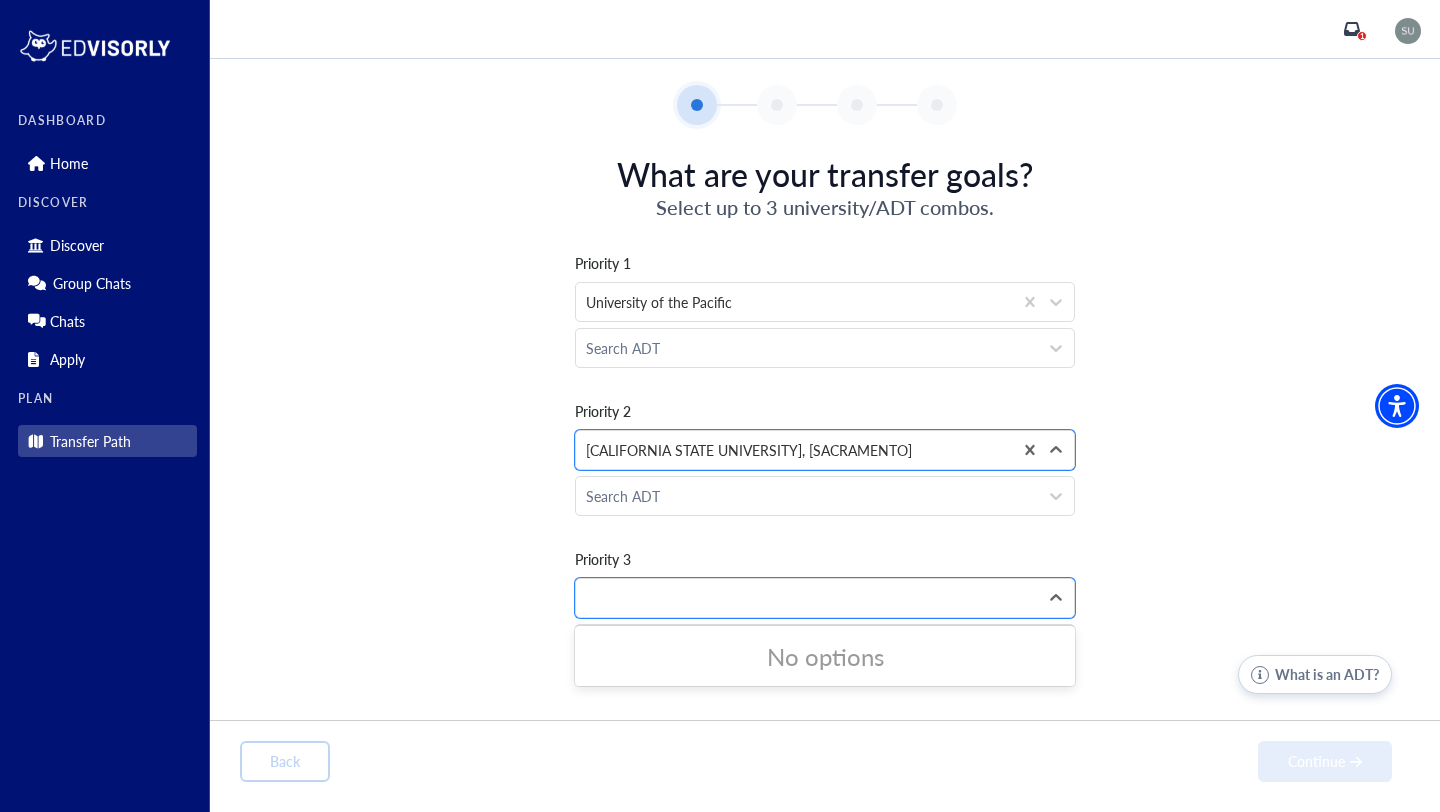 click on "Priority 1 University of the Pacific Search ADT Priority 2 option California State University, Sacramento, selected. California State University, Sacramento Search ADT Priority 3 All selected options have been cleared. 0 results available for search term [CITY] [STATE] University. Use Up and Down to choose options, press Enter to select the currently focused option, press Escape to exit the menu, press Tab to select the option and exit the menu. Search ADT" at bounding box center [825, 446] 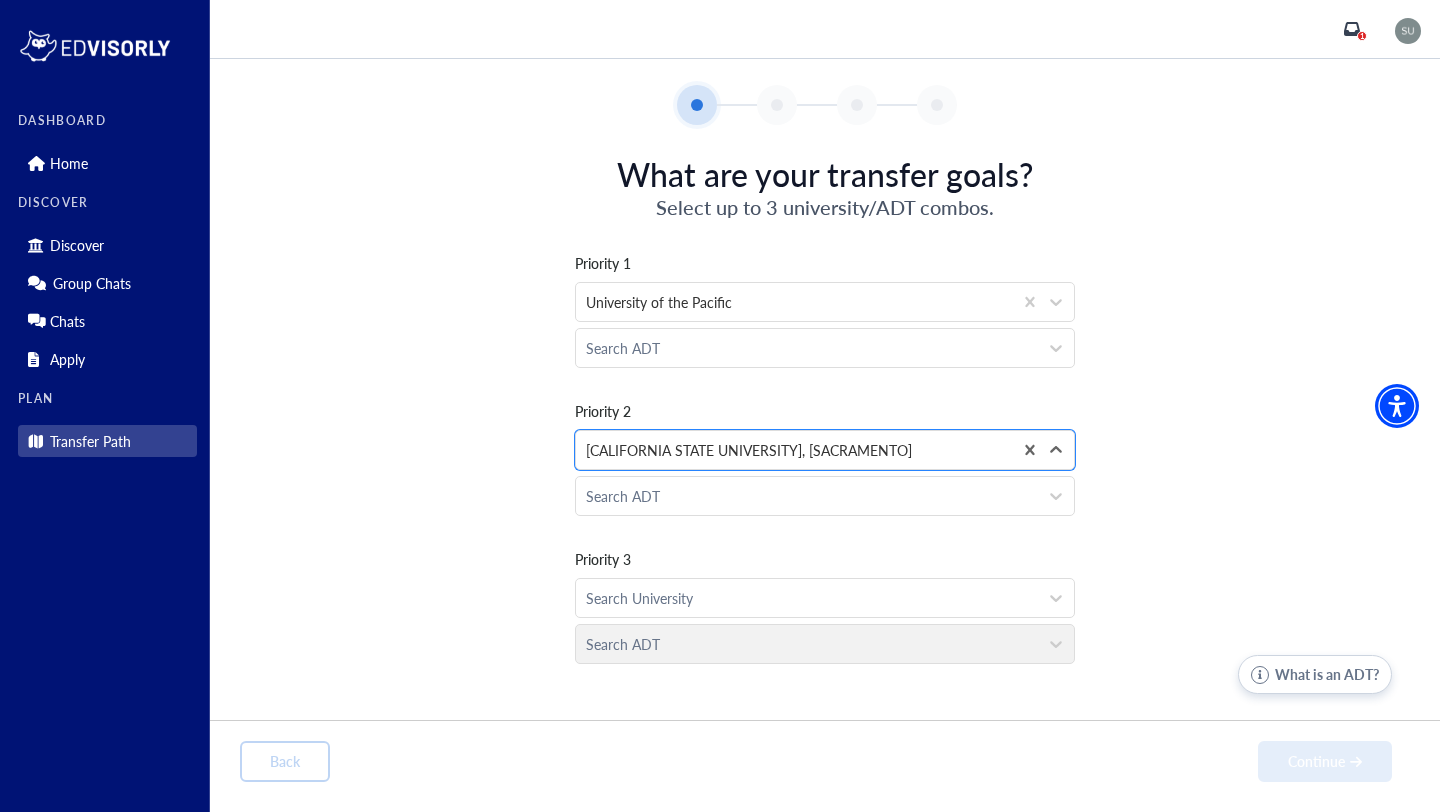 click on "Search ADT" at bounding box center [825, 639] 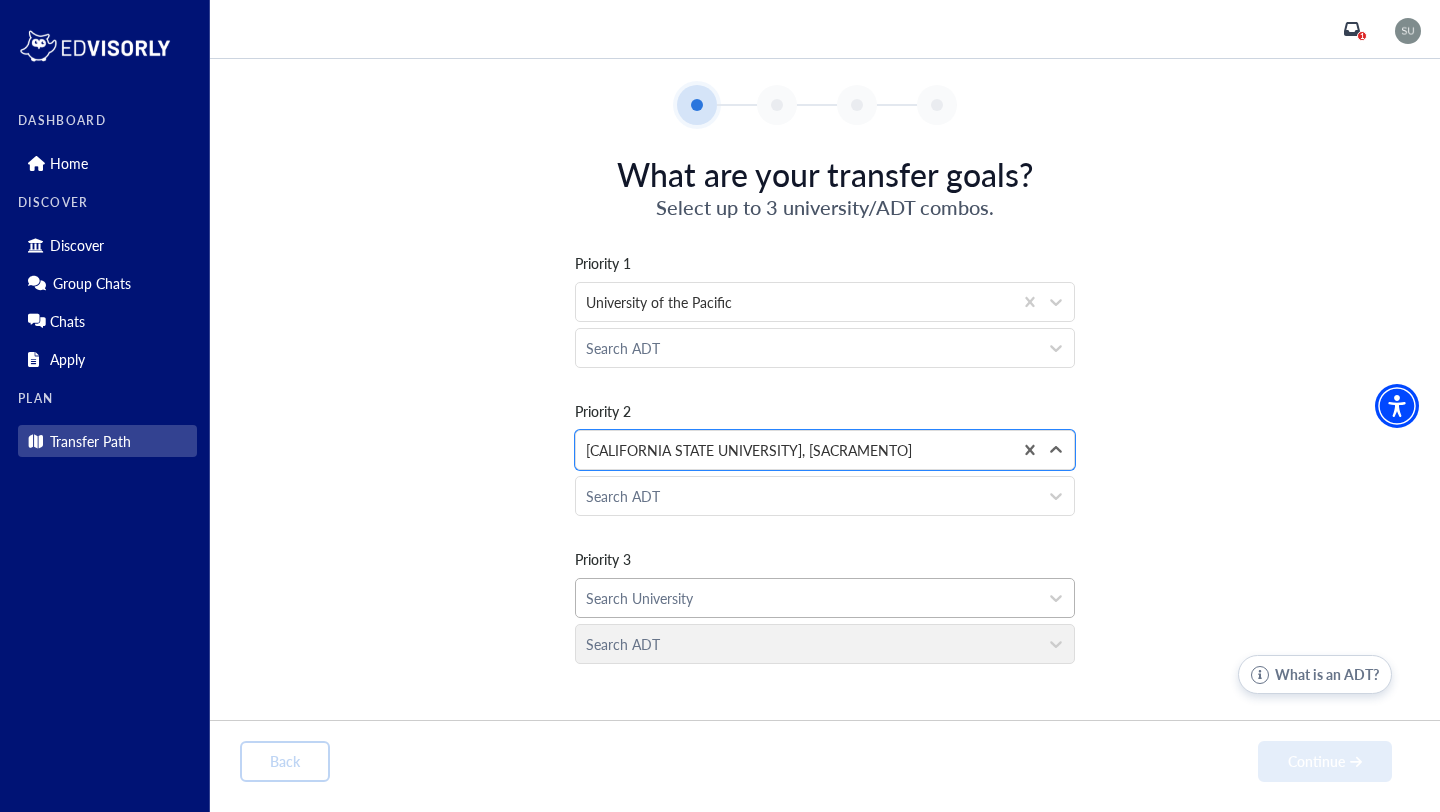 click at bounding box center [807, 598] 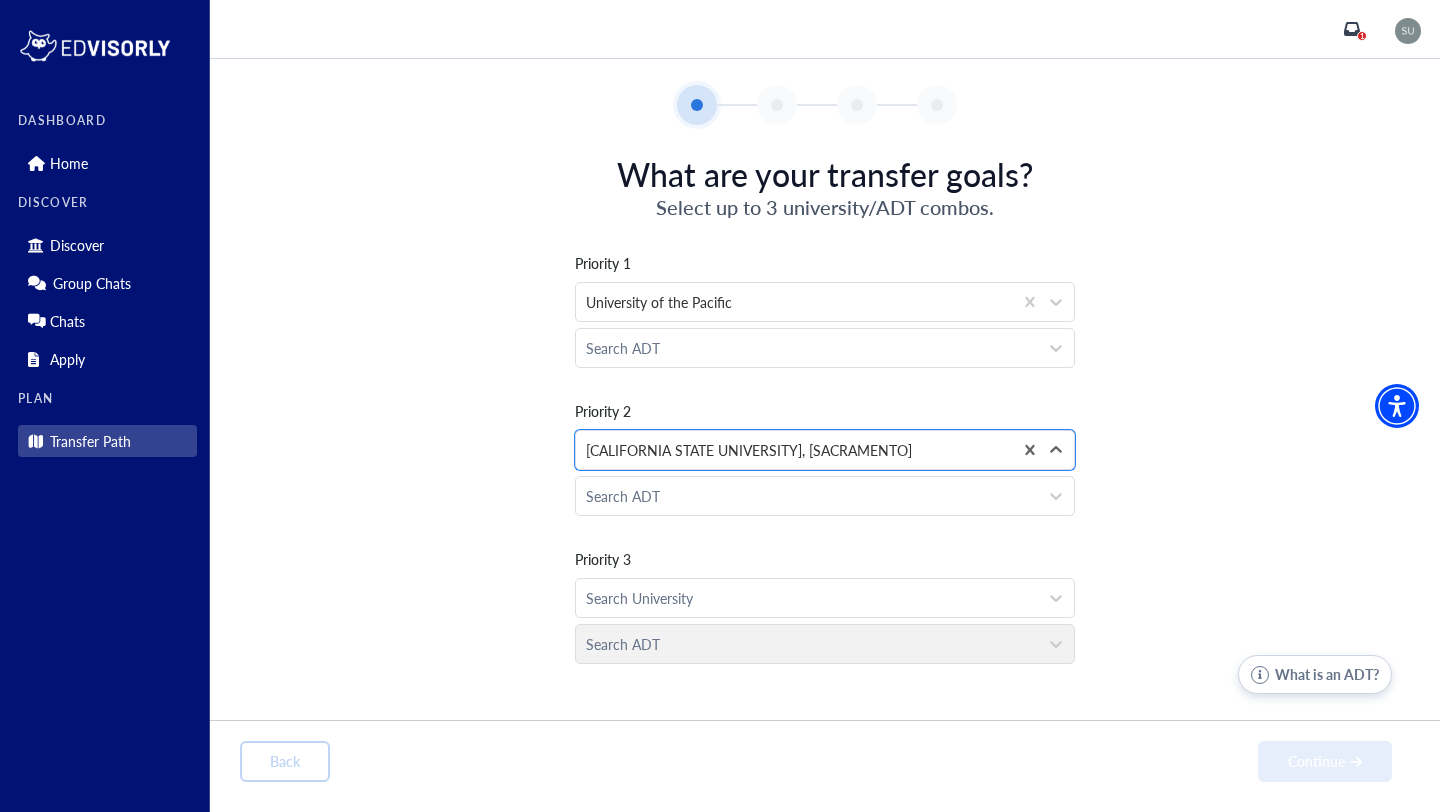 click on "Priority [NUMBER] [INSTITUTION] [ACADEMIC_LEVEL] Search ADT Priority [NUMBER] option [INSTITUTION], [ACADEMIC_LEVEL]. [INSTITUTION] Search ADT Priority [NUMBER] Search [INSTITUTION] Search ADT" at bounding box center [825, 446] 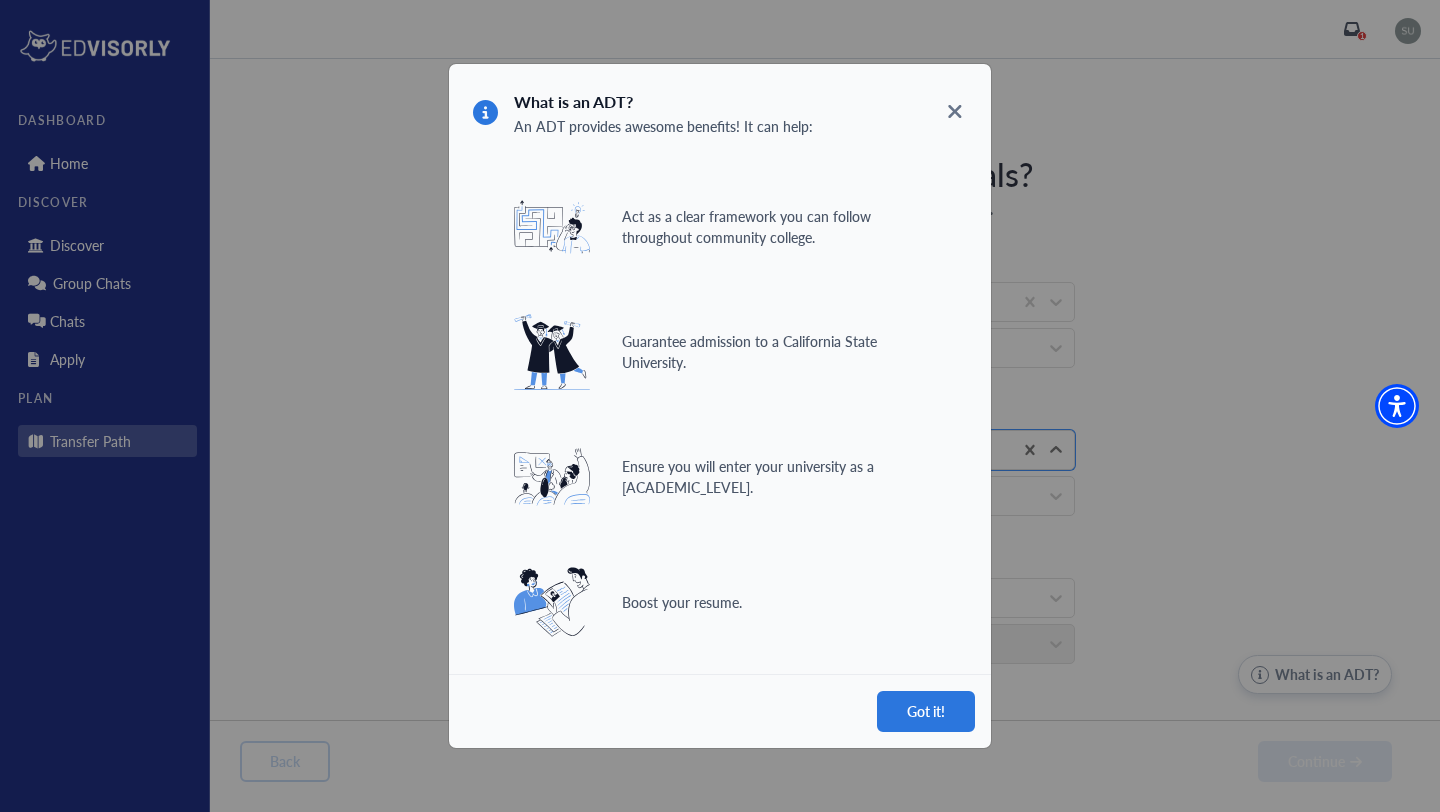 click 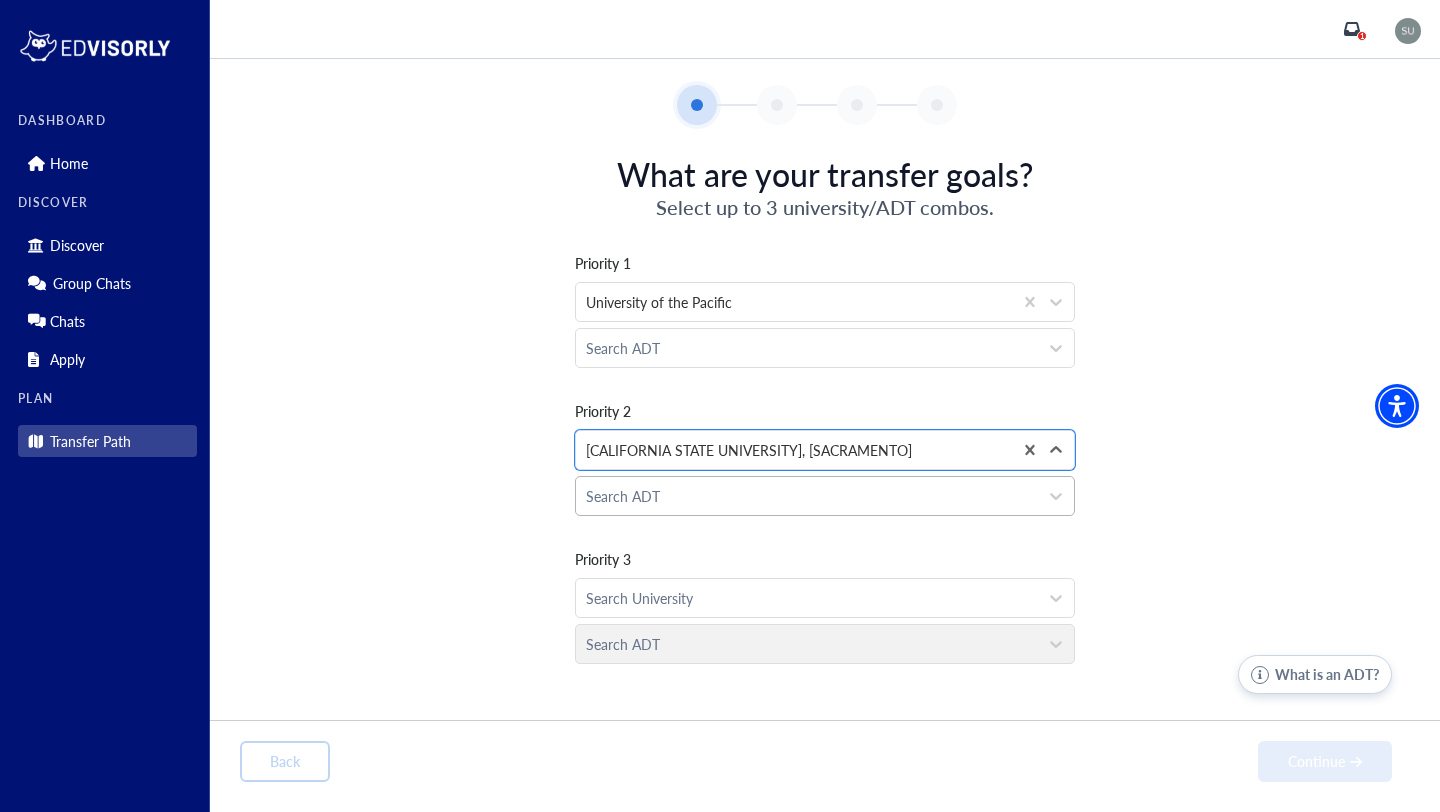 click on "Search ADT" at bounding box center (807, 496) 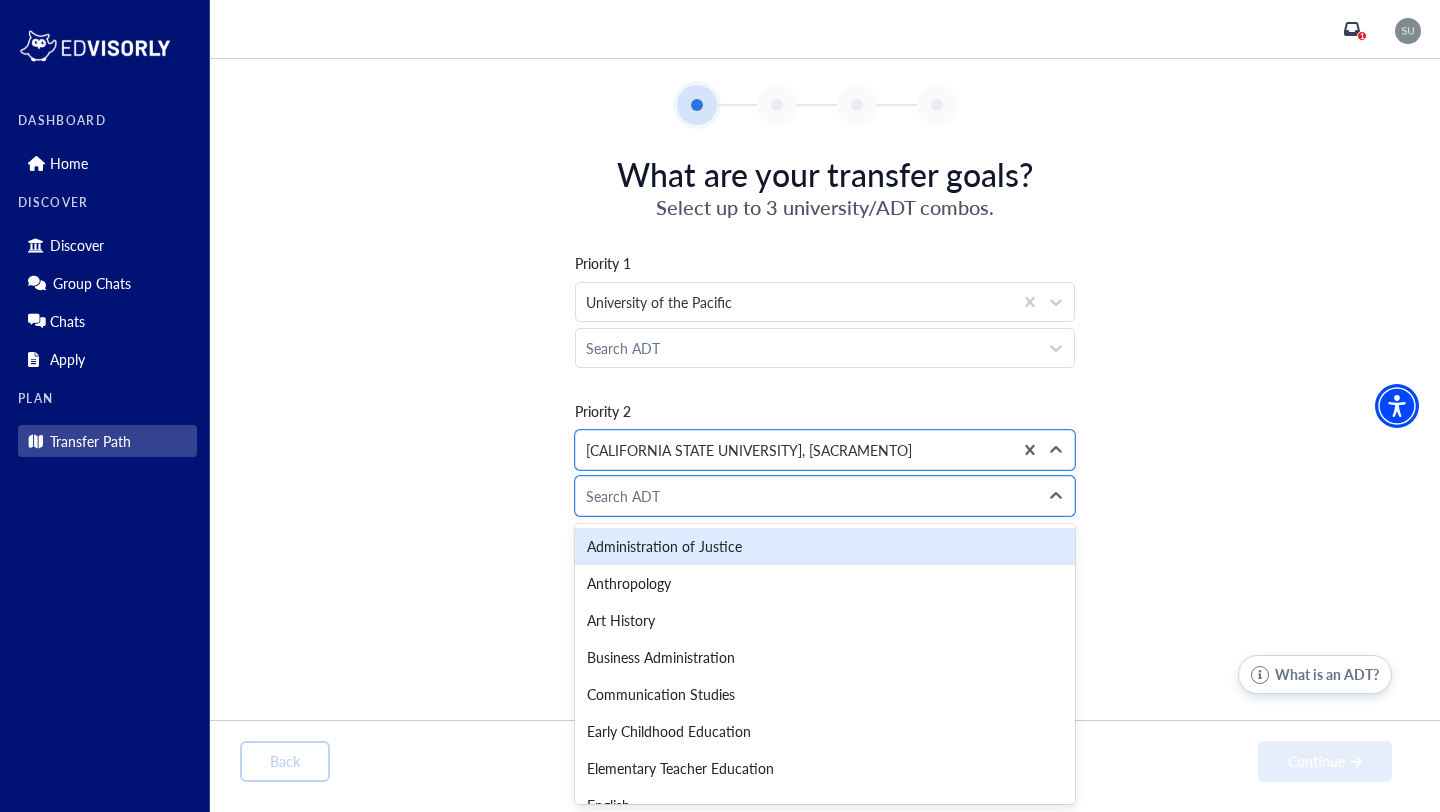 click on "Priority [NUMBER] [UNIVERSITY] Search ADT Priority [NUMBER] option [UNIVERSITY], selected. [UNIVERSITY] Administration of Justice, [NUMBER] of [NUMBER]. [NUMBER] results available. Use Up and Down to choose options, press Enter to select the currently focused option, press Escape to exit the menu, press Tab to select the option and exit the menu. Search ADT Priority [NUMBER] Search University Search ADT" at bounding box center (825, 446) 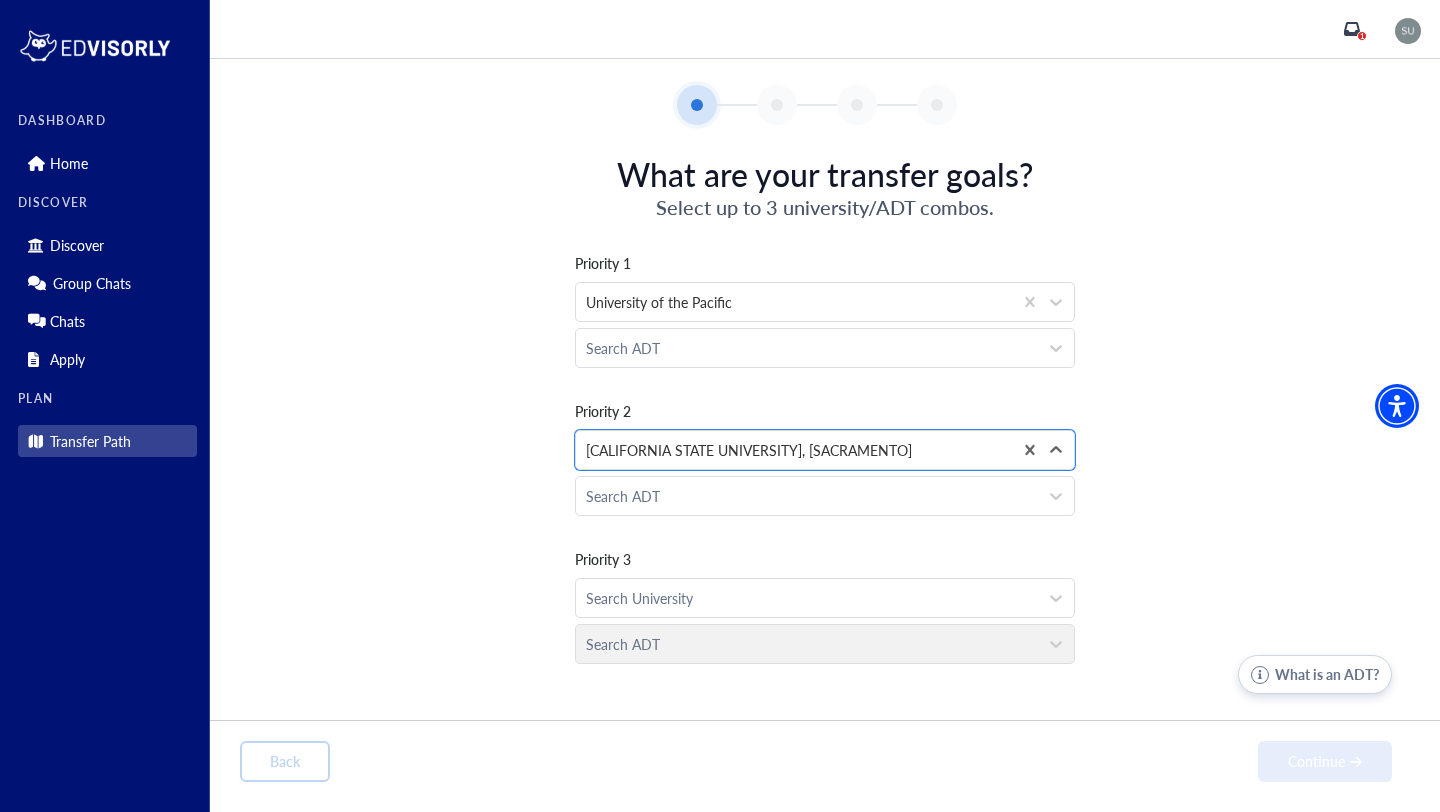 click on "Back Continue" at bounding box center (816, 761) 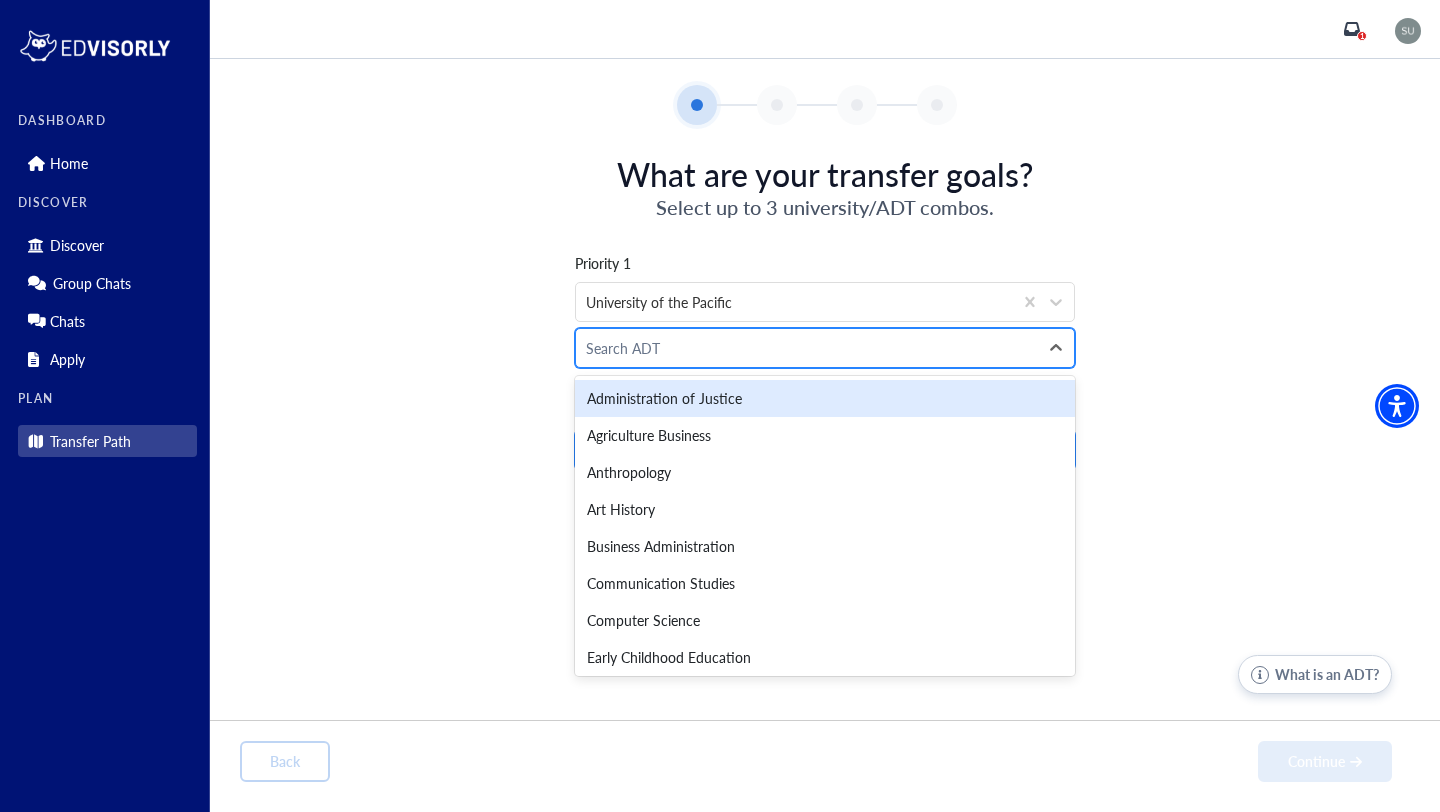click at bounding box center (807, 348) 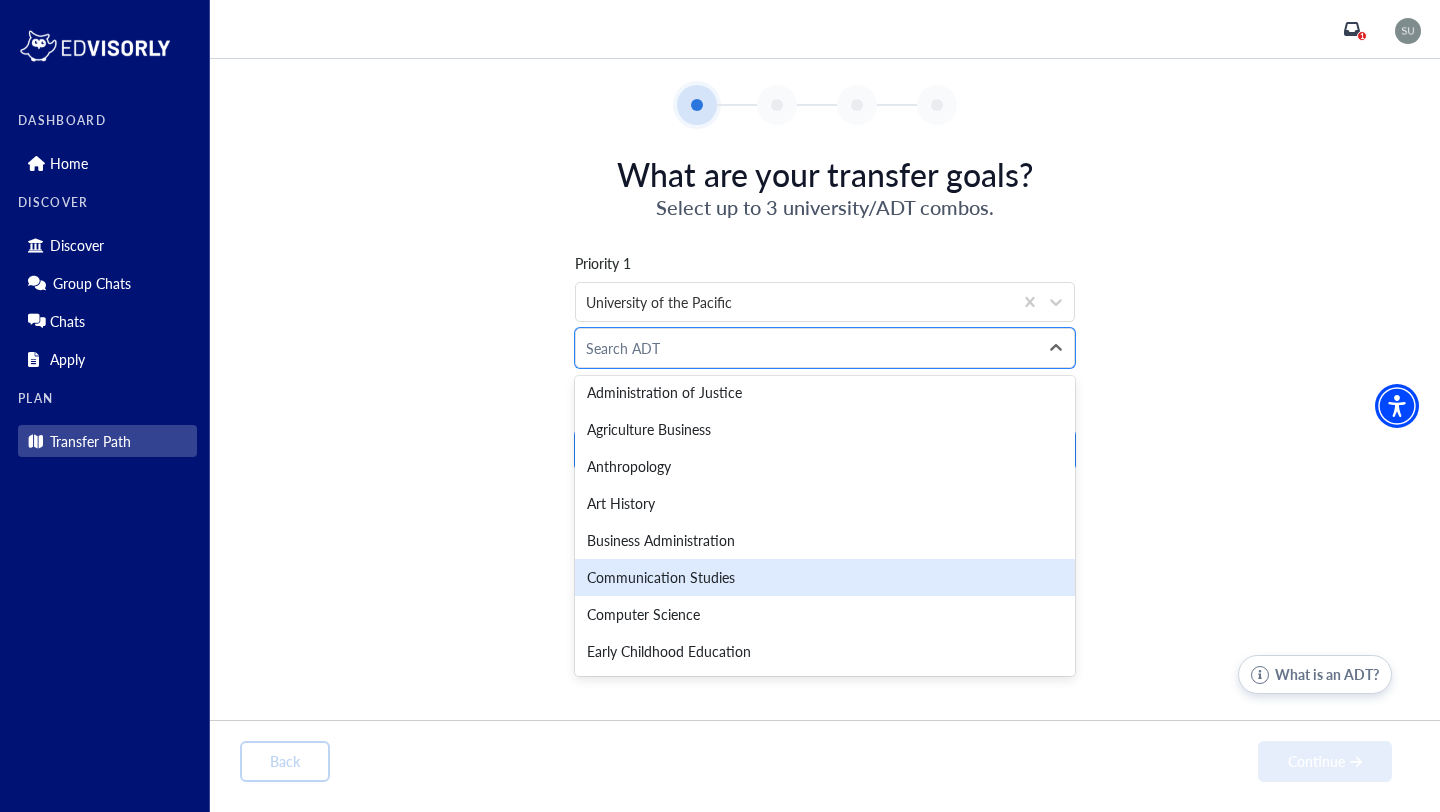 scroll, scrollTop: 0, scrollLeft: 0, axis: both 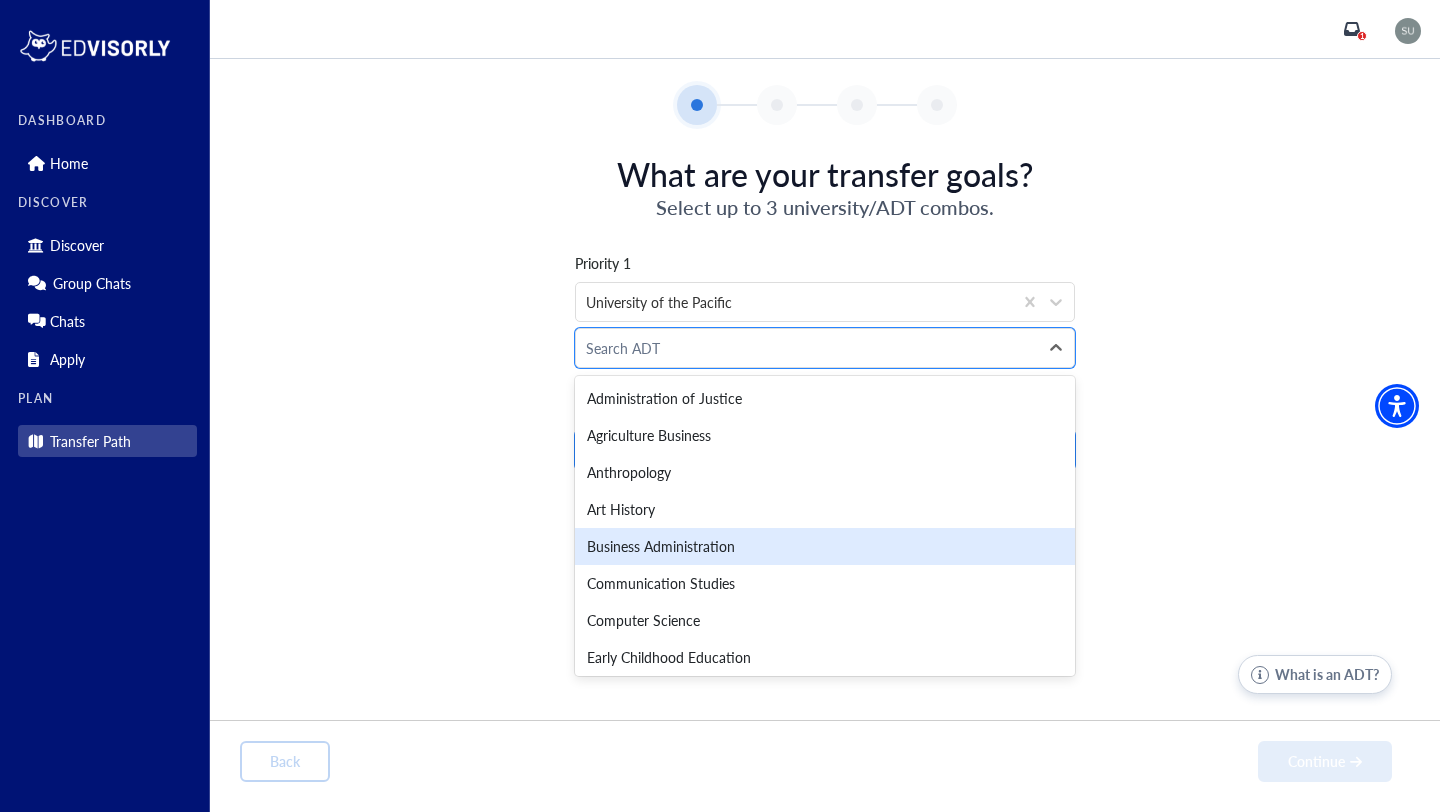 click on "Business Administration" at bounding box center [825, 546] 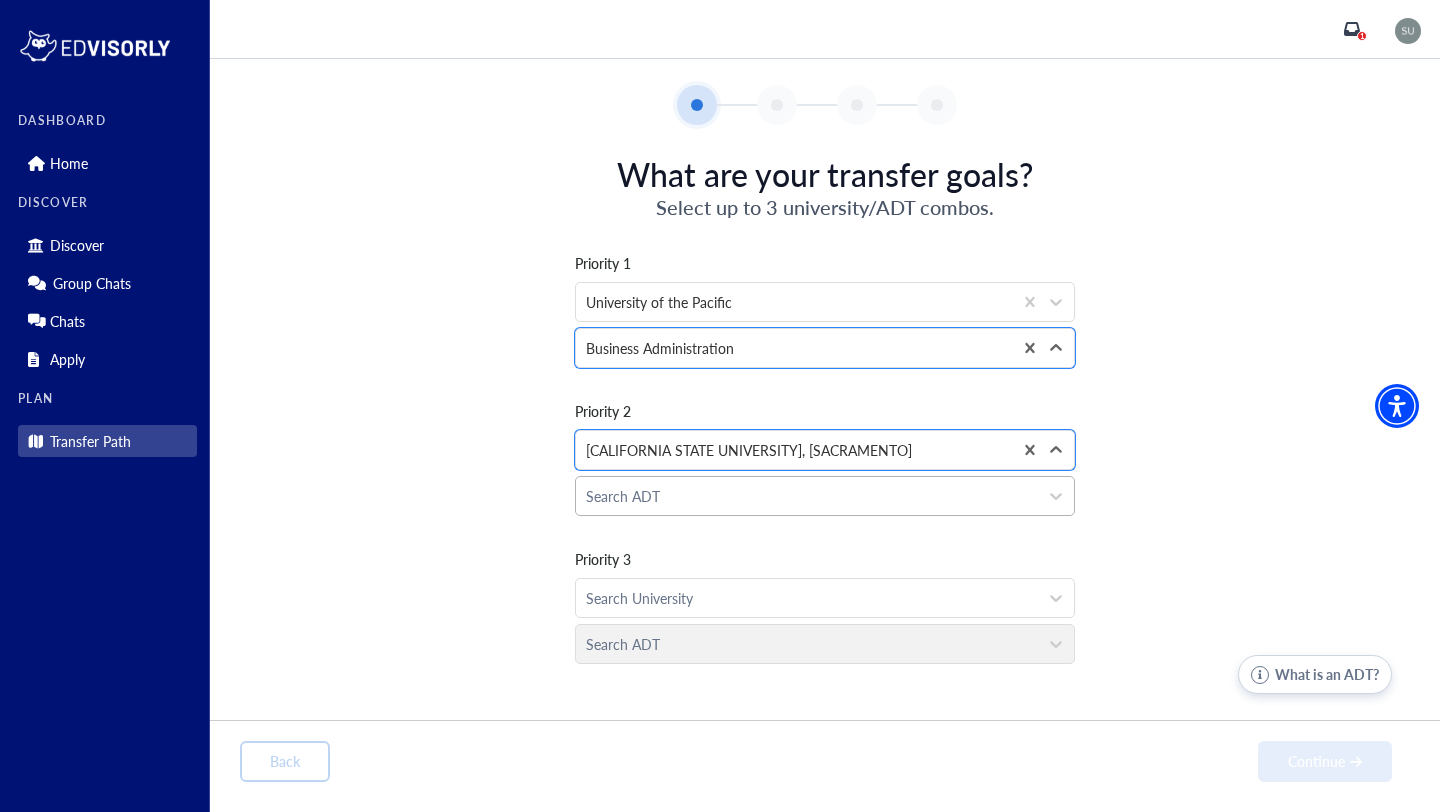 click at bounding box center (807, 496) 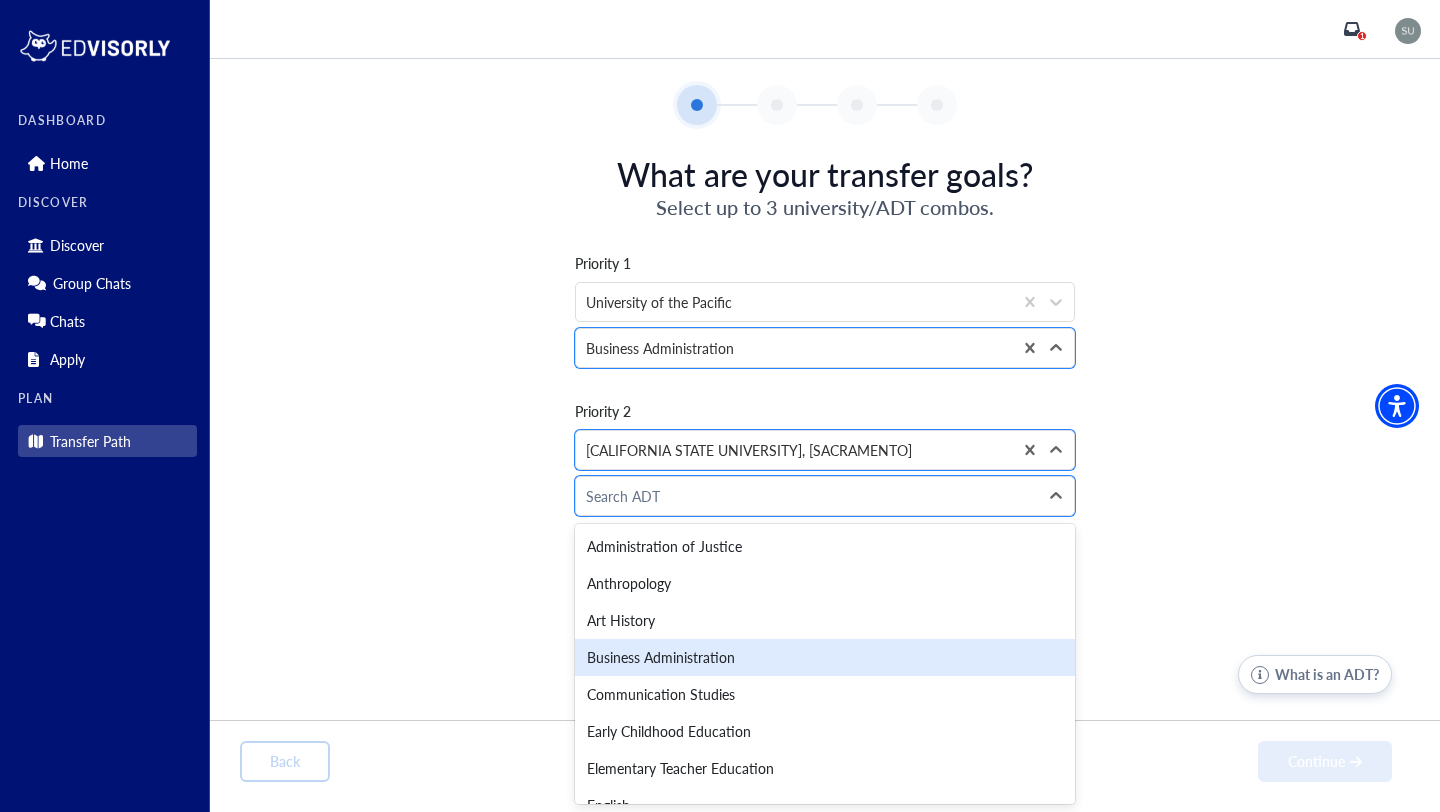 click on "Business Administration" at bounding box center [825, 657] 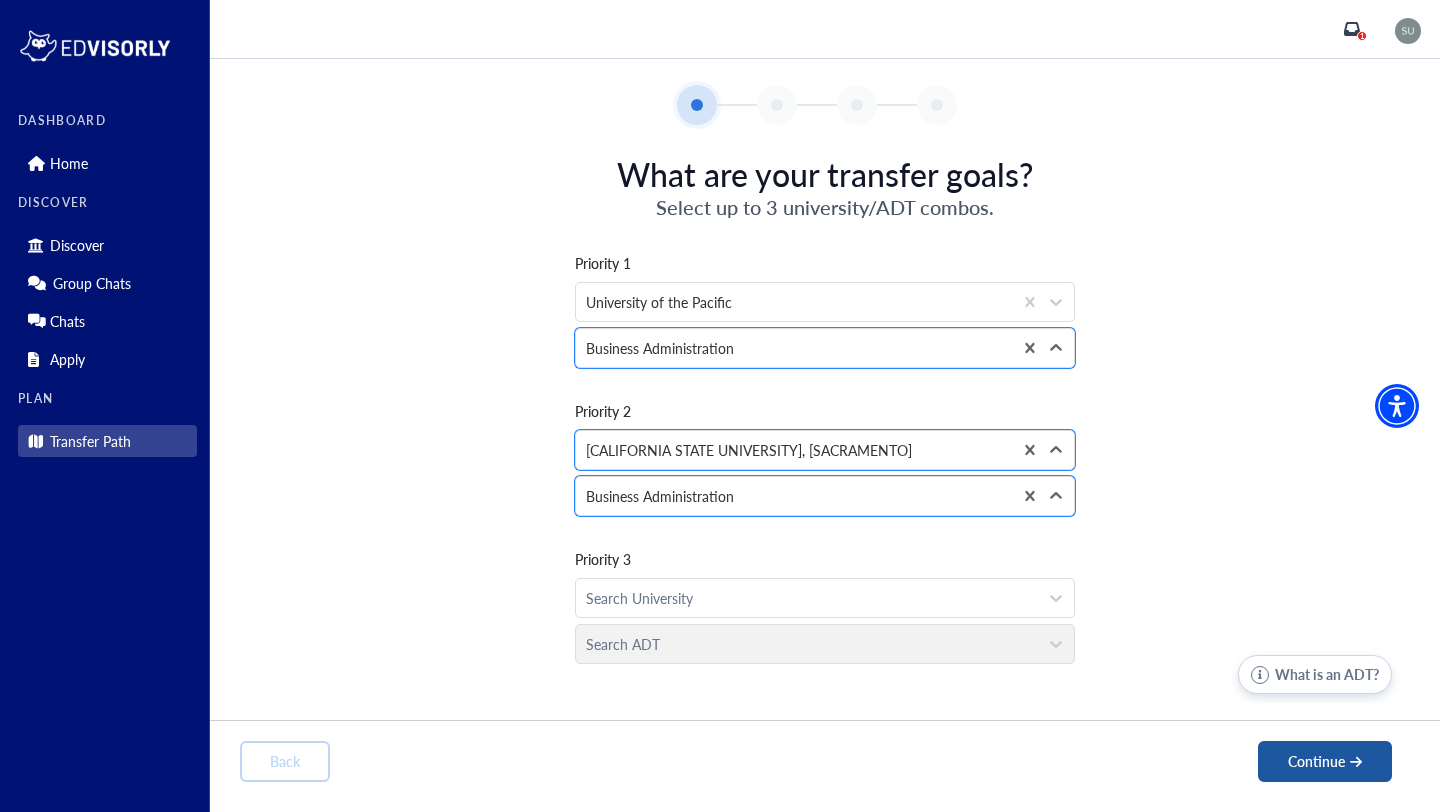 click on "Continue" at bounding box center (1325, 761) 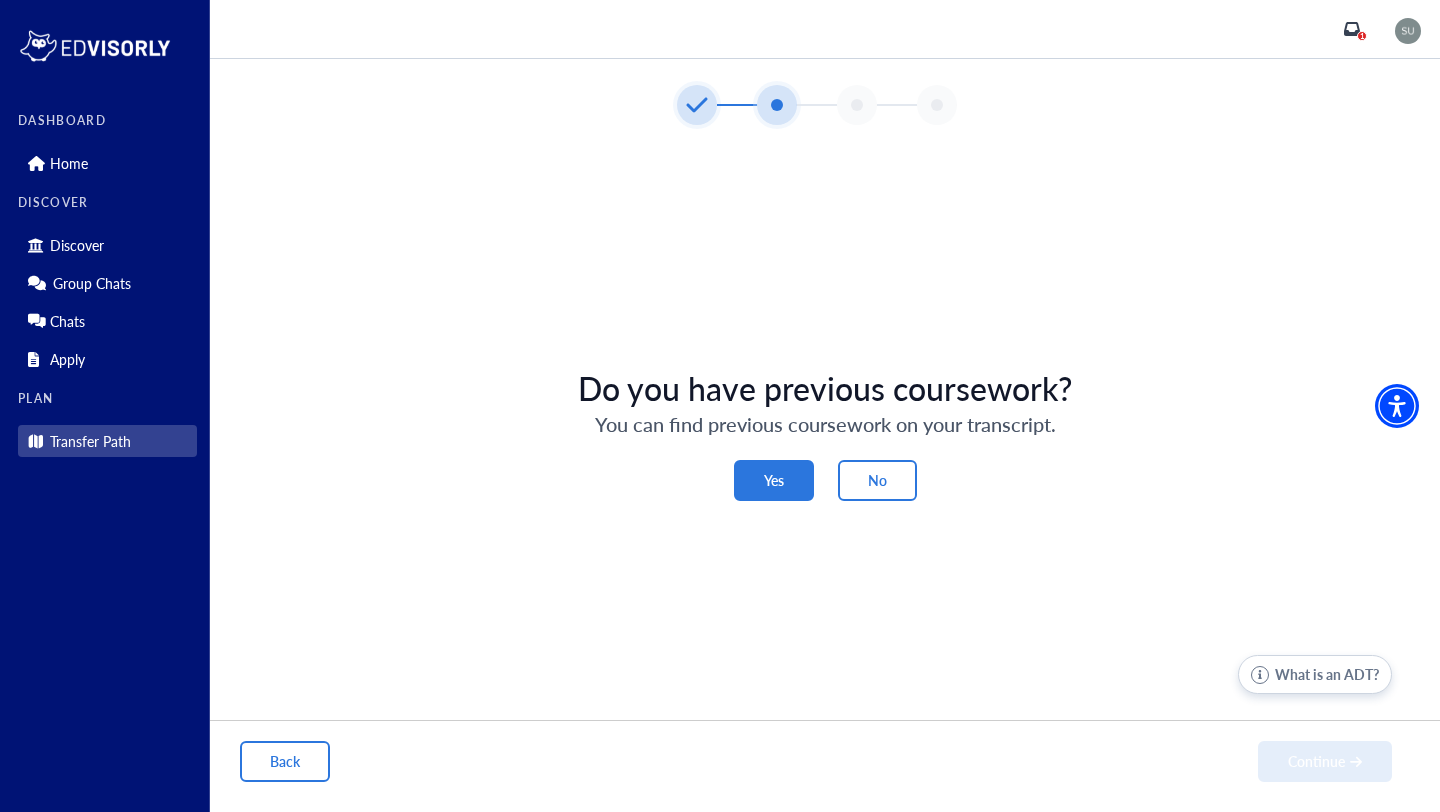 click on "Yes" at bounding box center [774, 480] 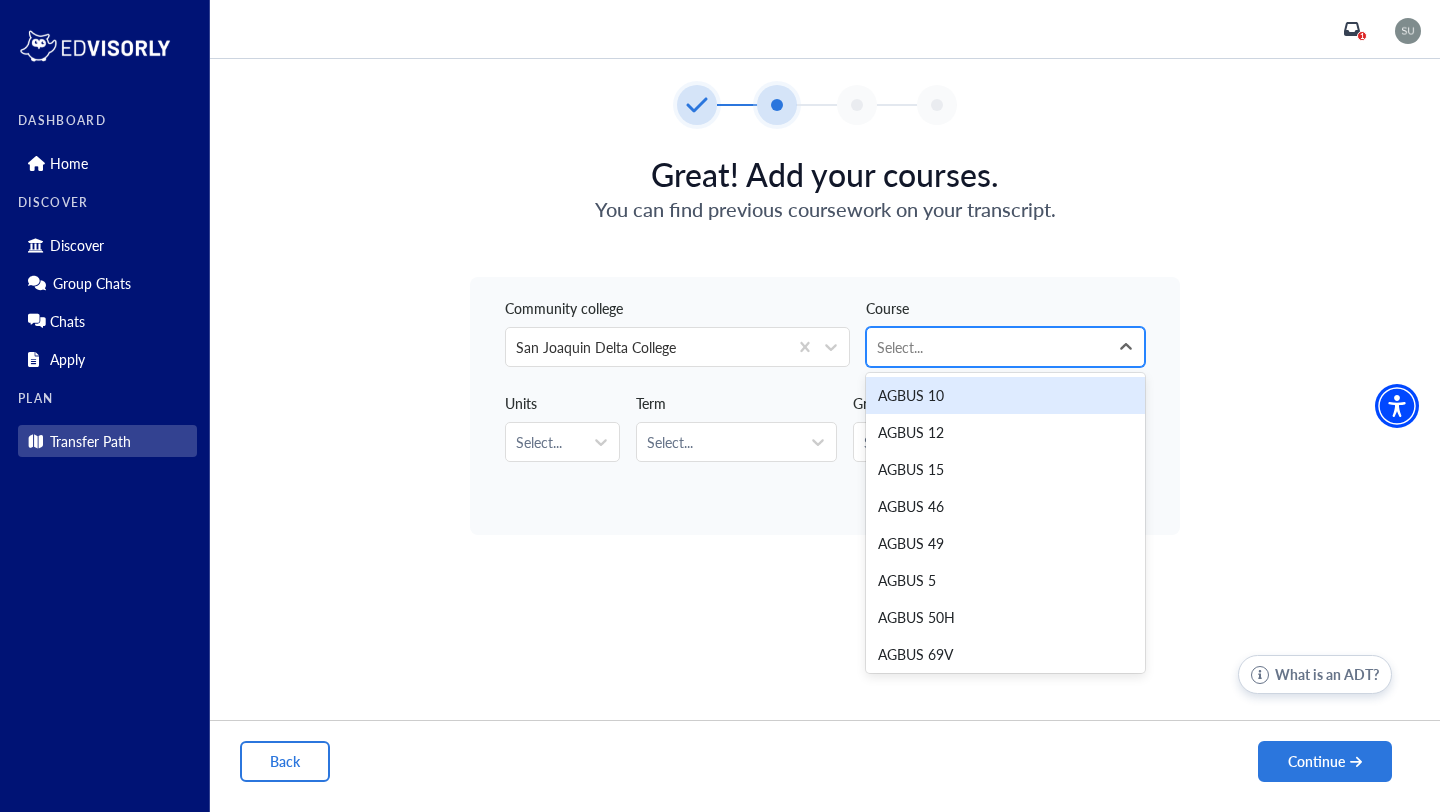 click at bounding box center (987, 347) 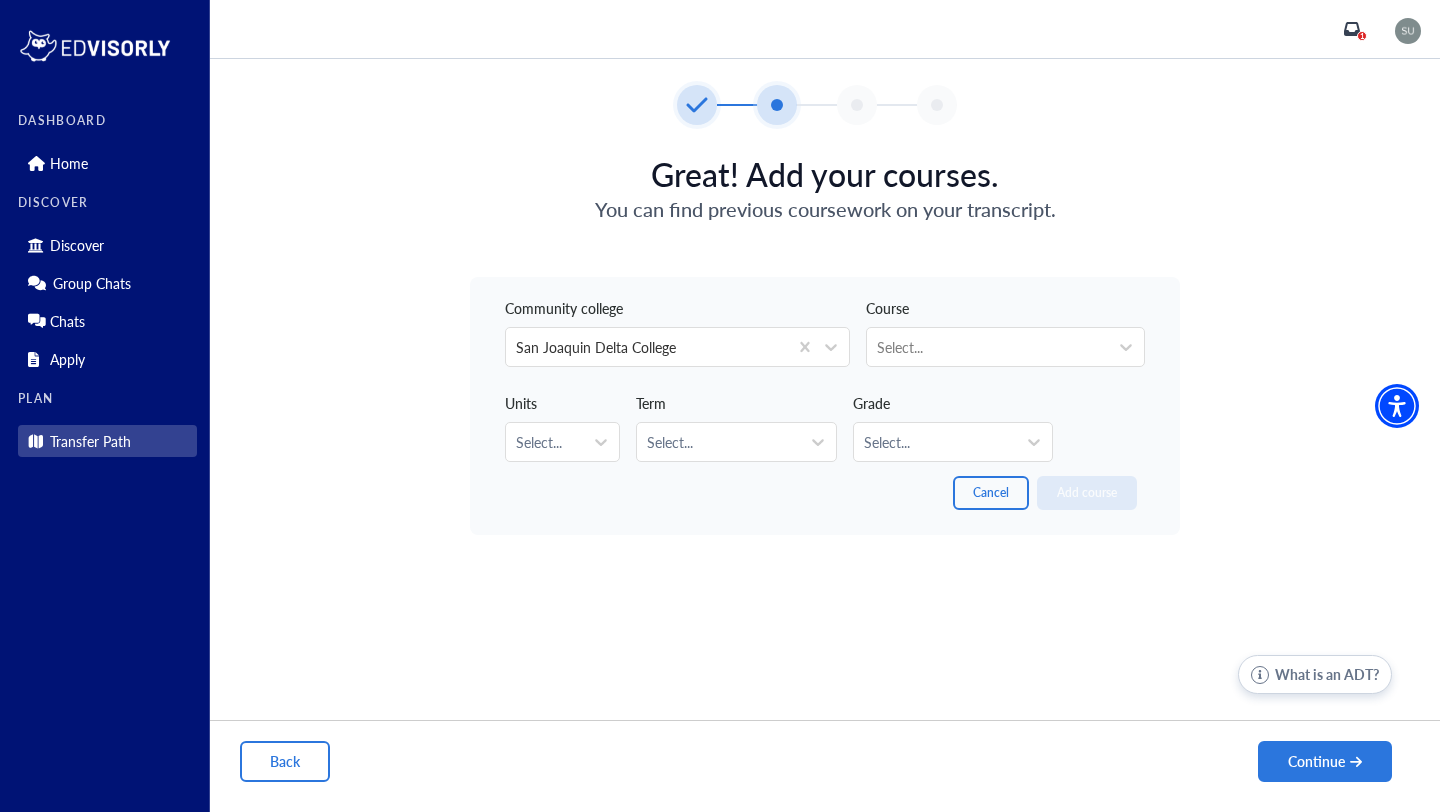 click on "Great! Add your courses. You can find previous coursework on your transcript. Community college [INSTITUTION] Course Select... Units Select... Term Select... Grade Select... Cancel Add course" at bounding box center (825, 435) 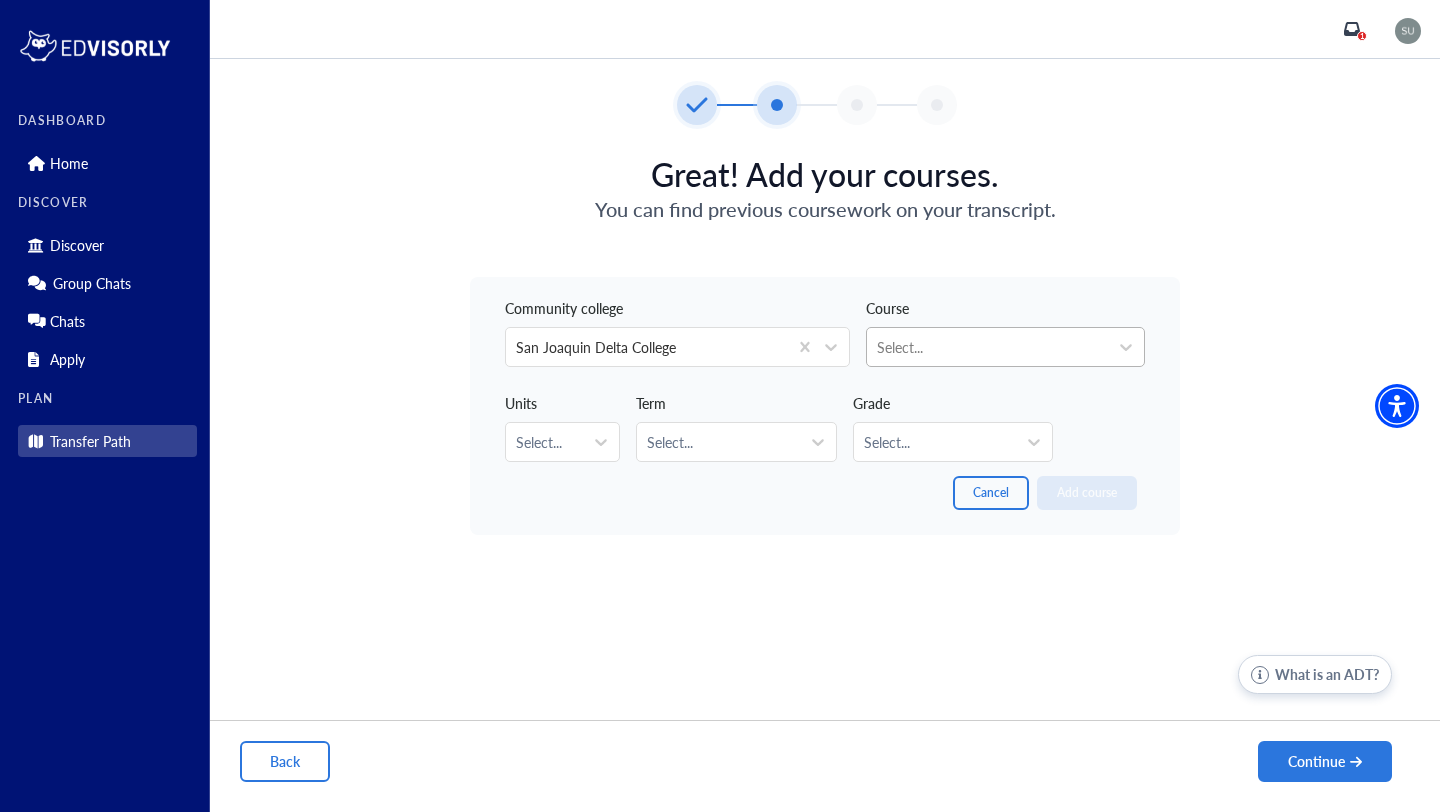 click on "Select..." at bounding box center (987, 347) 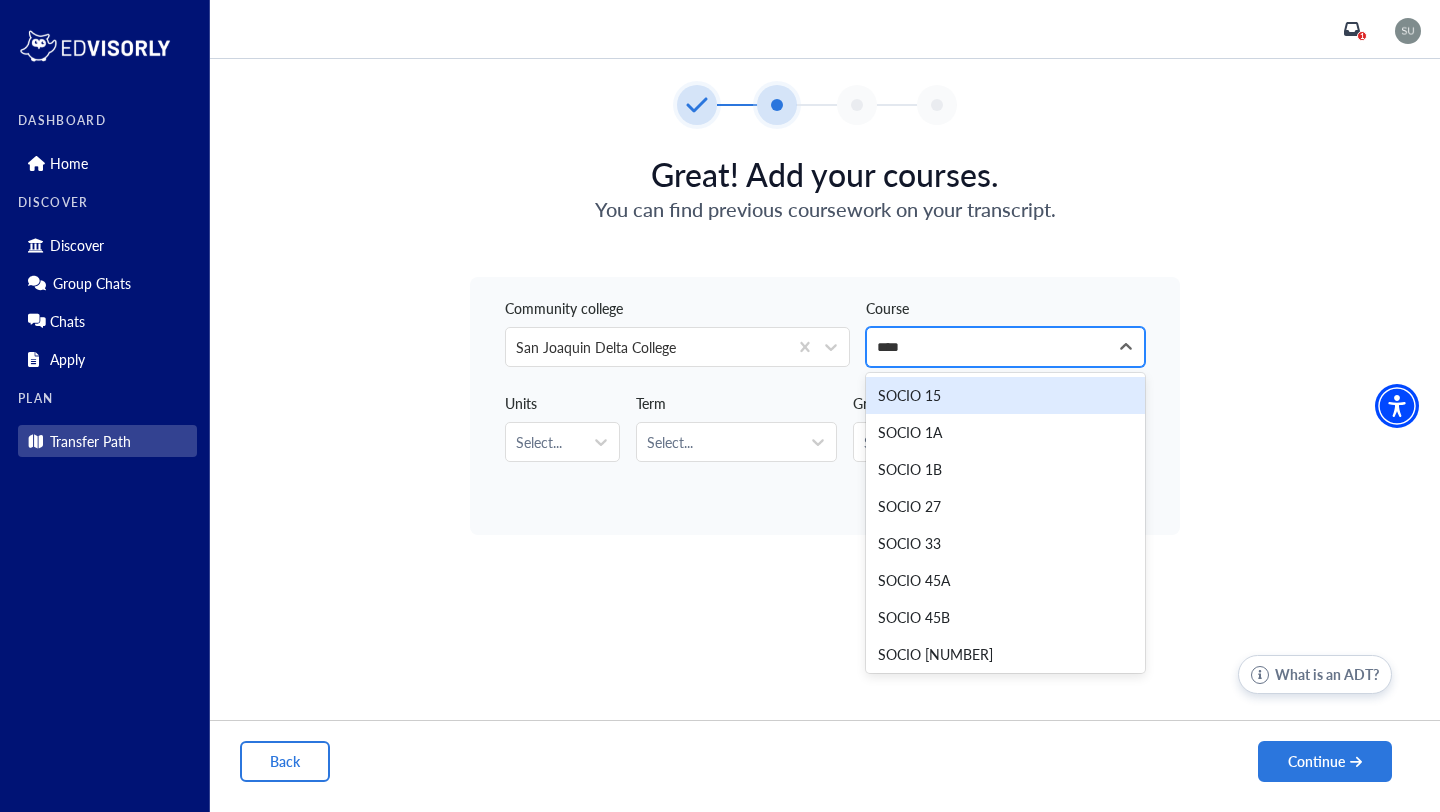 type on "*****" 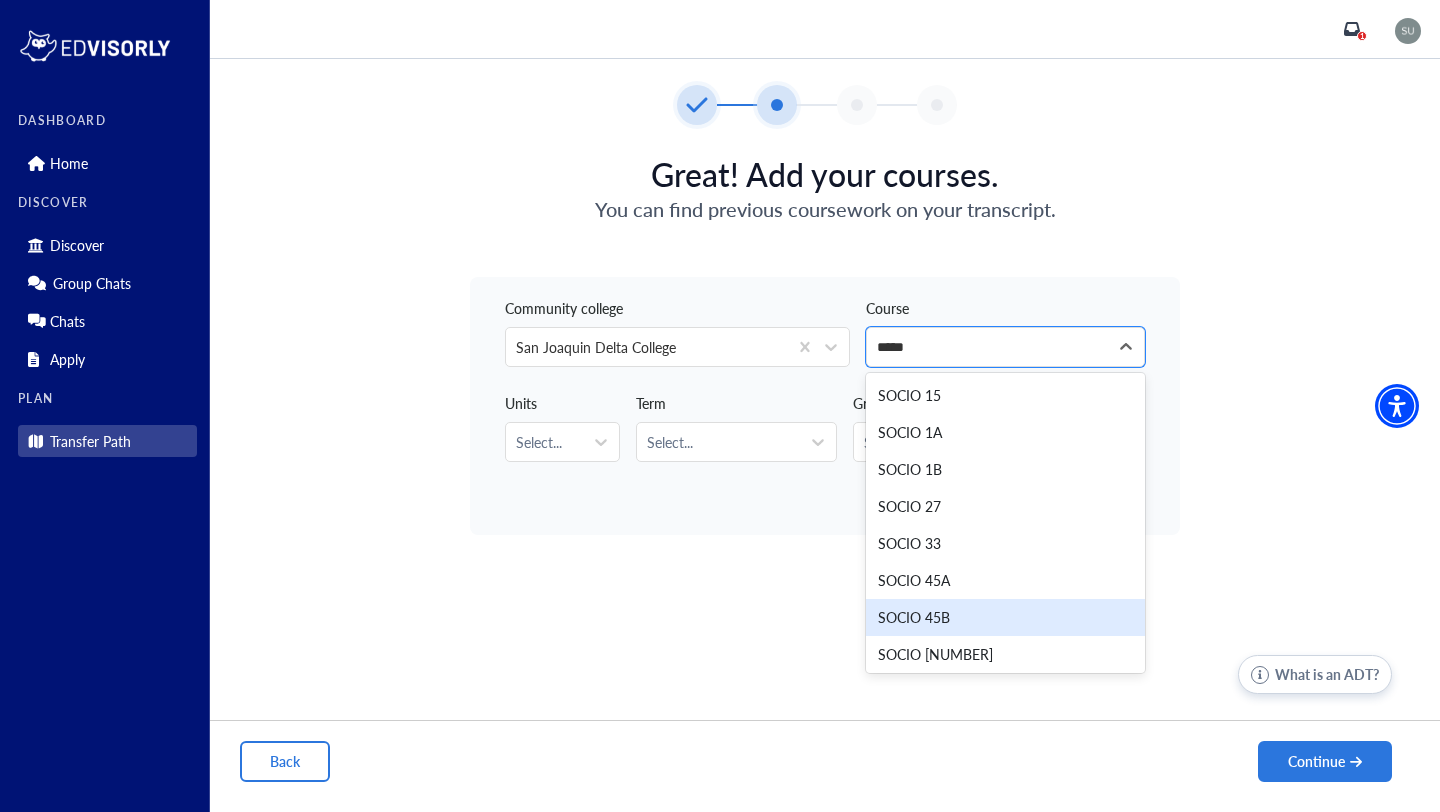 scroll, scrollTop: 50, scrollLeft: 0, axis: vertical 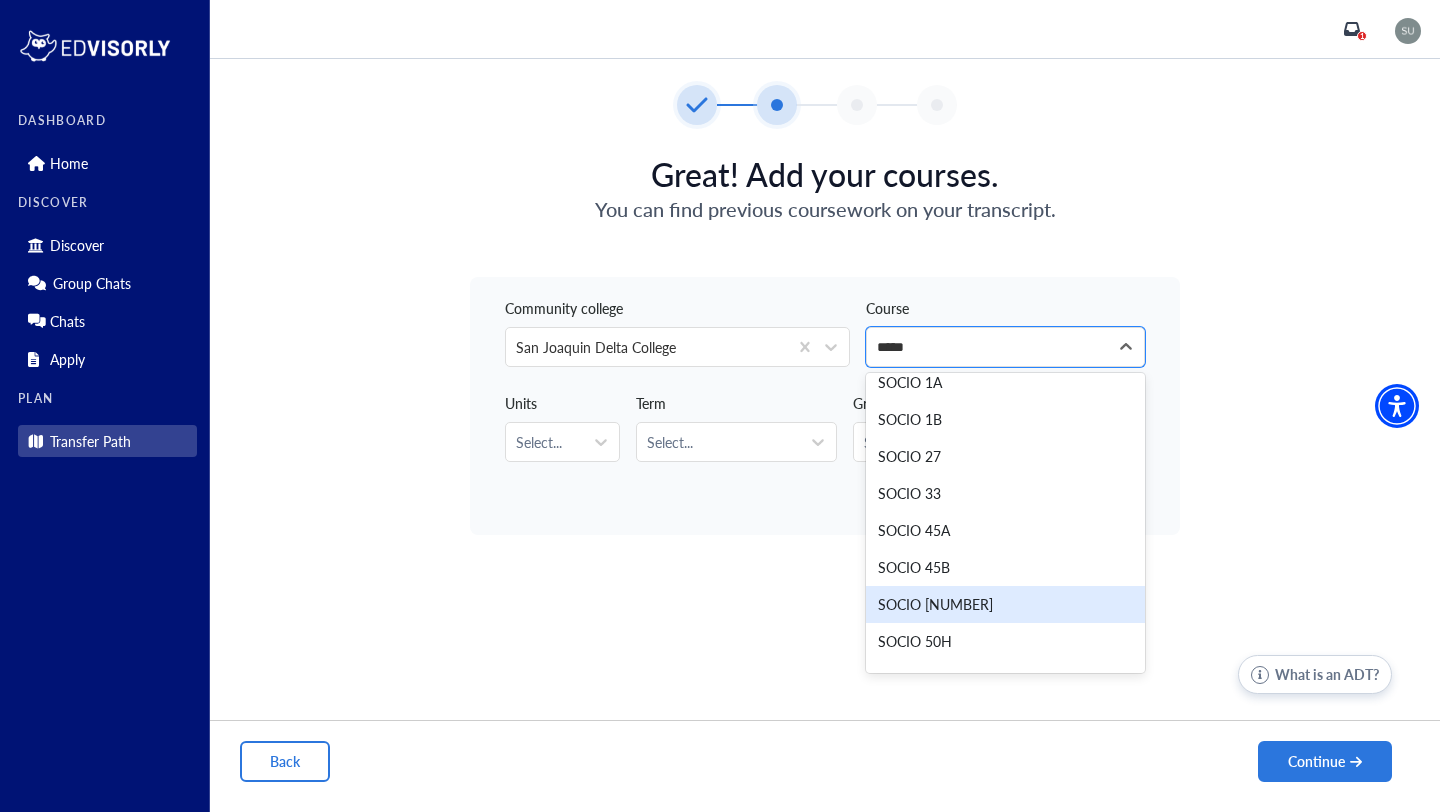 click on "SOCIO [NUMBER]" at bounding box center [1005, 604] 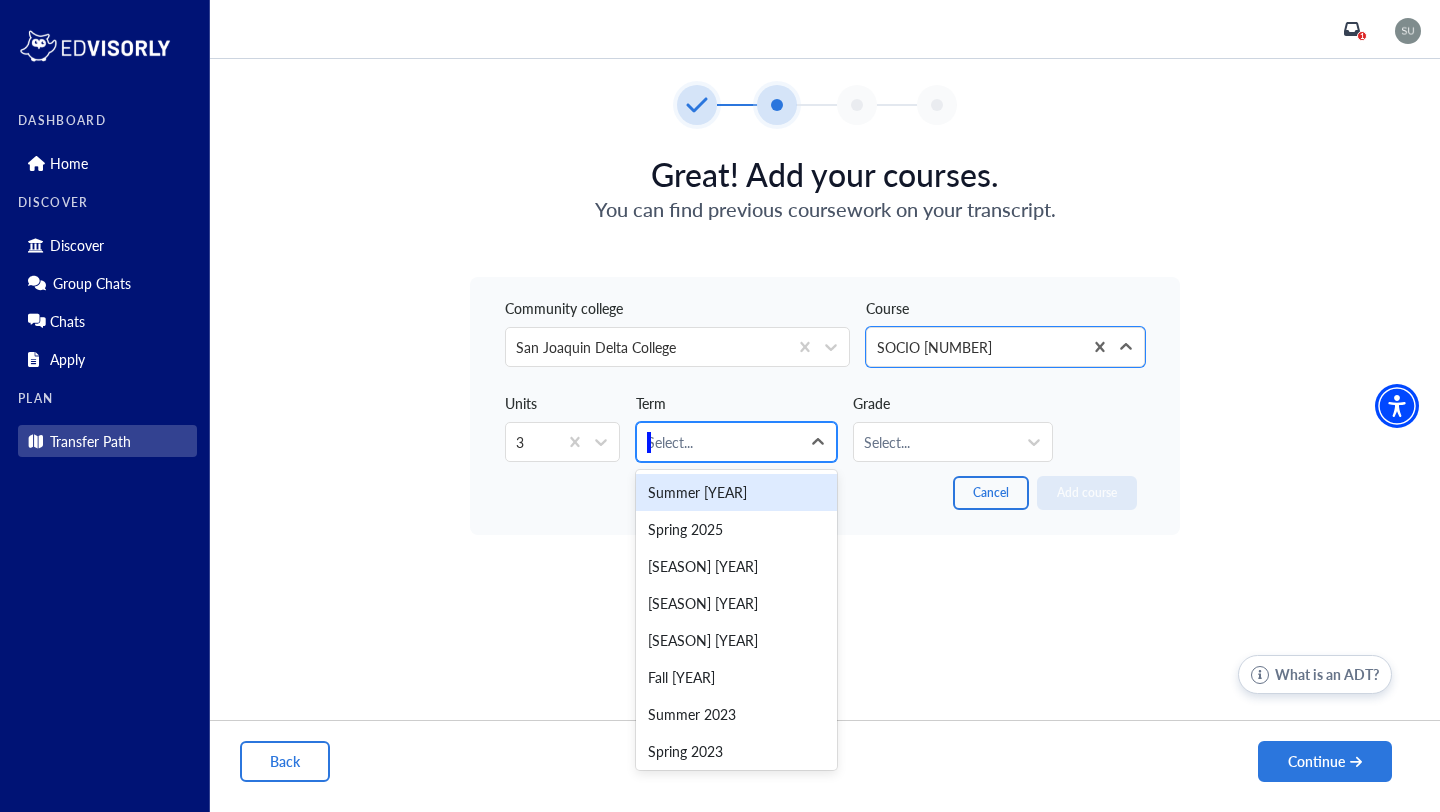 click at bounding box center (718, 442) 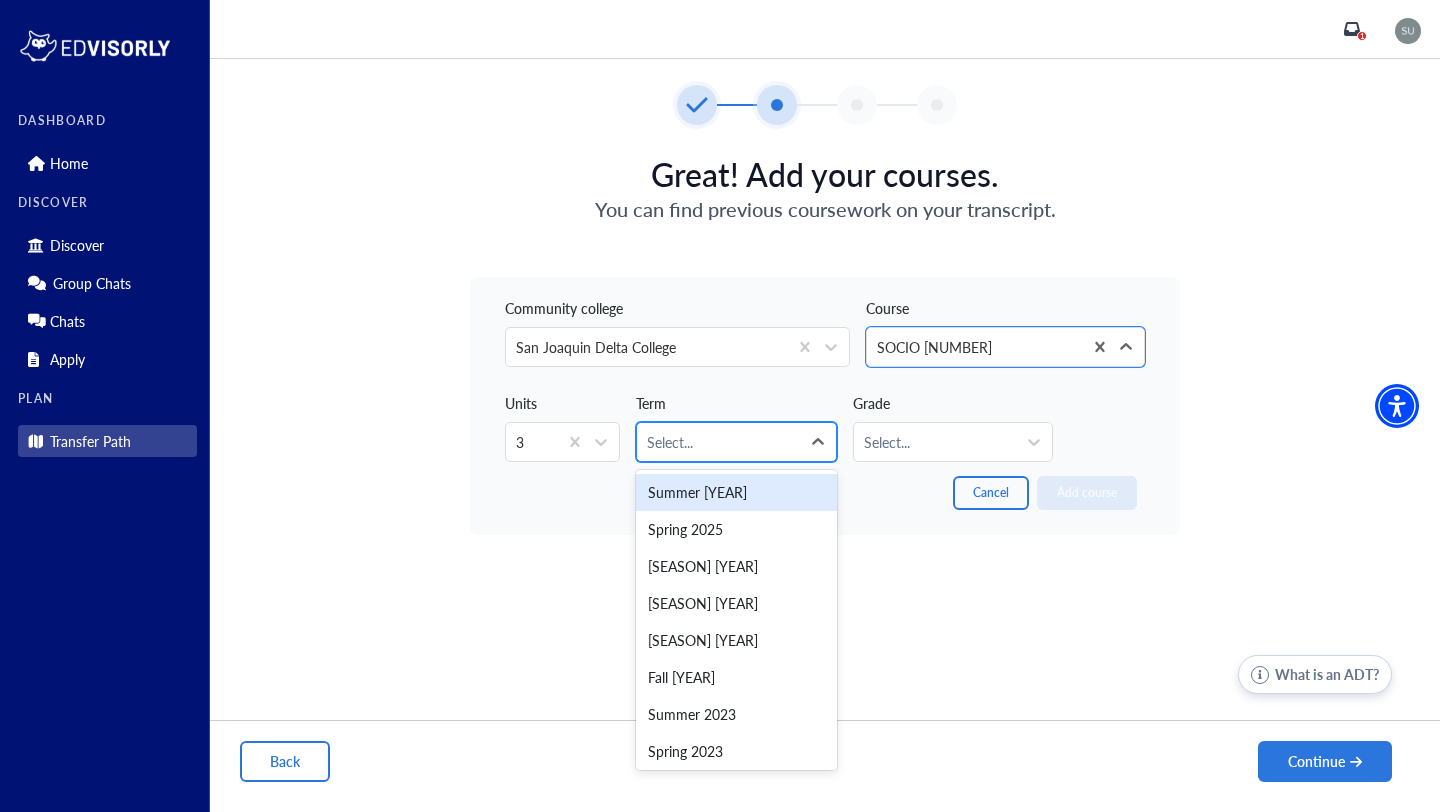 click at bounding box center (718, 442) 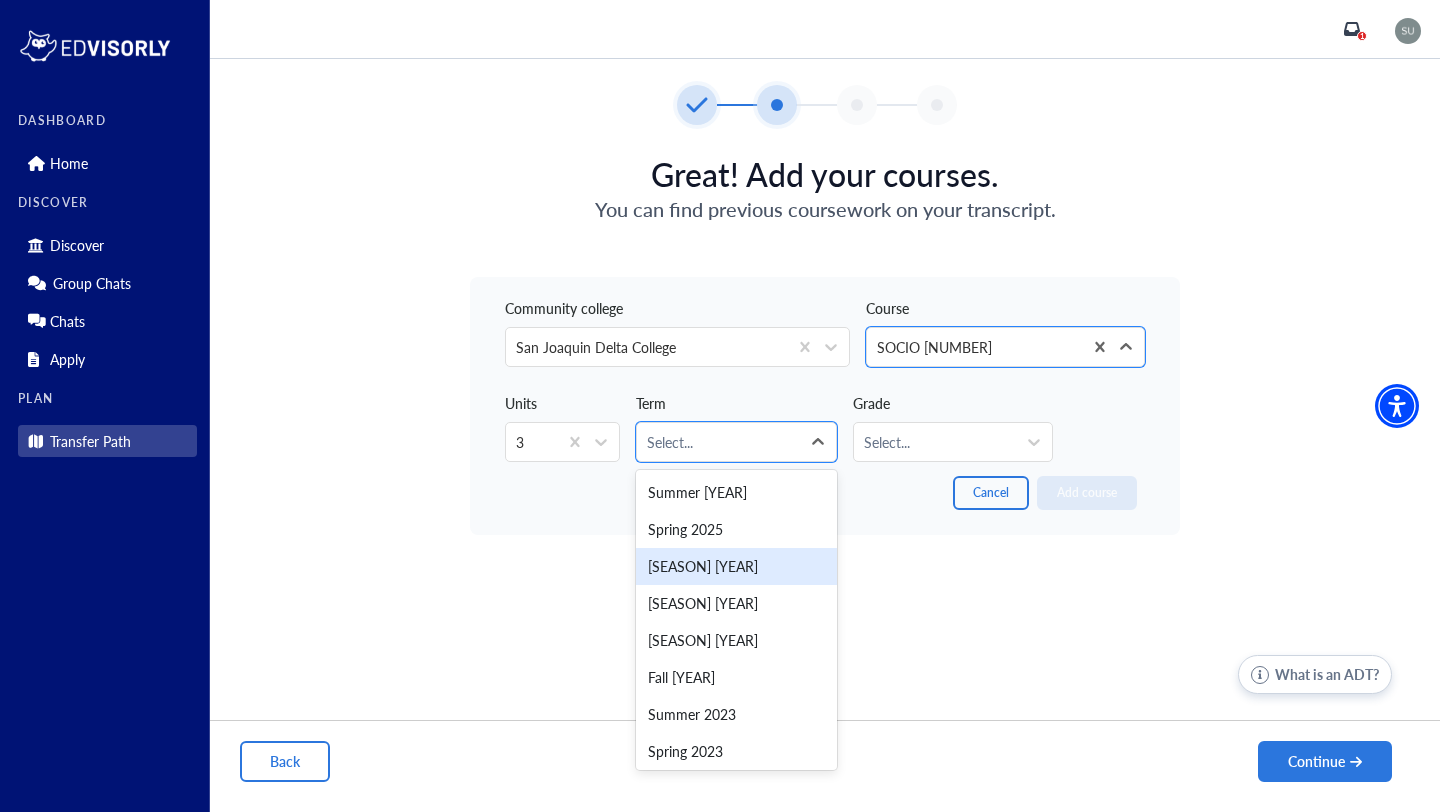 click on "[SEASON] [YEAR]" at bounding box center [736, 566] 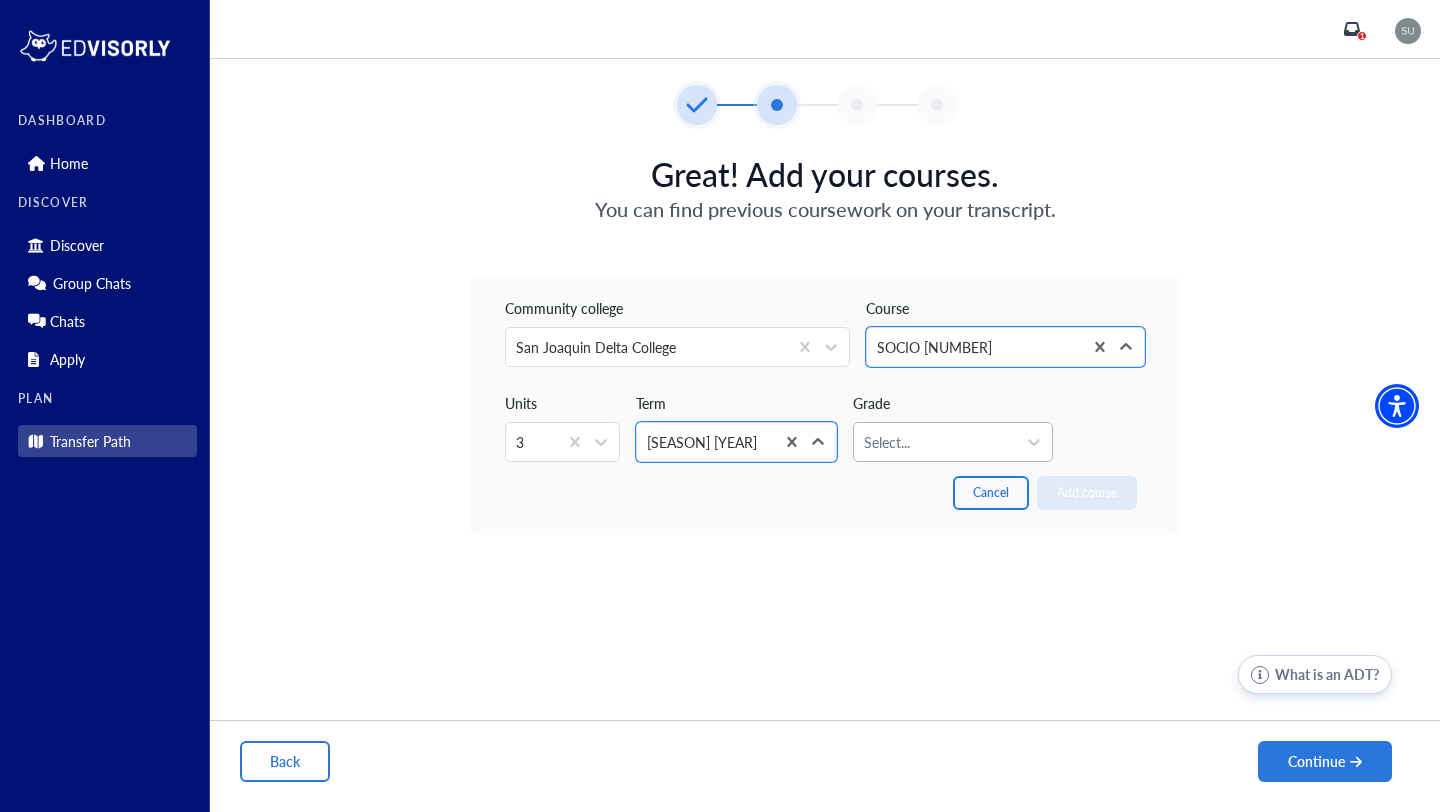 click at bounding box center [935, 442] 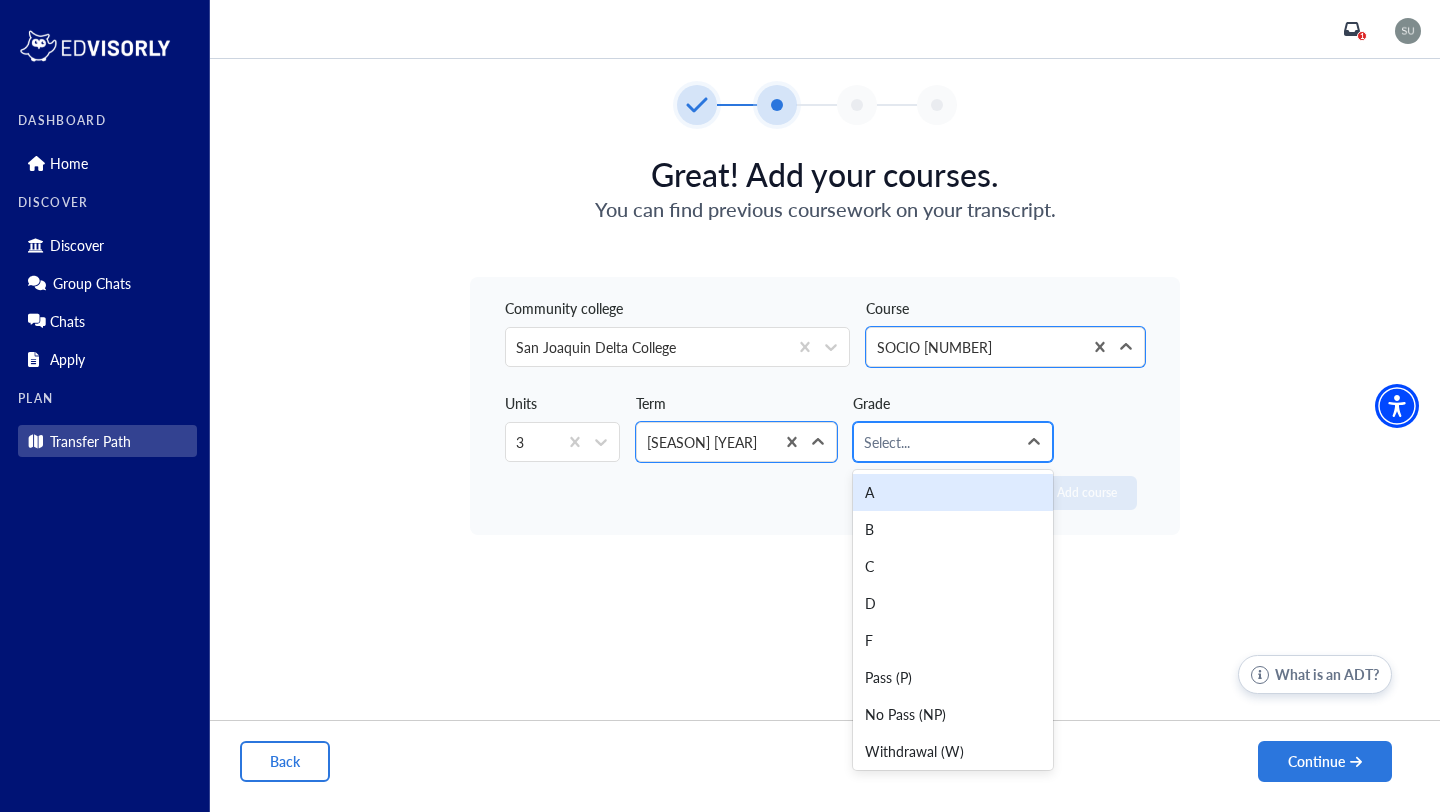 click on "Select..." at bounding box center (935, 442) 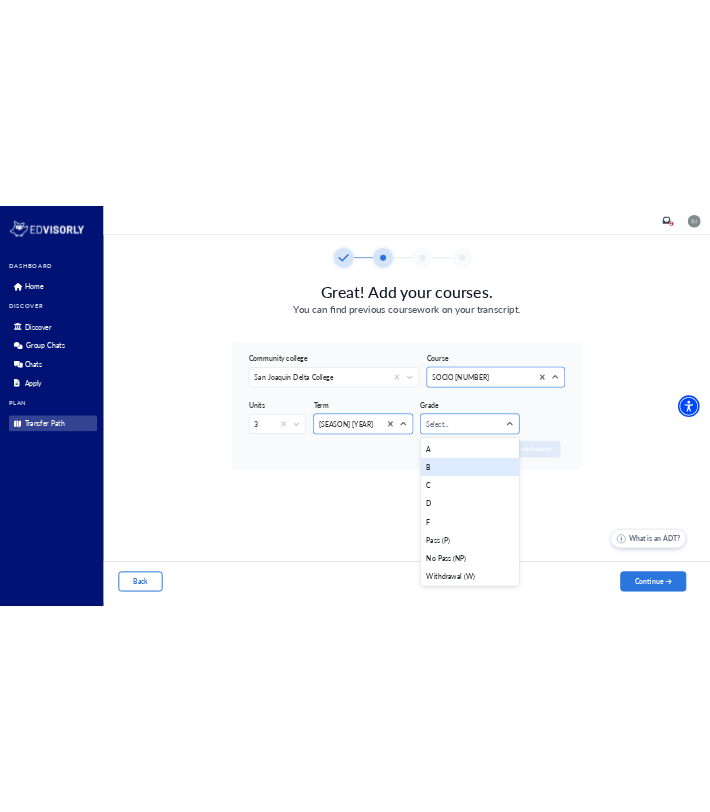 scroll, scrollTop: 4, scrollLeft: 0, axis: vertical 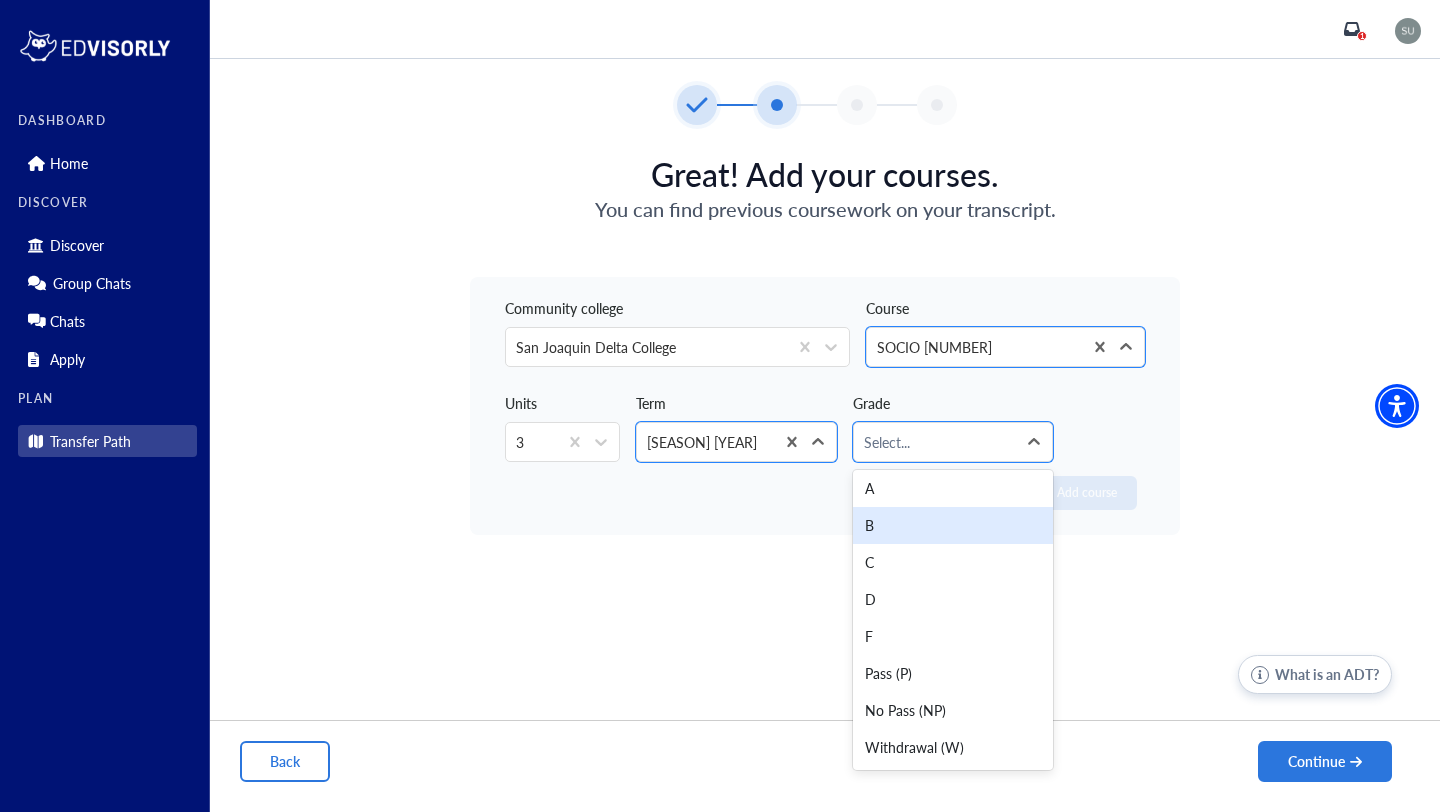 click on "B" at bounding box center (953, 525) 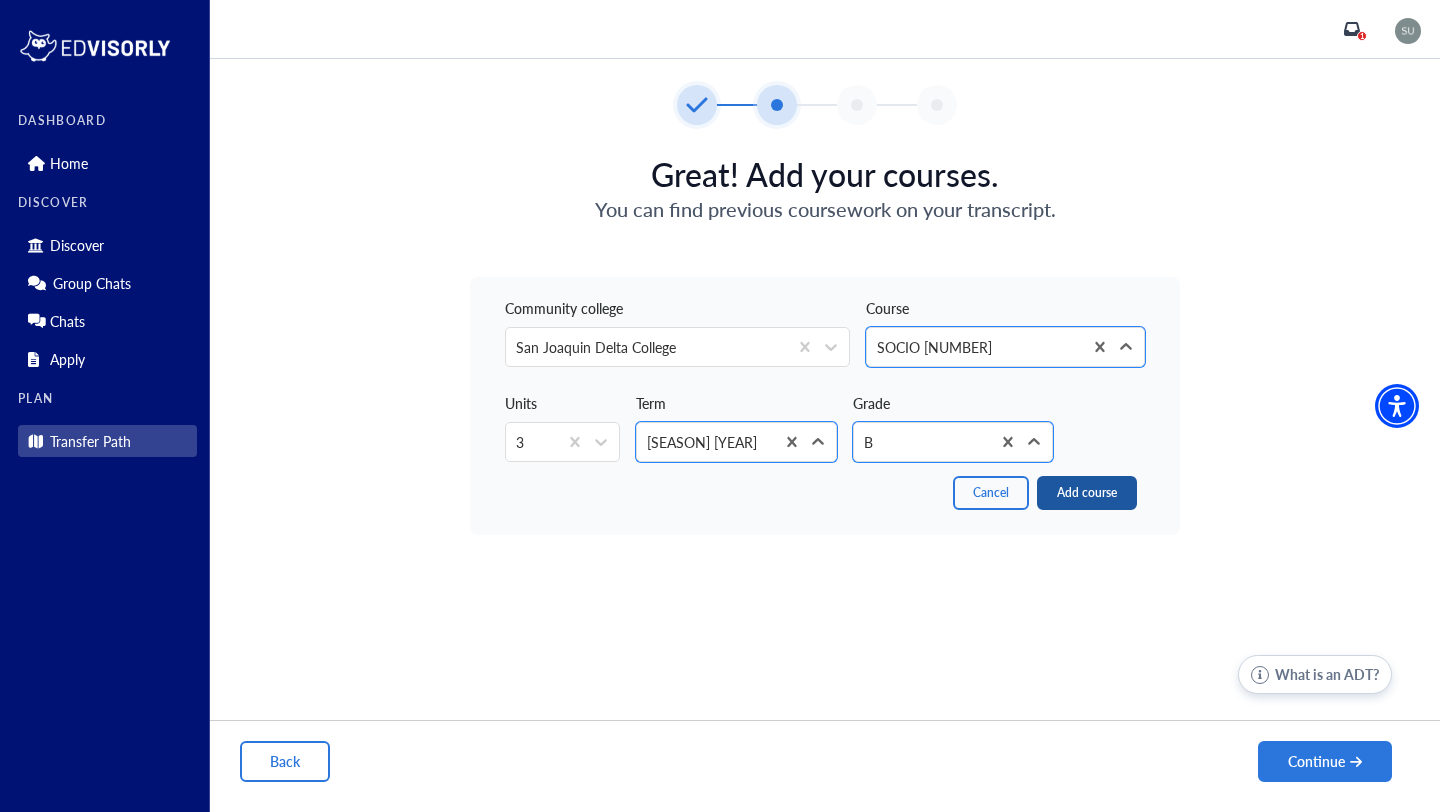 click on "Add course" at bounding box center [1087, 493] 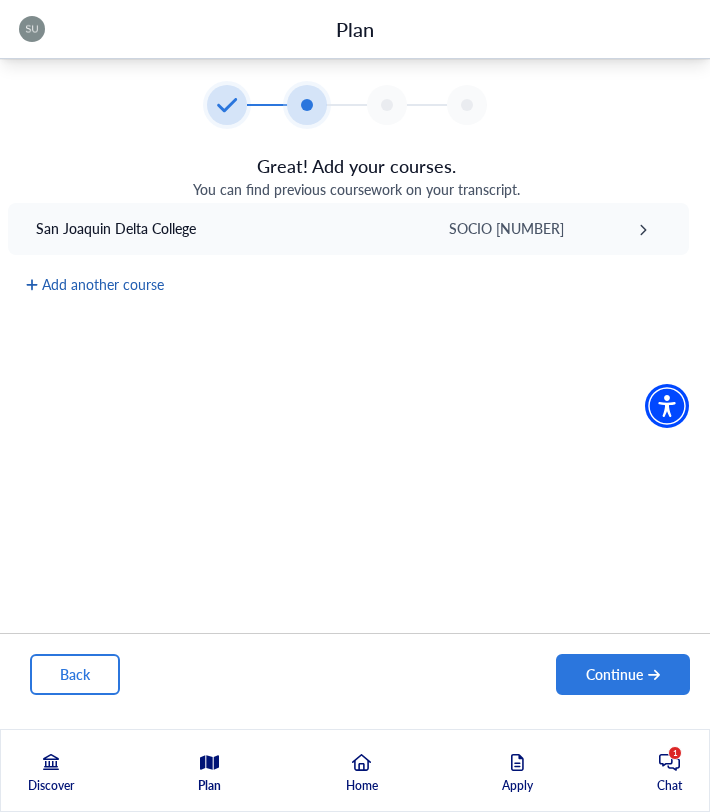 click on "Add another course" at bounding box center [95, 284] 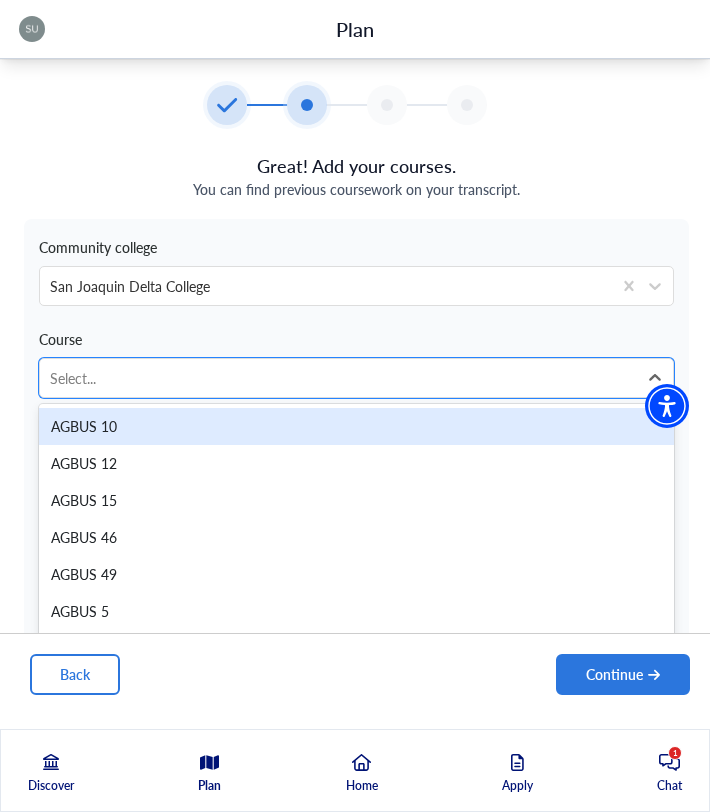 click at bounding box center [338, 378] 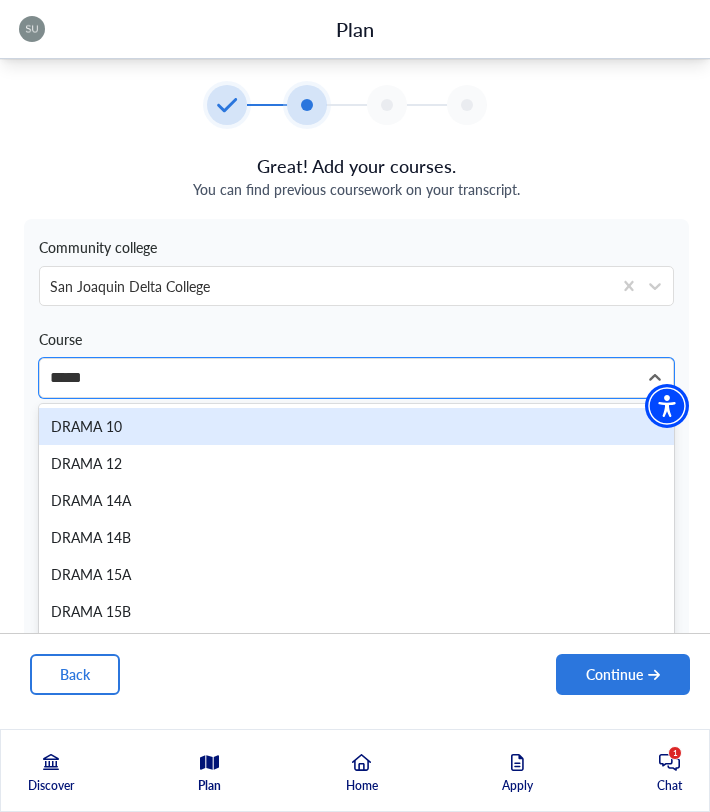 scroll, scrollTop: 0, scrollLeft: 1, axis: horizontal 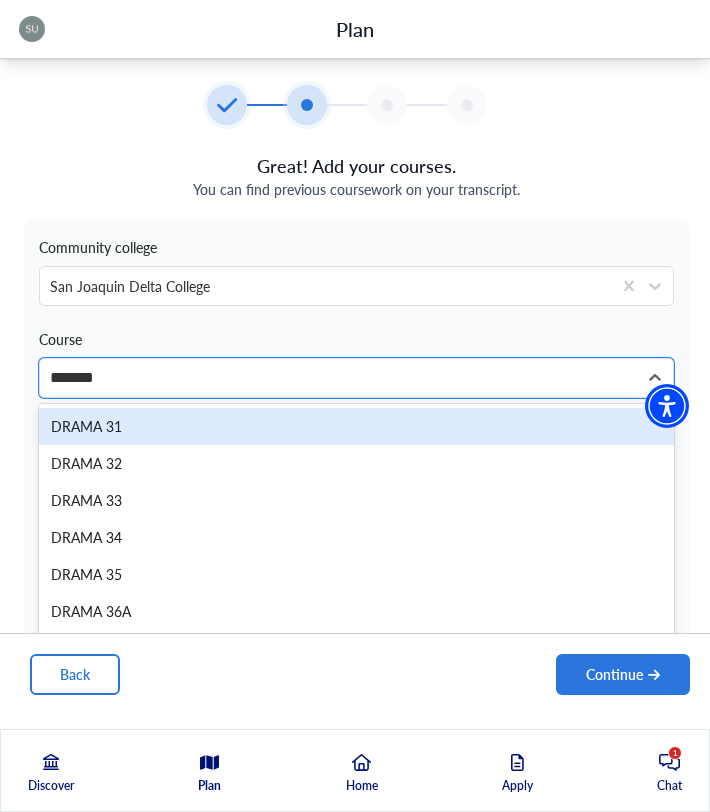 type on "********" 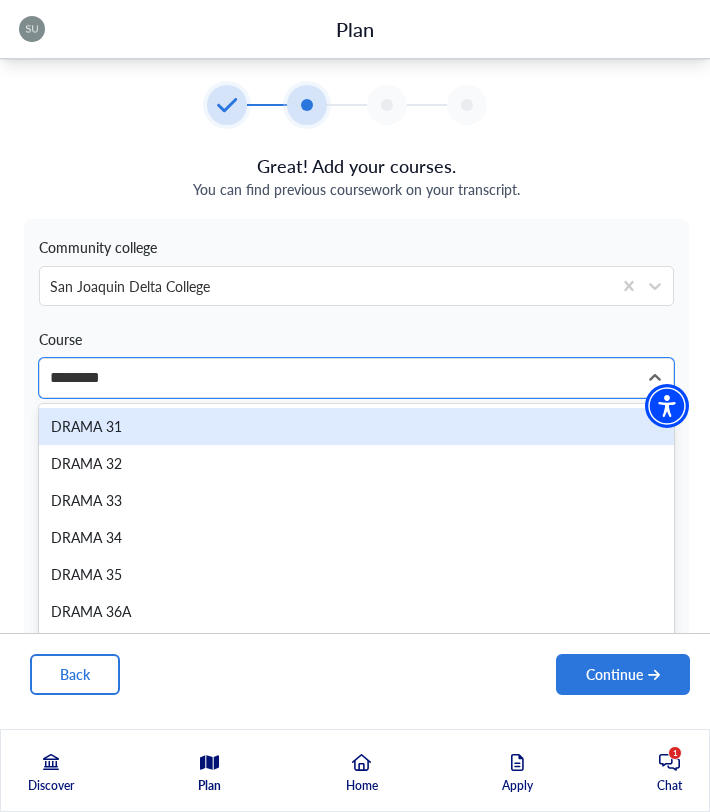 scroll, scrollTop: 0, scrollLeft: 4, axis: horizontal 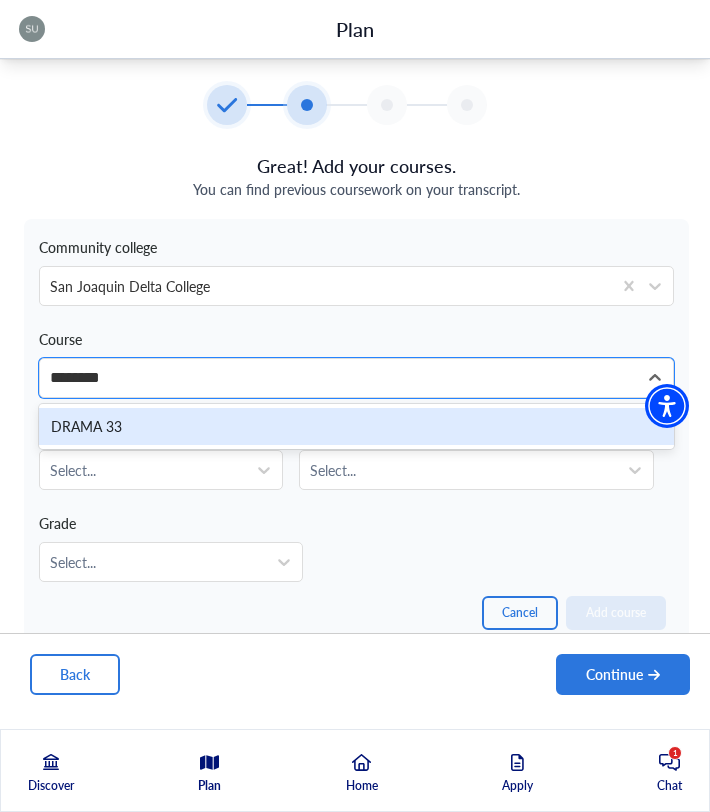 click on "DRAMA 33" at bounding box center [356, 426] 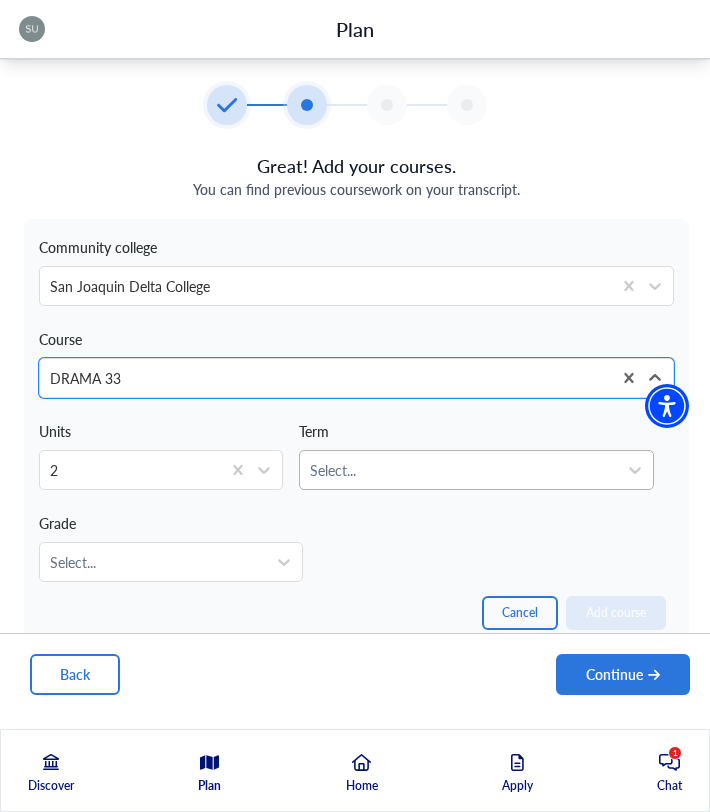 click at bounding box center [458, 470] 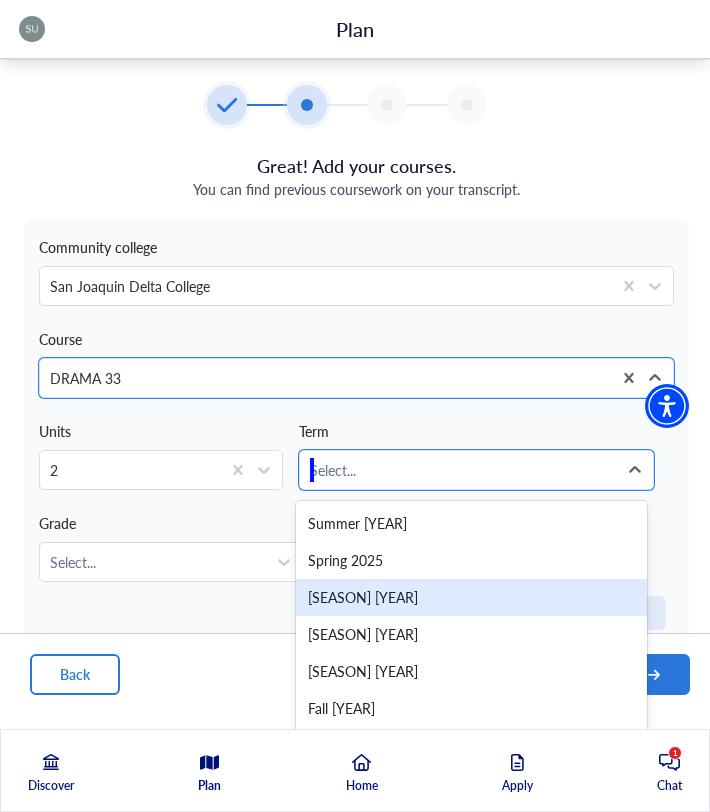 click on "[SEASON] [YEAR]" at bounding box center (471, 597) 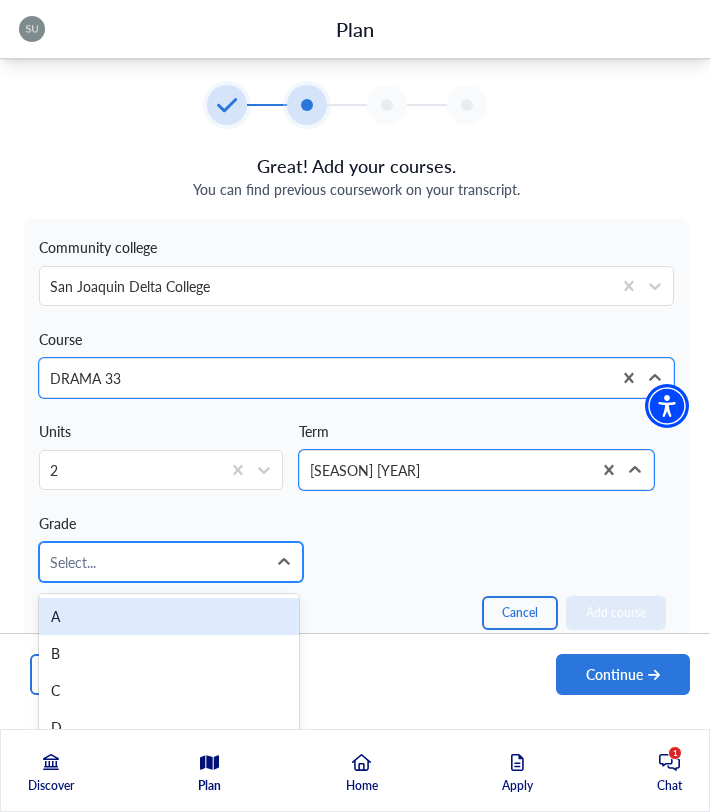 click at bounding box center [153, 562] 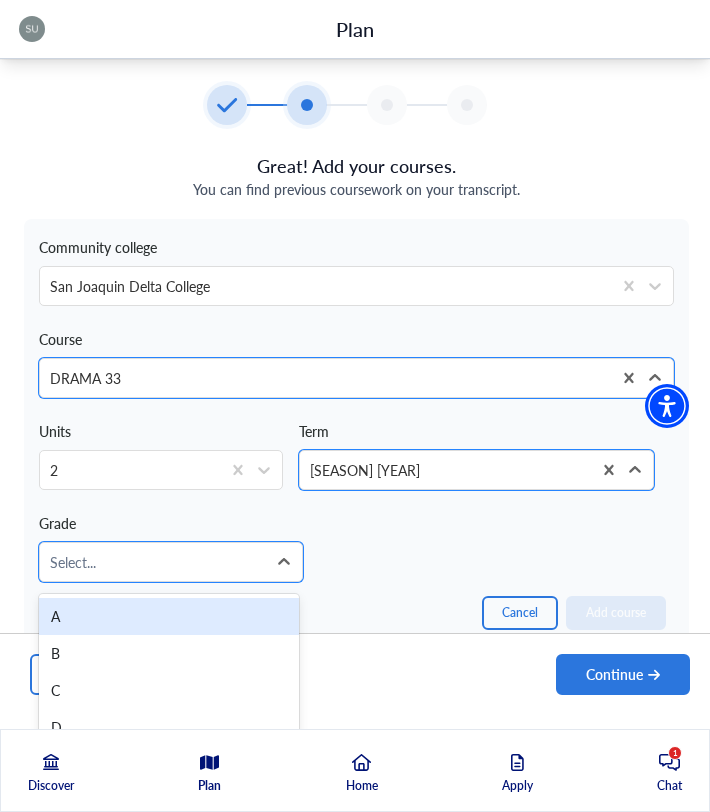 click on "A" at bounding box center (169, 616) 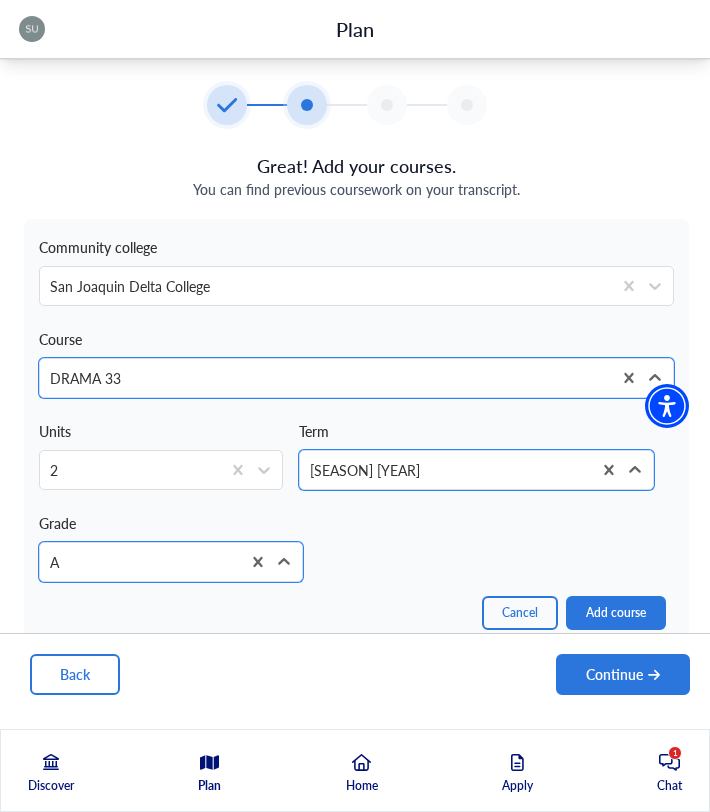 scroll, scrollTop: 96, scrollLeft: 0, axis: vertical 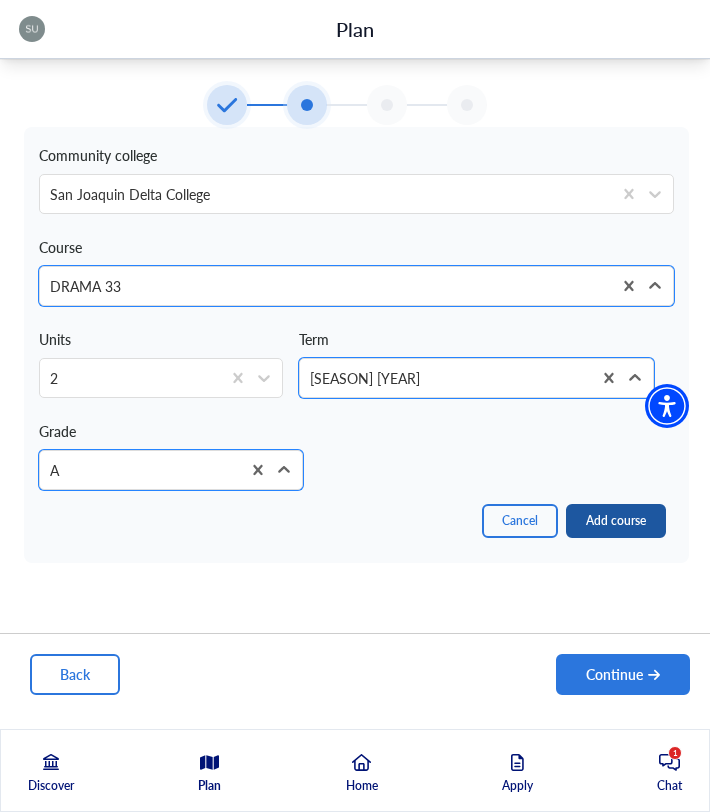click on "Add course" at bounding box center [616, 521] 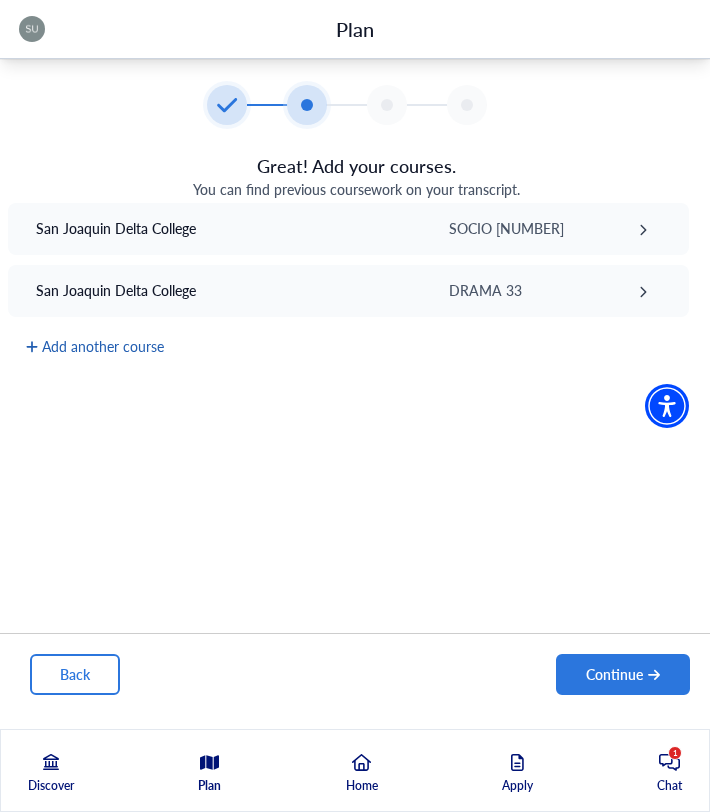click on "Add another course" at bounding box center [95, 346] 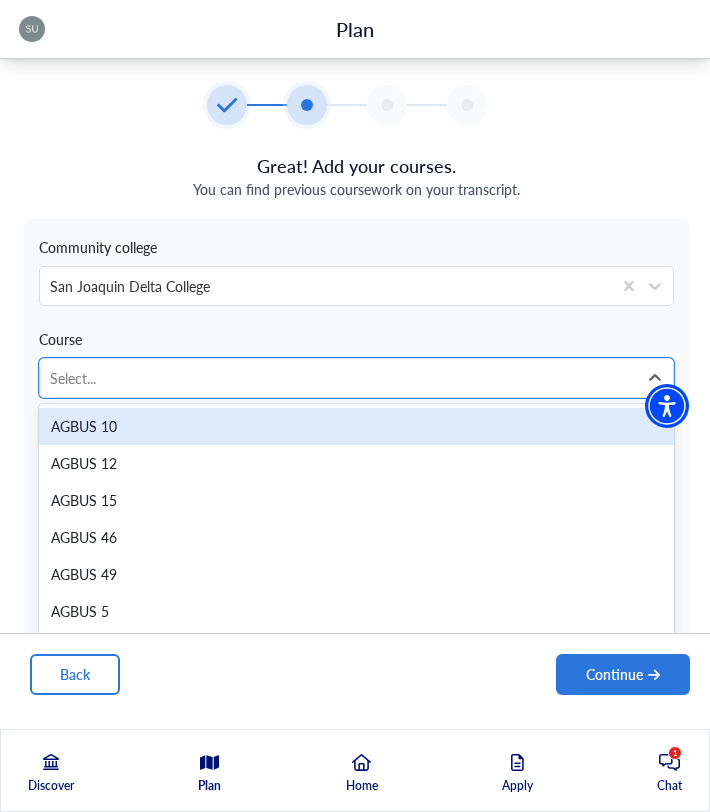 click at bounding box center (338, 378) 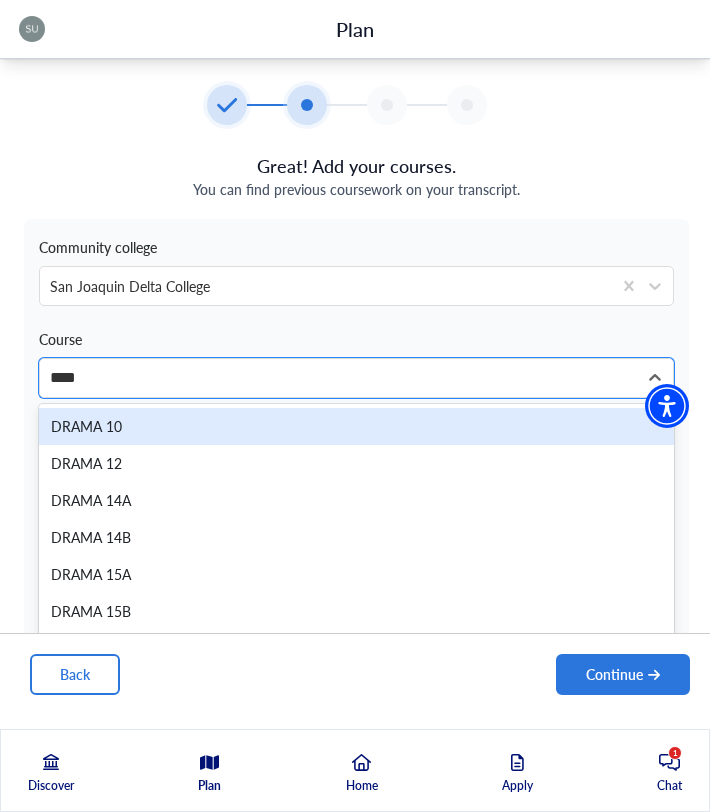 scroll, scrollTop: 0, scrollLeft: 0, axis: both 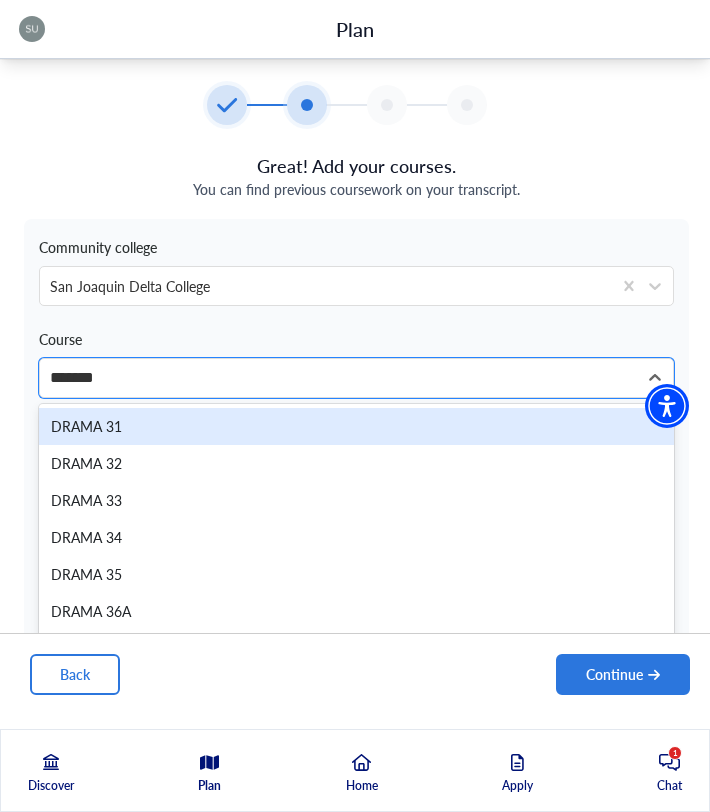 type on "********" 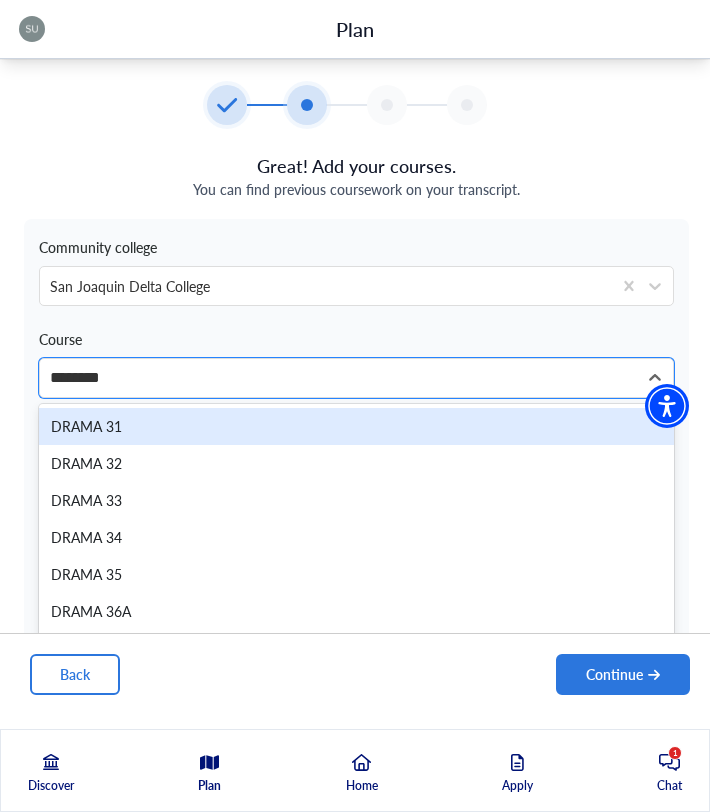 scroll, scrollTop: 0, scrollLeft: 4, axis: horizontal 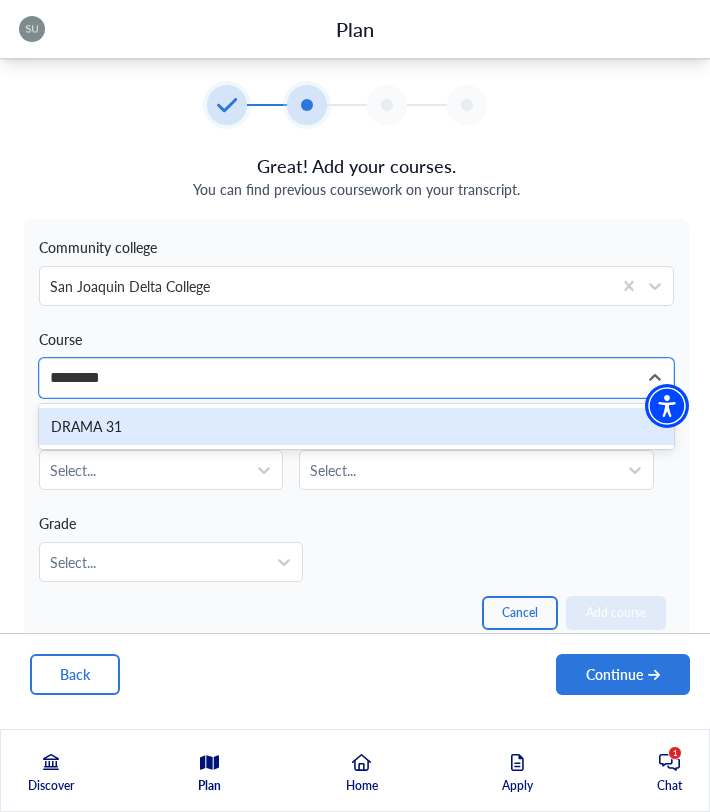 click on "DRAMA 31" at bounding box center (356, 426) 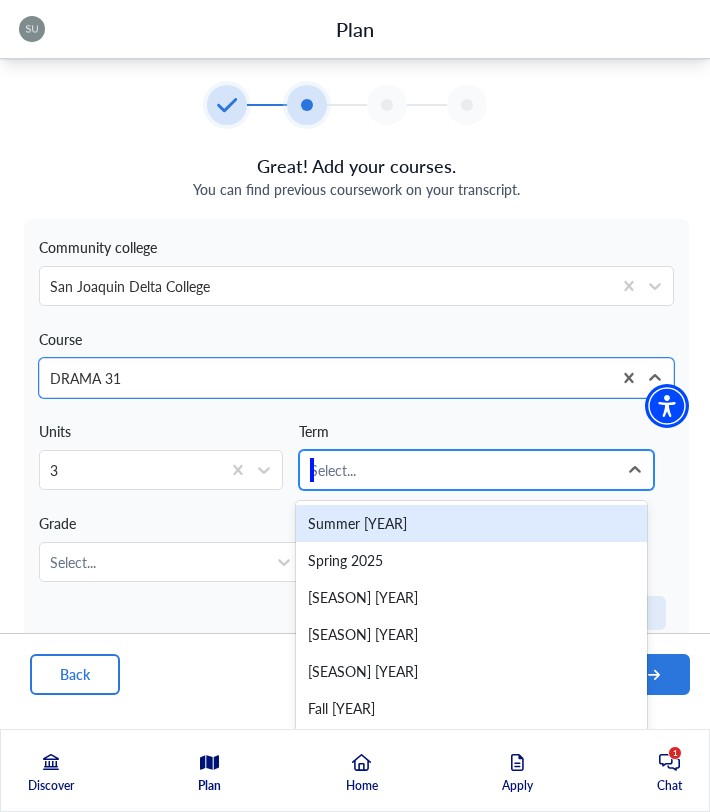 click at bounding box center (458, 470) 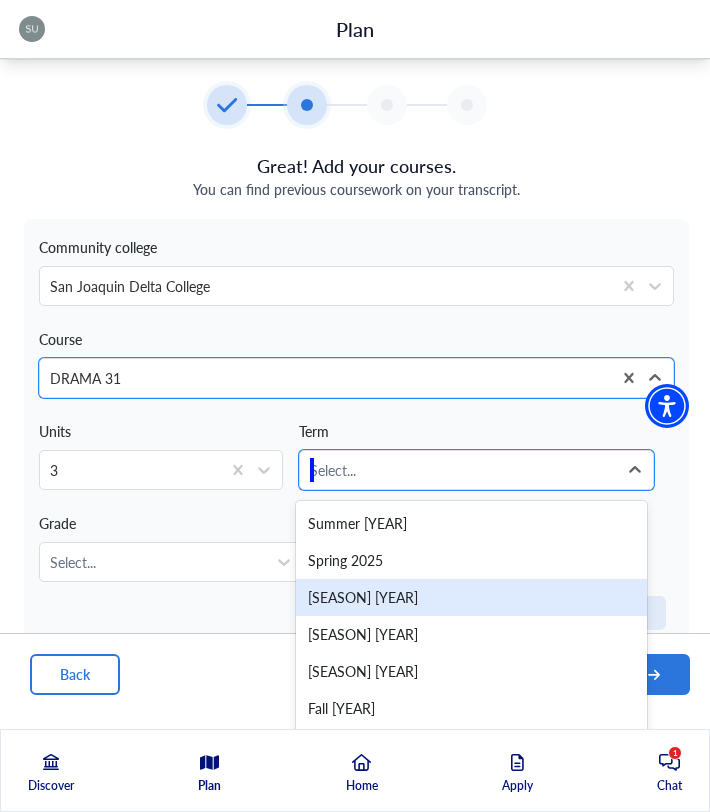 click on "[SEASON] [YEAR]" at bounding box center [471, 597] 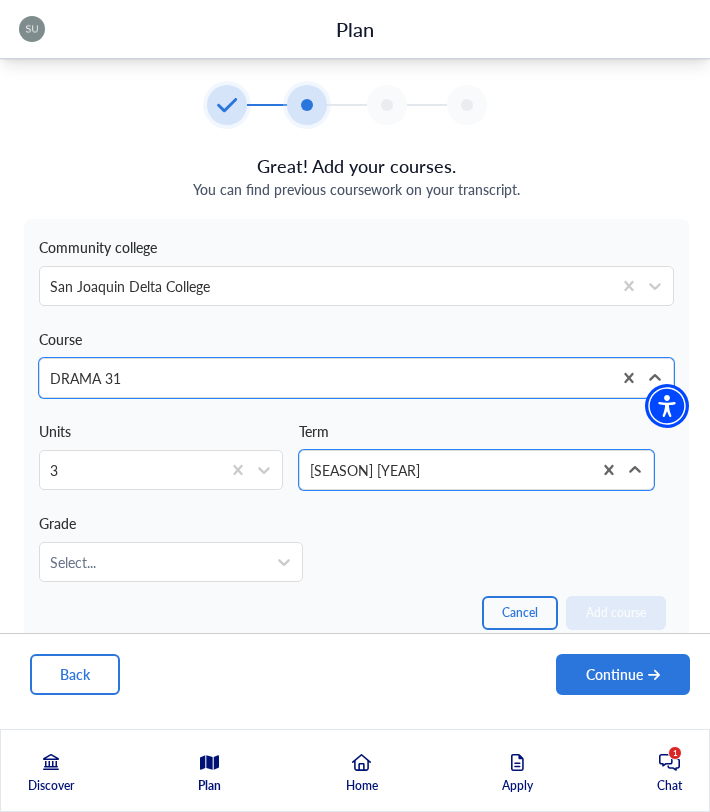 click on "Grade Select..." at bounding box center [171, 542] 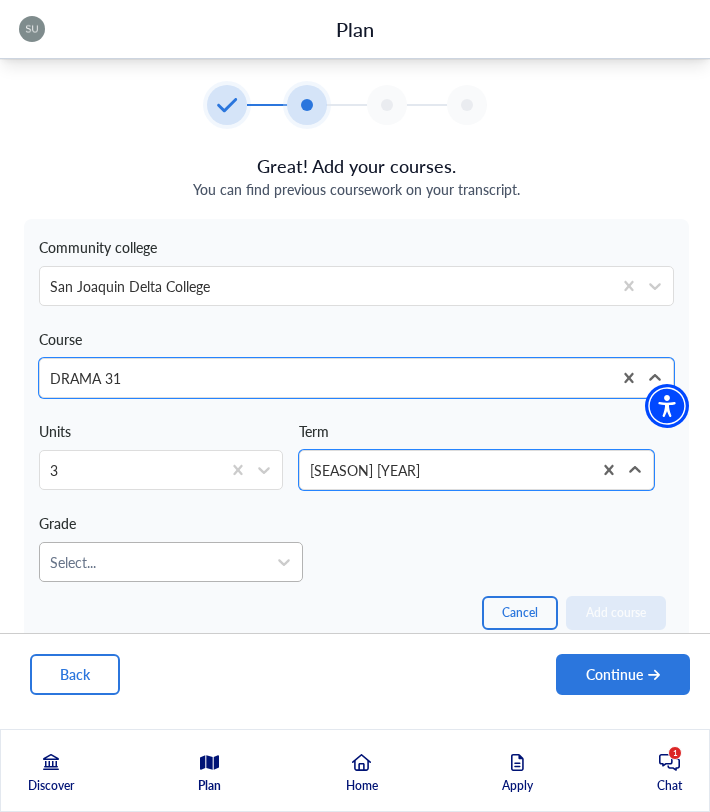 click at bounding box center [153, 562] 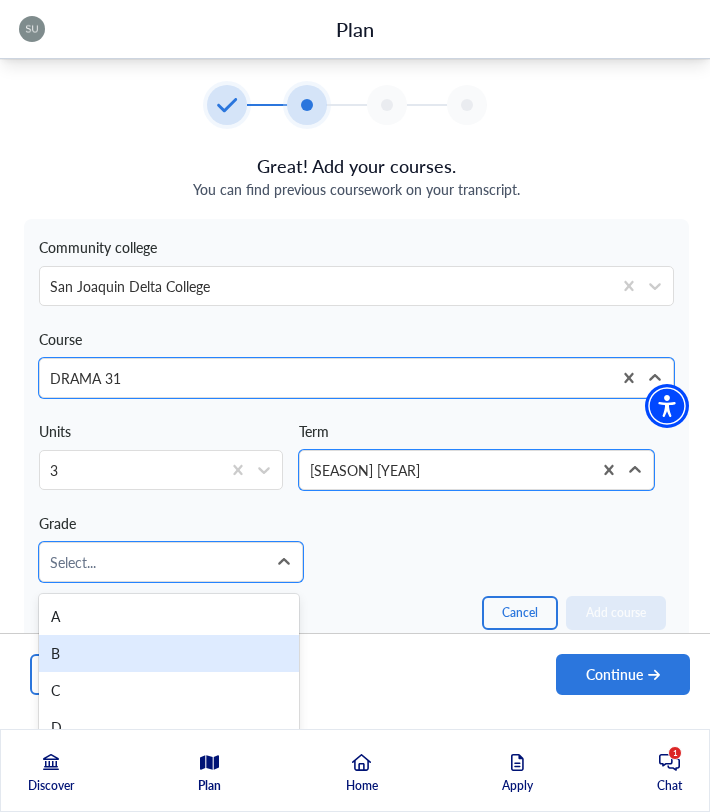 click on "B" at bounding box center [169, 653] 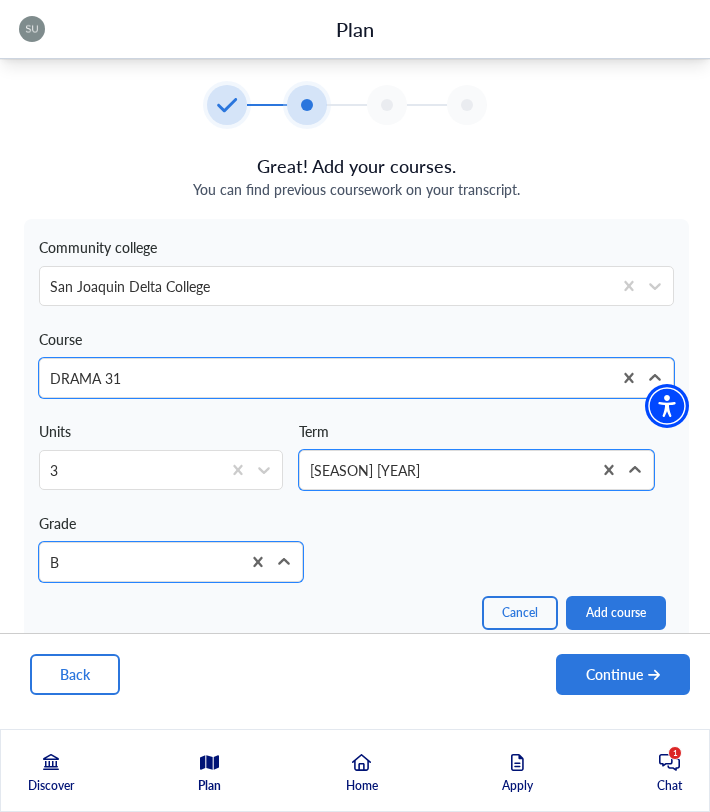 scroll, scrollTop: 96, scrollLeft: 0, axis: vertical 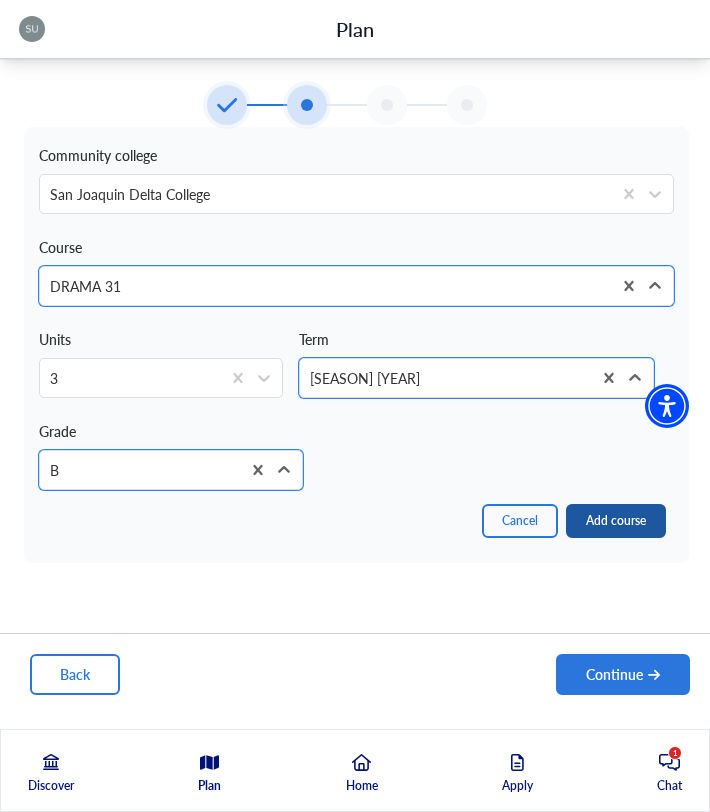 click on "Add course" at bounding box center [616, 521] 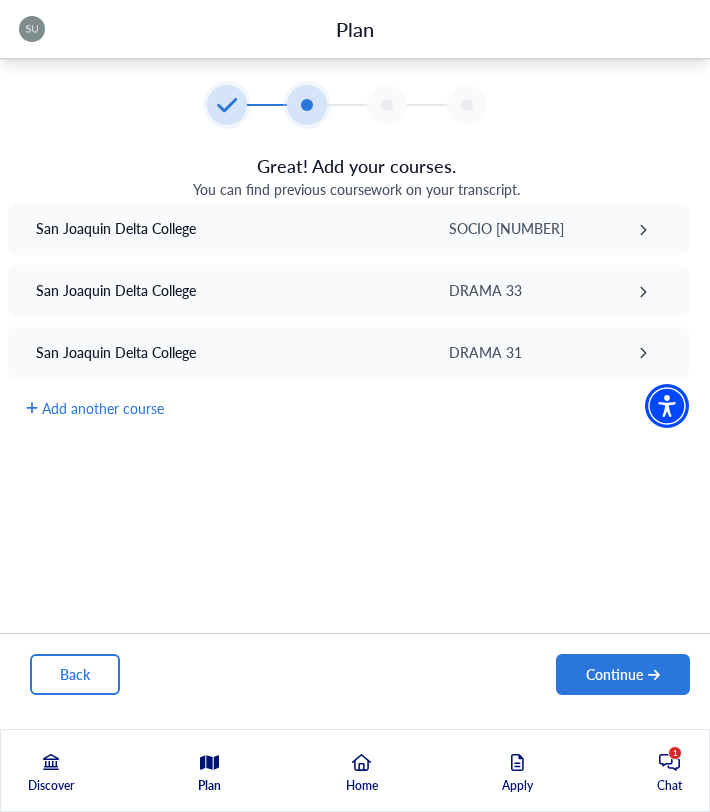 scroll, scrollTop: 0, scrollLeft: 0, axis: both 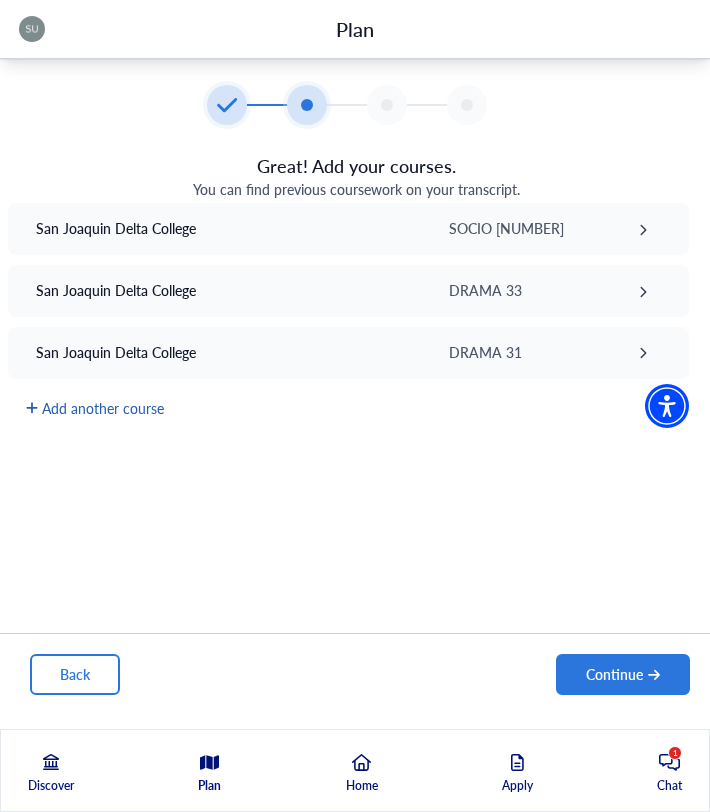 click on "Add another course" at bounding box center [95, 408] 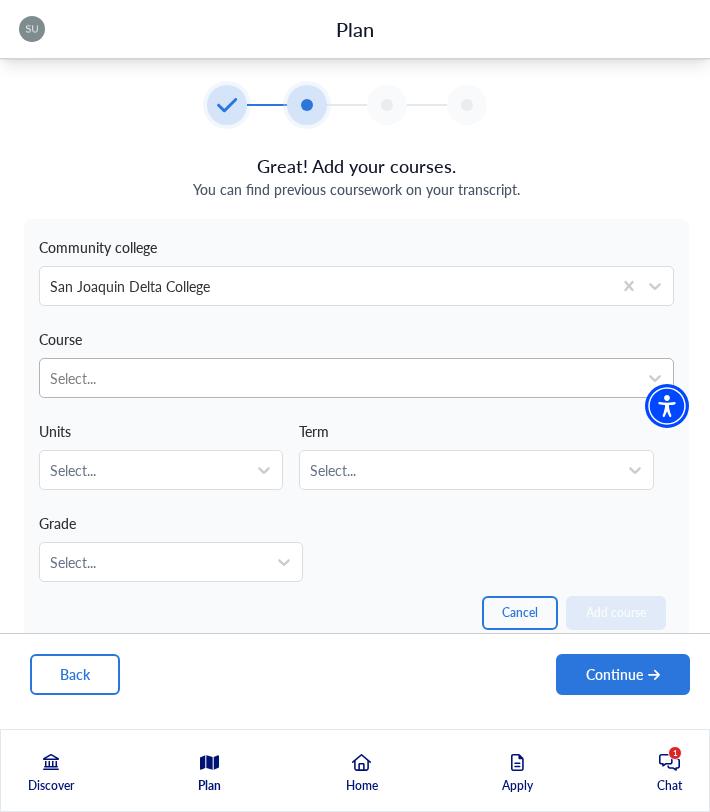 click at bounding box center [338, 378] 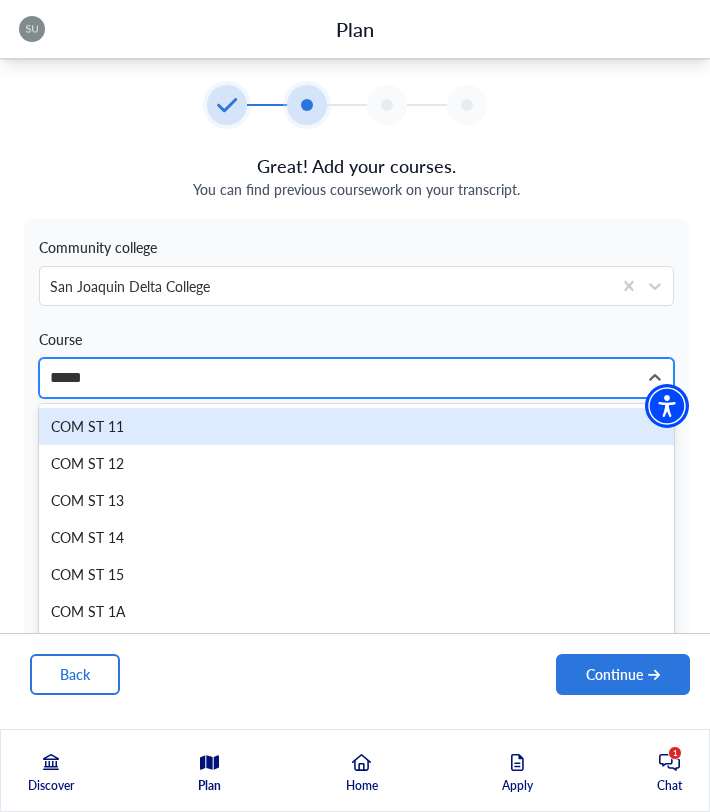 scroll, scrollTop: 0, scrollLeft: 1, axis: horizontal 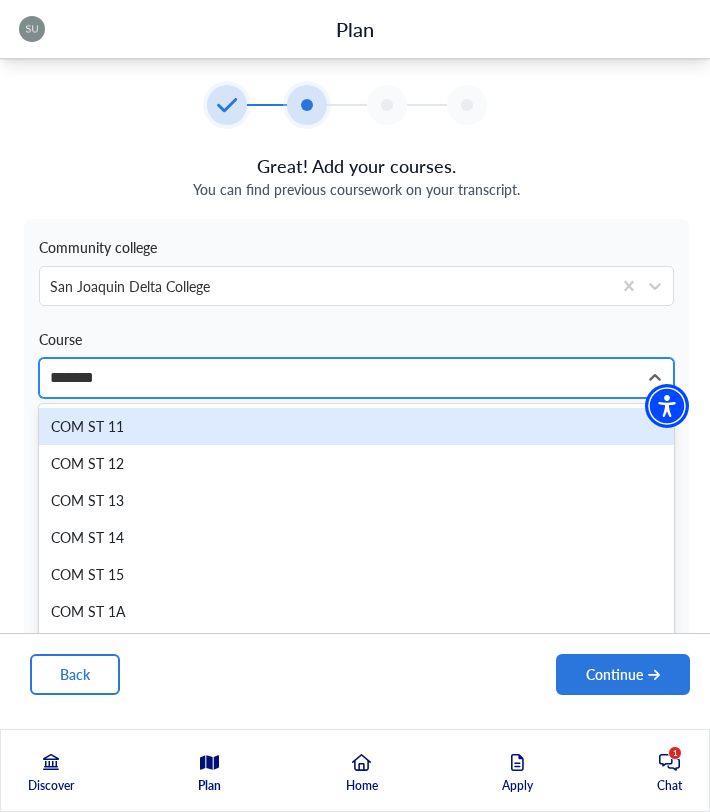 type on "********" 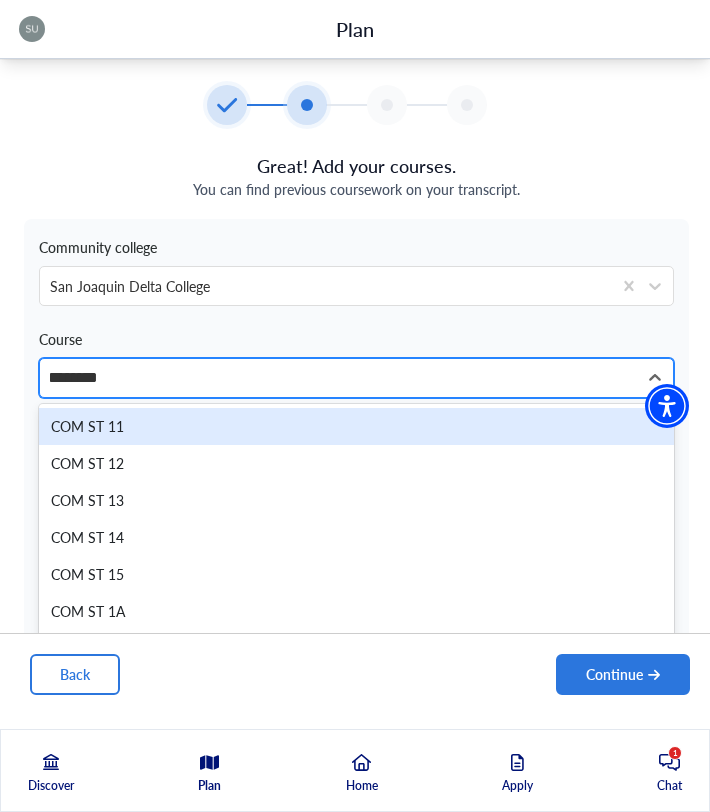 scroll, scrollTop: 0, scrollLeft: 3, axis: horizontal 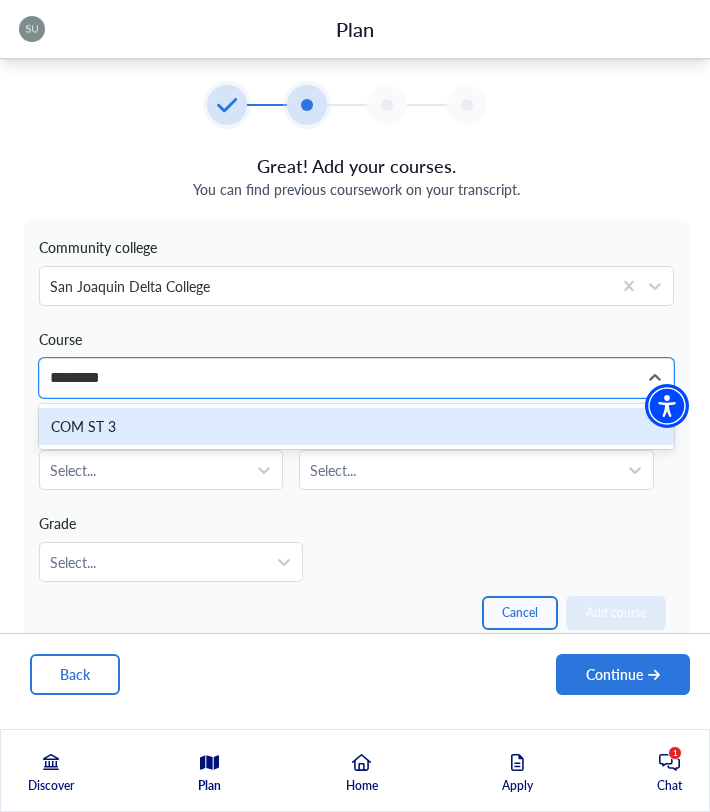 click on "COM ST 3" at bounding box center (356, 426) 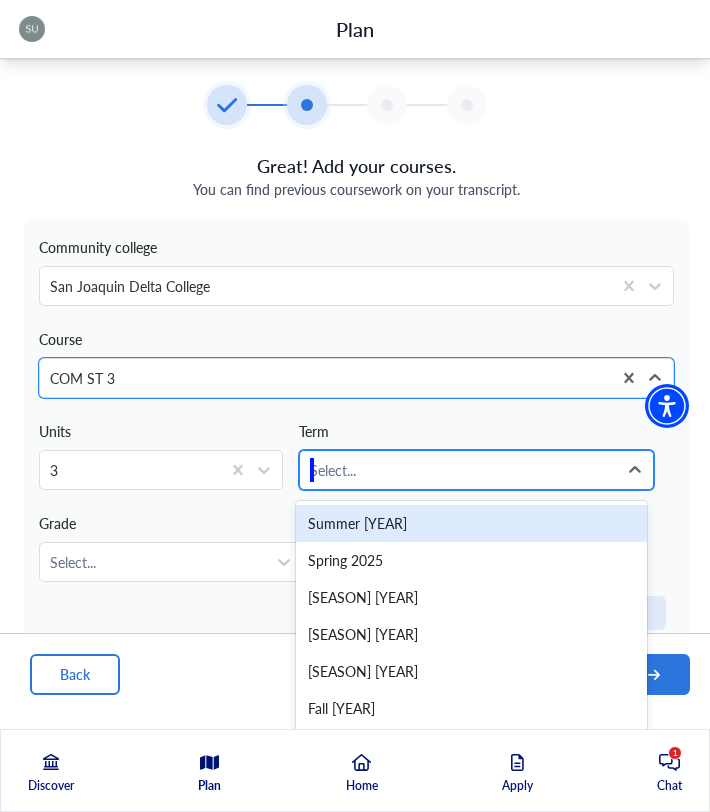 click at bounding box center [458, 470] 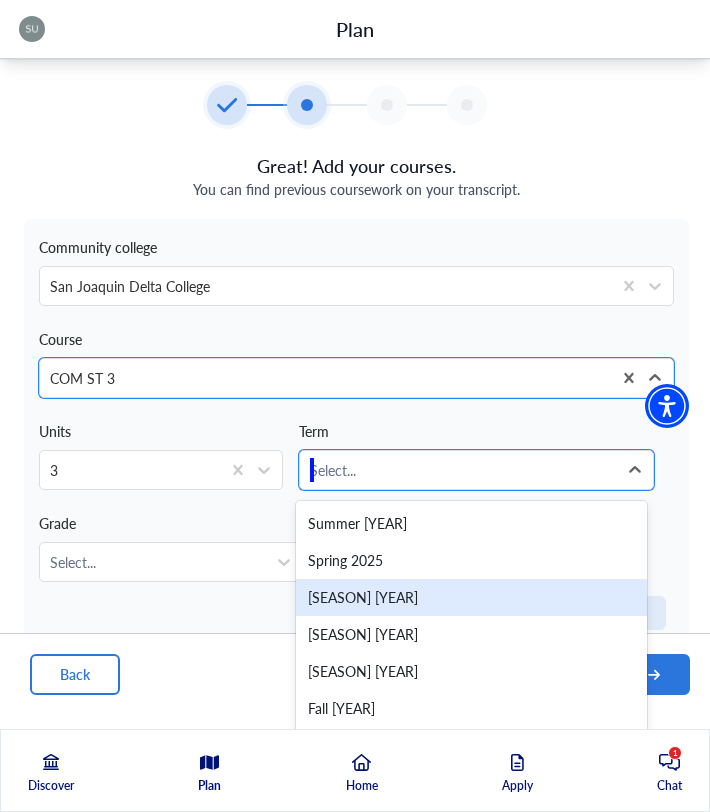 click on "[SEASON] [YEAR]" at bounding box center (471, 597) 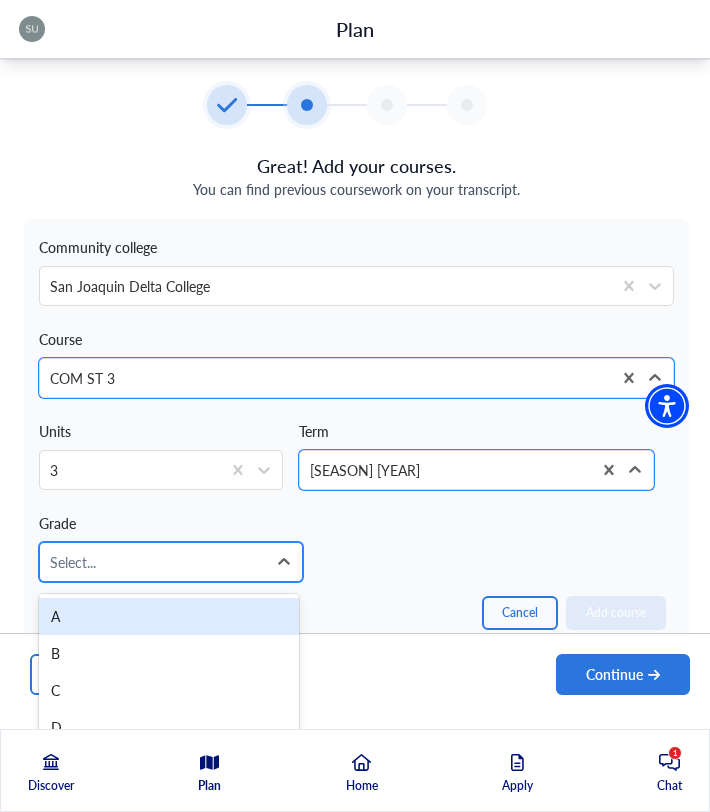 click at bounding box center [153, 562] 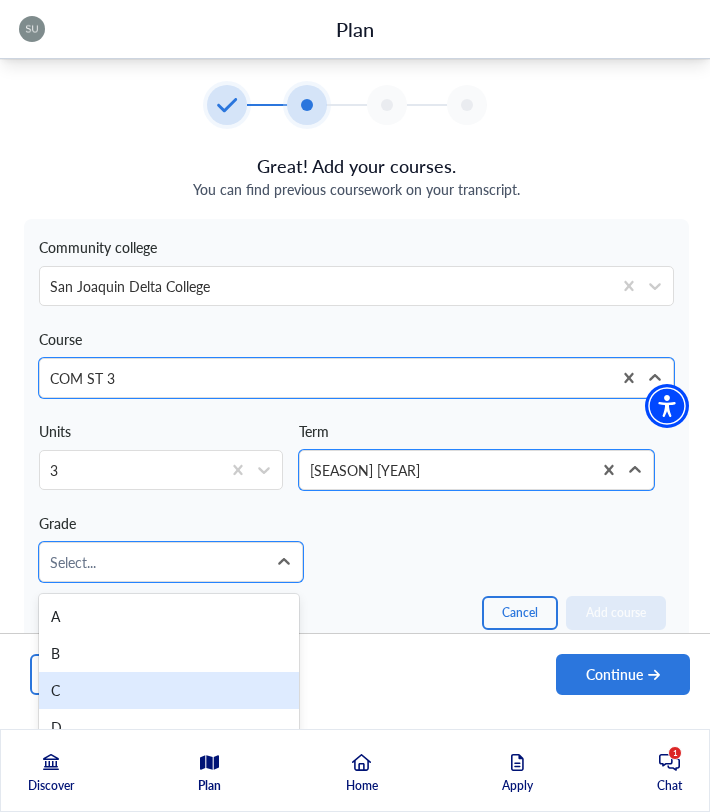 click on "C" at bounding box center (169, 690) 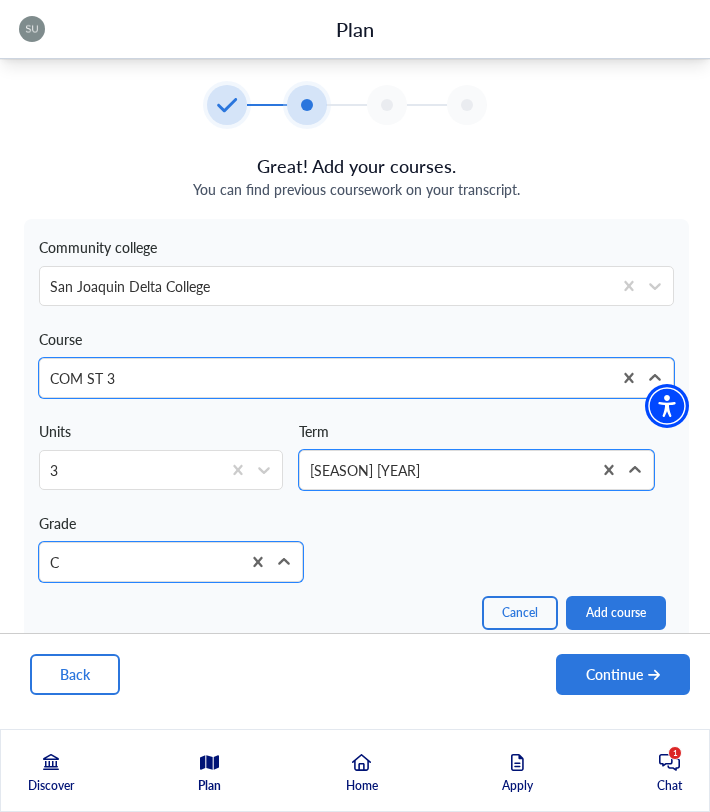 click on "Community college San Joaquin Delta College Course option COM ST 3, selected. COM ST 3 Units [NUMBER] Term option Fall [YEAR], selected. Fall [YEAR] Grade option C, selected. C" at bounding box center [348, 412] 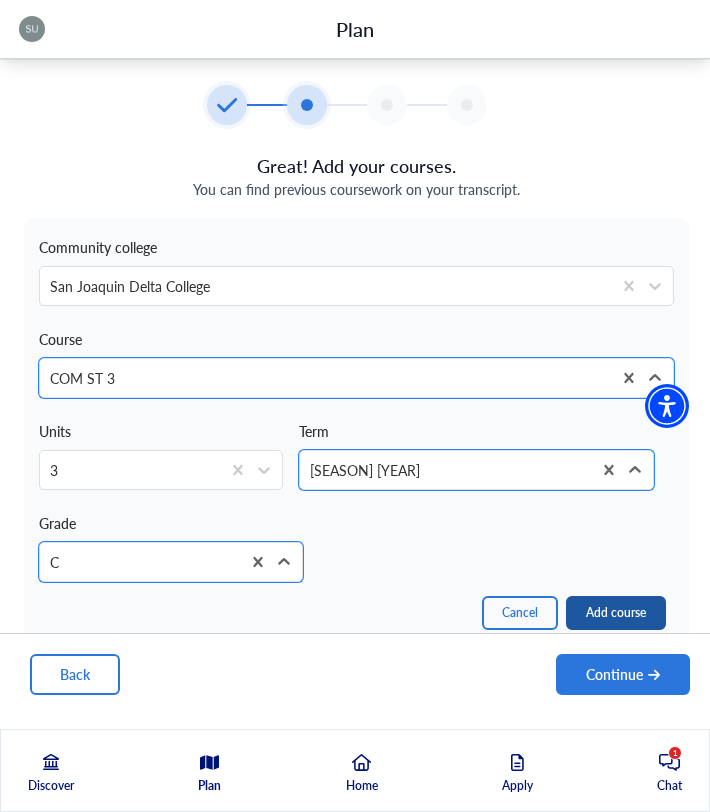 click on "Add course" at bounding box center (616, 613) 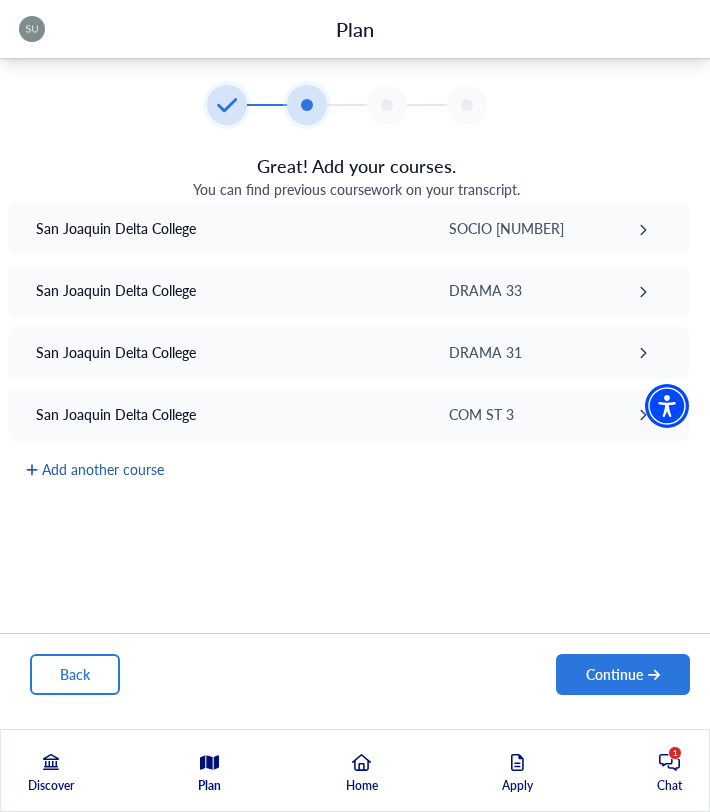 click on "Add another course" at bounding box center (95, 469) 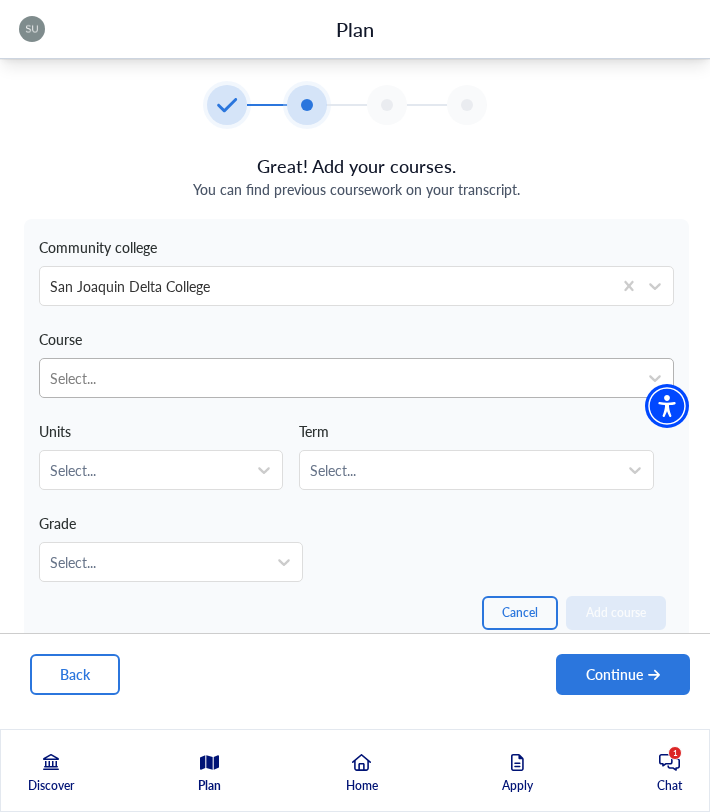 click at bounding box center (338, 378) 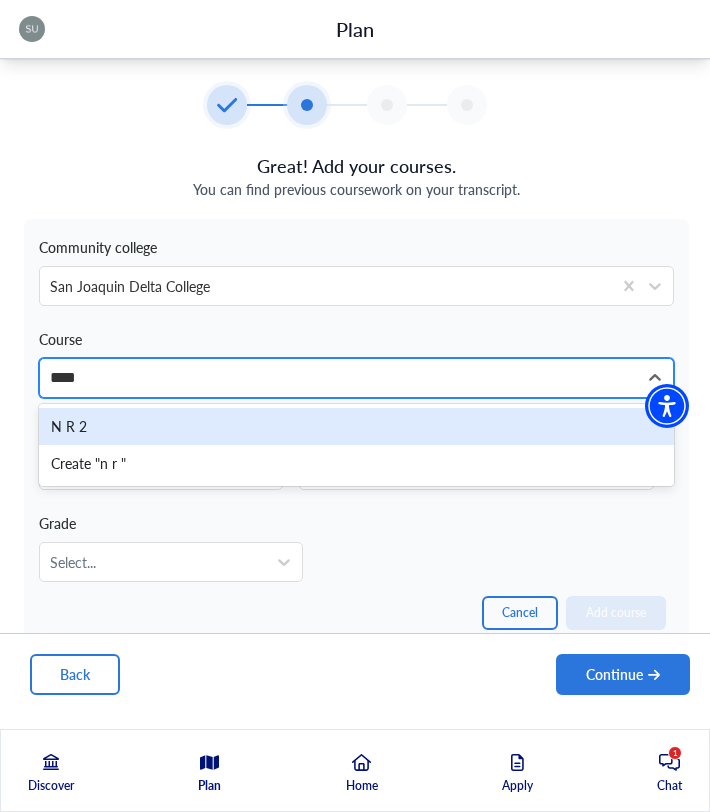 type on "*****" 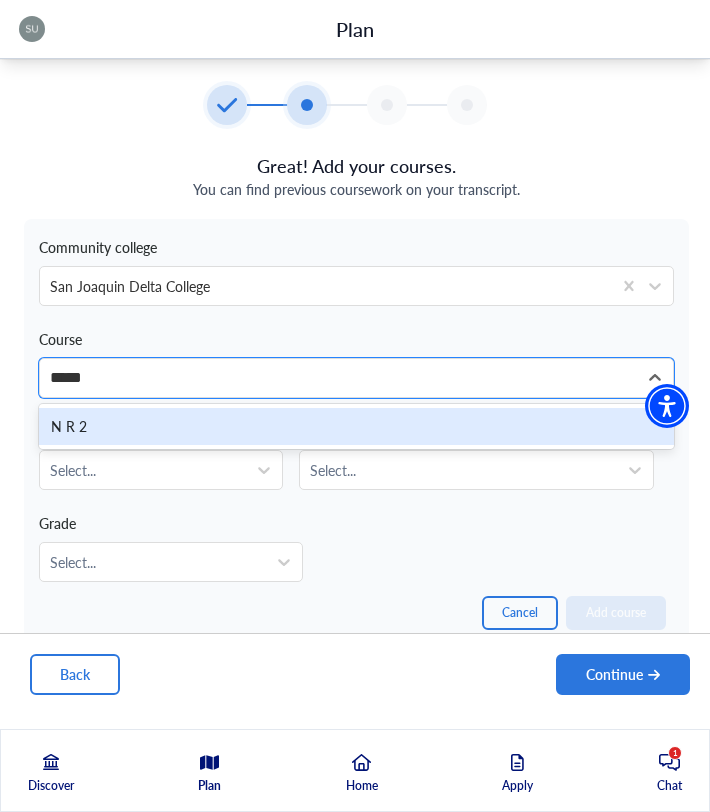click on "N R 2" at bounding box center [356, 426] 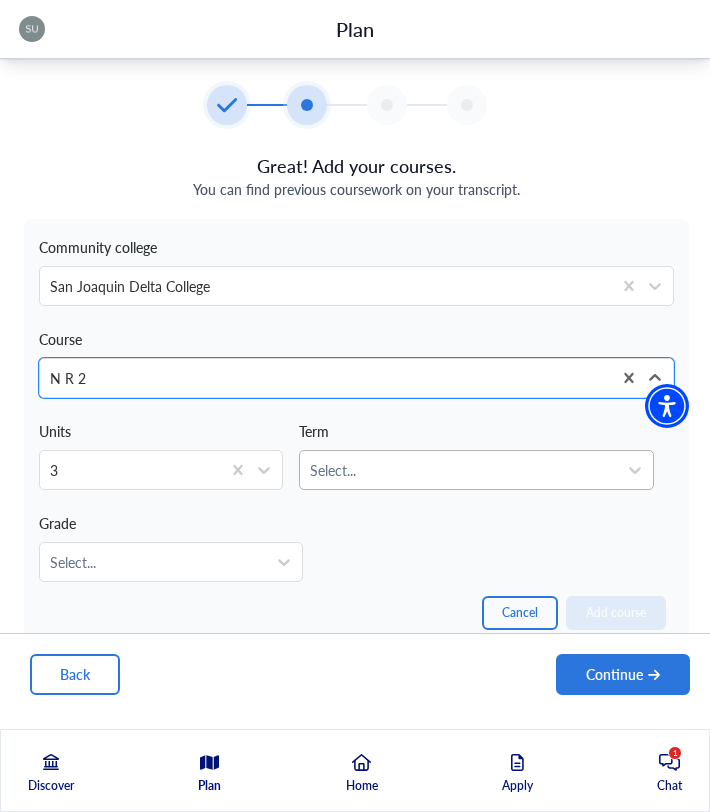 click at bounding box center (458, 470) 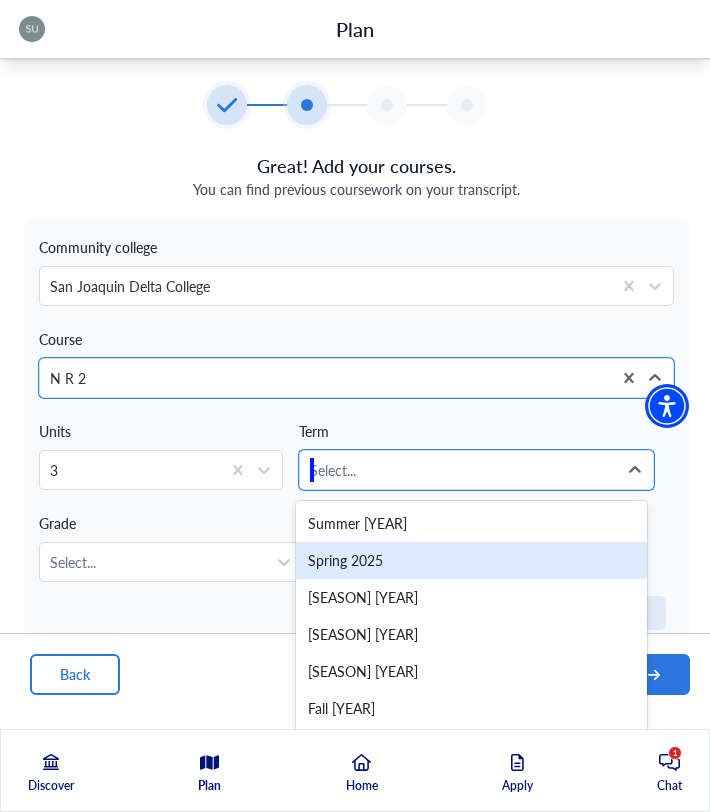 click on "Spring 2025" at bounding box center (471, 560) 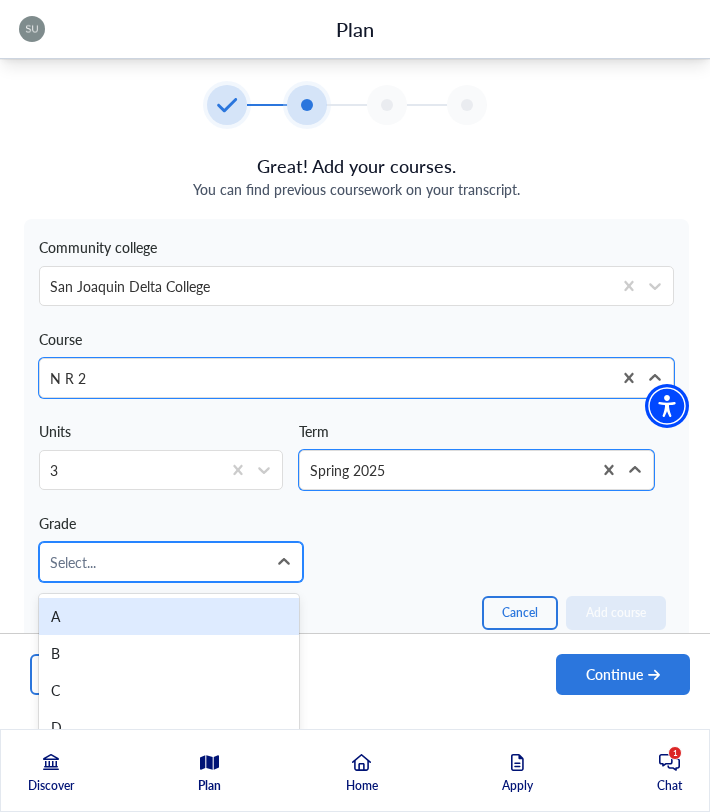 click at bounding box center (153, 562) 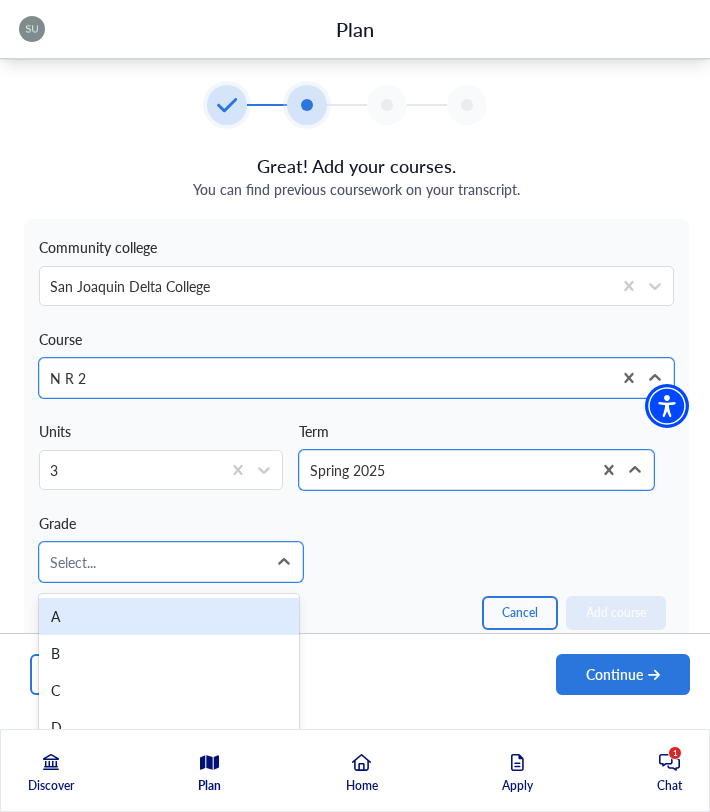click on "A" at bounding box center [169, 616] 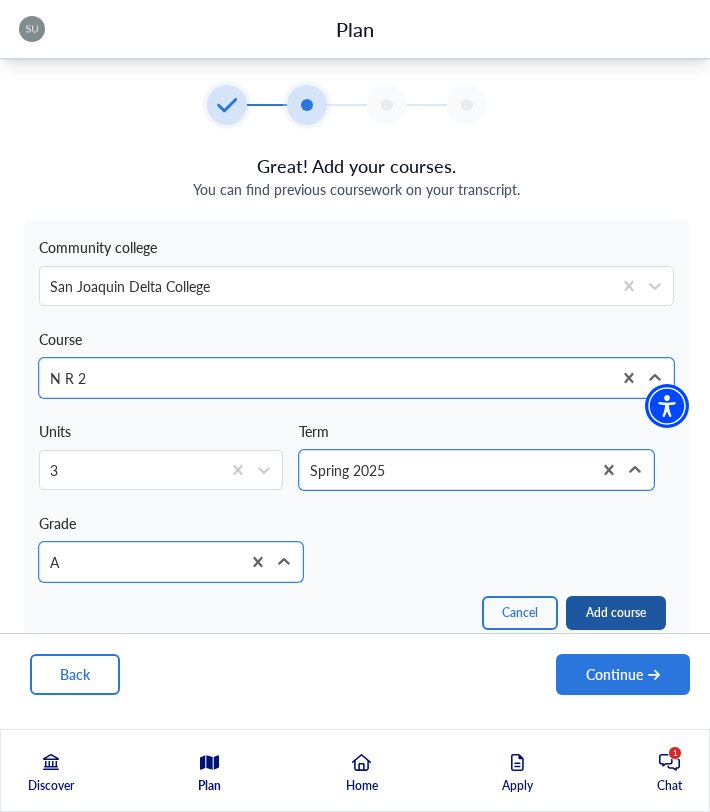 click on "Add course" at bounding box center (616, 613) 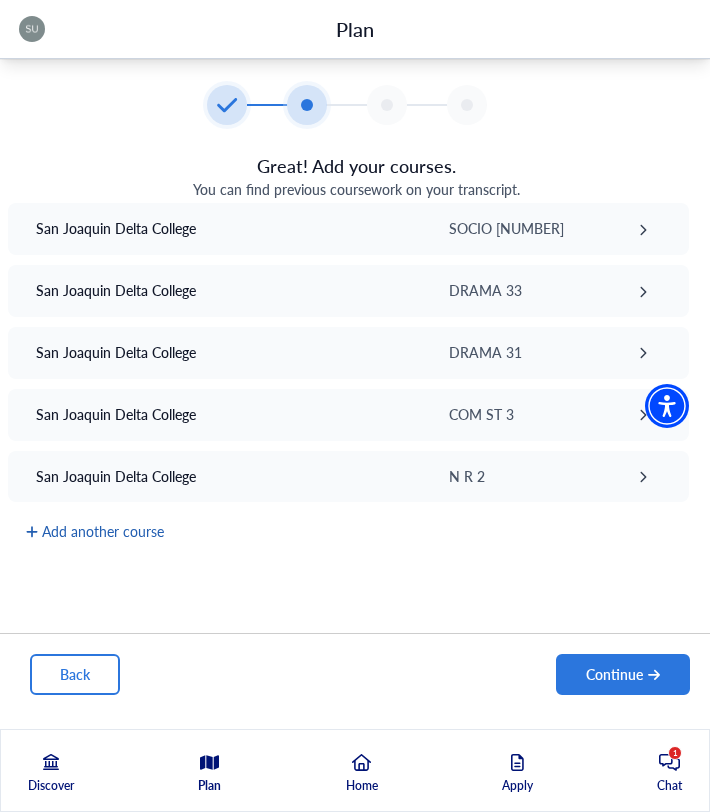 click on "Add another course" at bounding box center (95, 531) 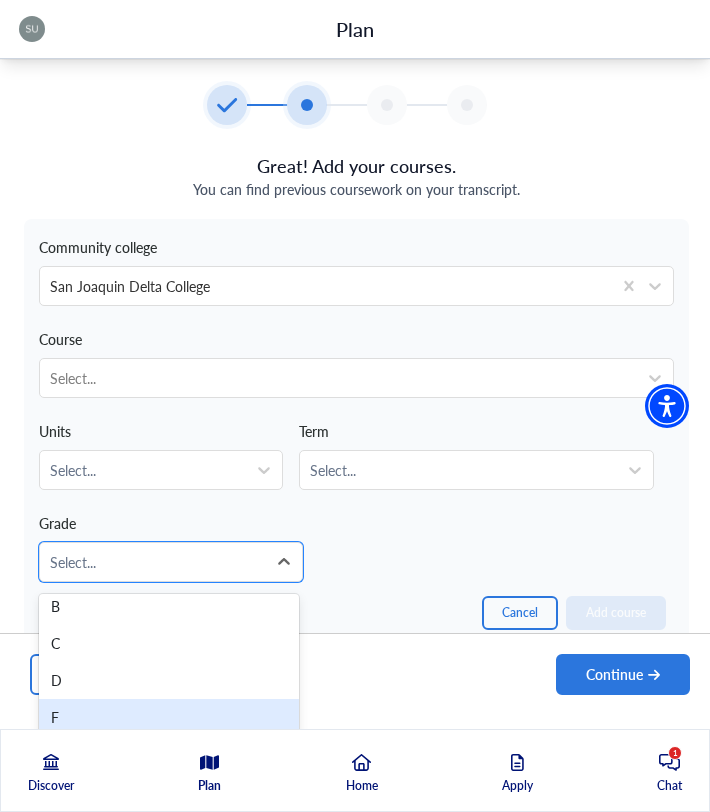 scroll, scrollTop: 141, scrollLeft: 0, axis: vertical 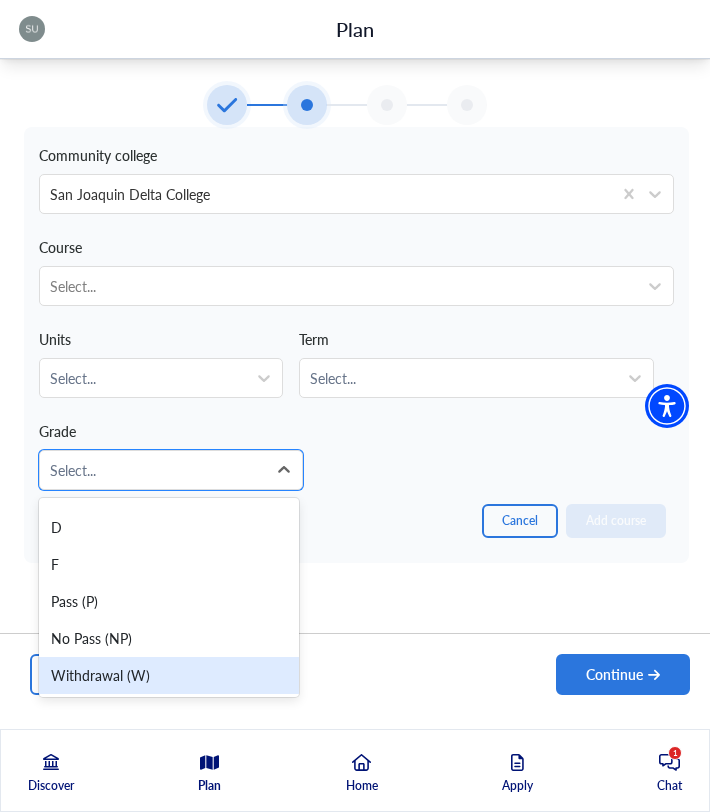 click on "Withdrawal (W)" at bounding box center [169, 675] 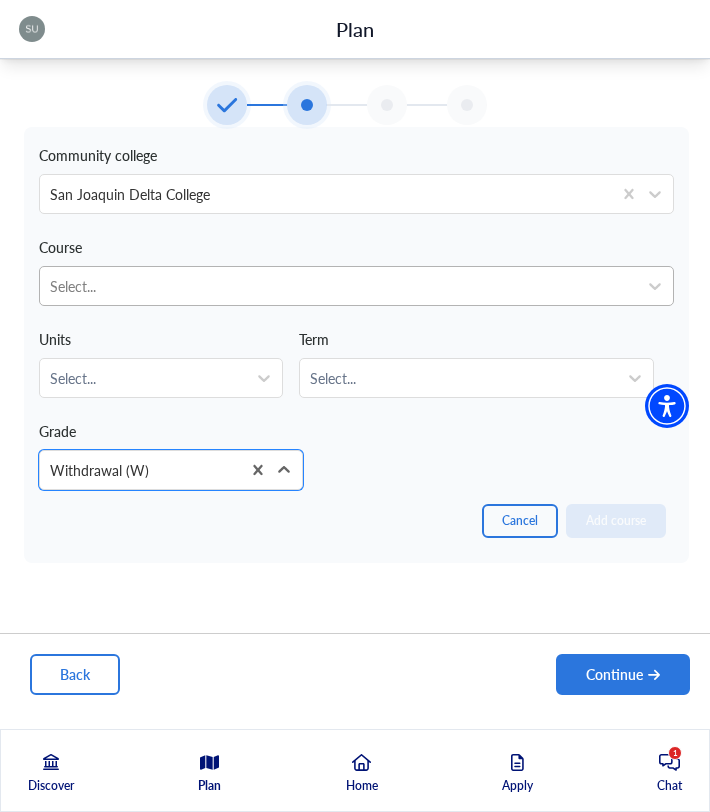 click at bounding box center (338, 286) 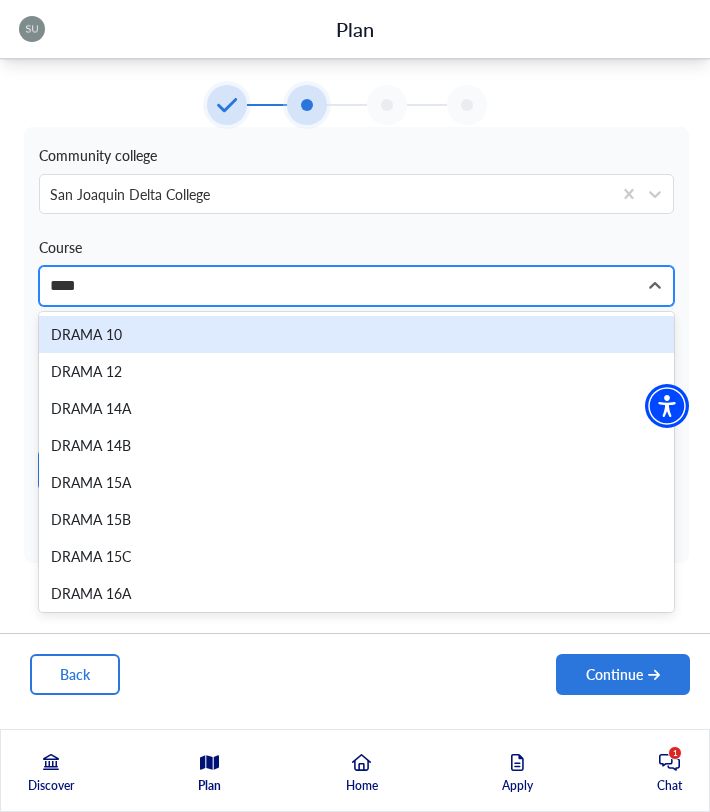 scroll, scrollTop: 0, scrollLeft: 0, axis: both 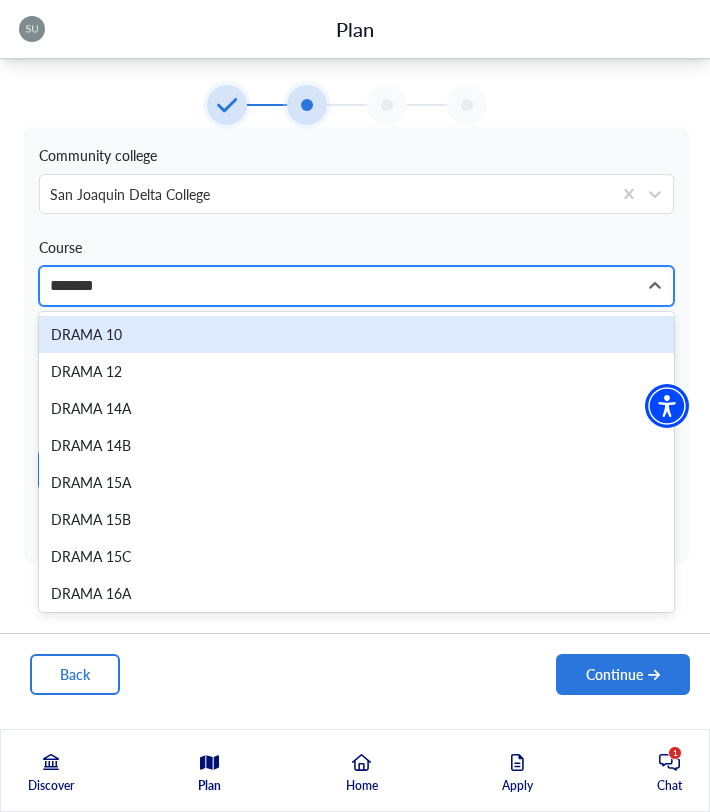 type on "********" 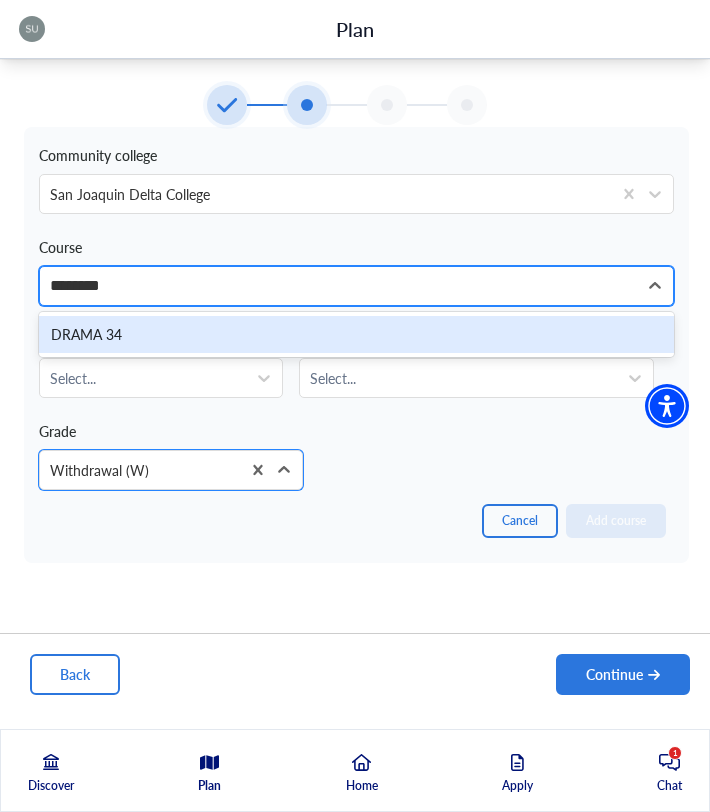 scroll, scrollTop: 0, scrollLeft: 4, axis: horizontal 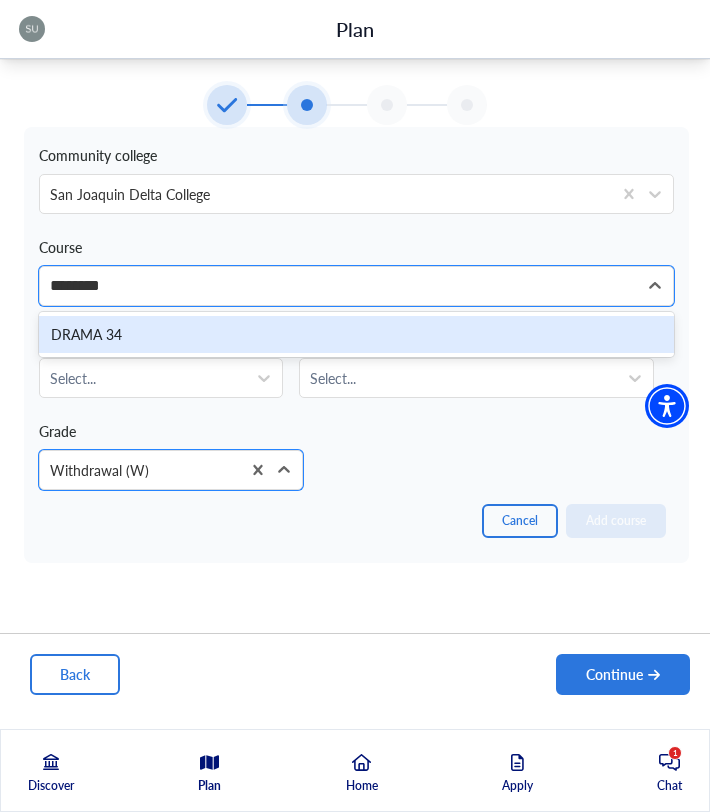 click on "DRAMA 34" at bounding box center [356, 334] 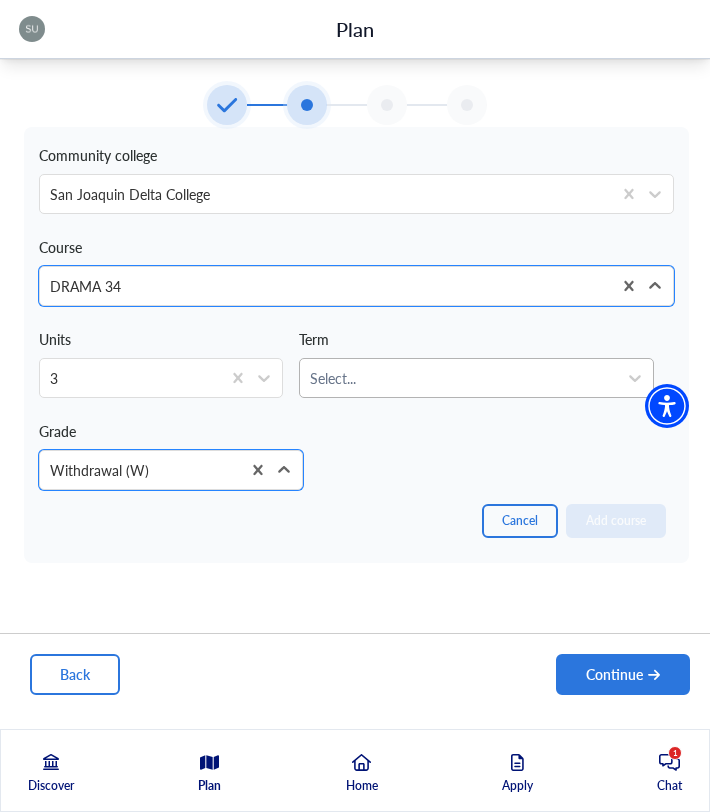 click at bounding box center [458, 378] 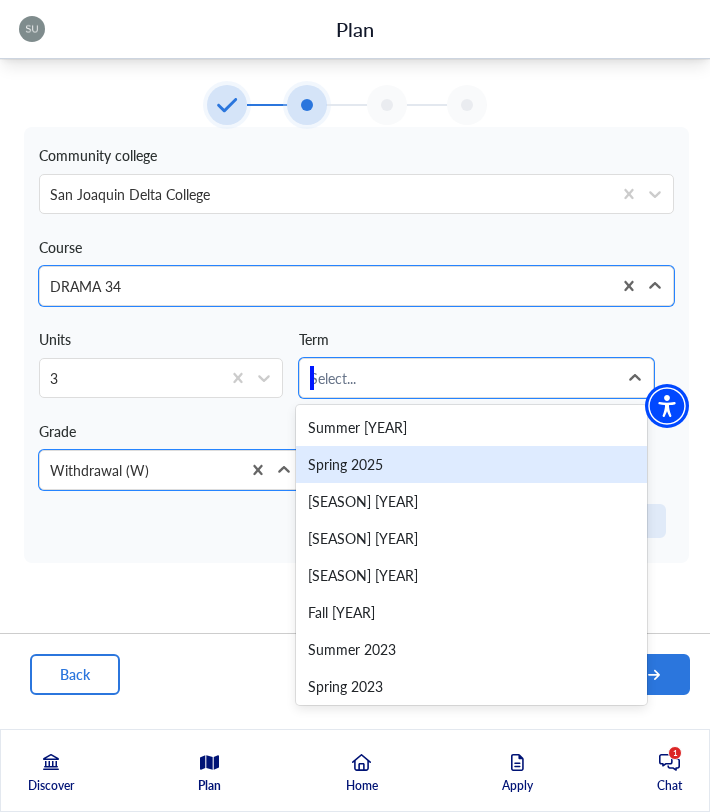 click on "Spring 2025" at bounding box center (471, 464) 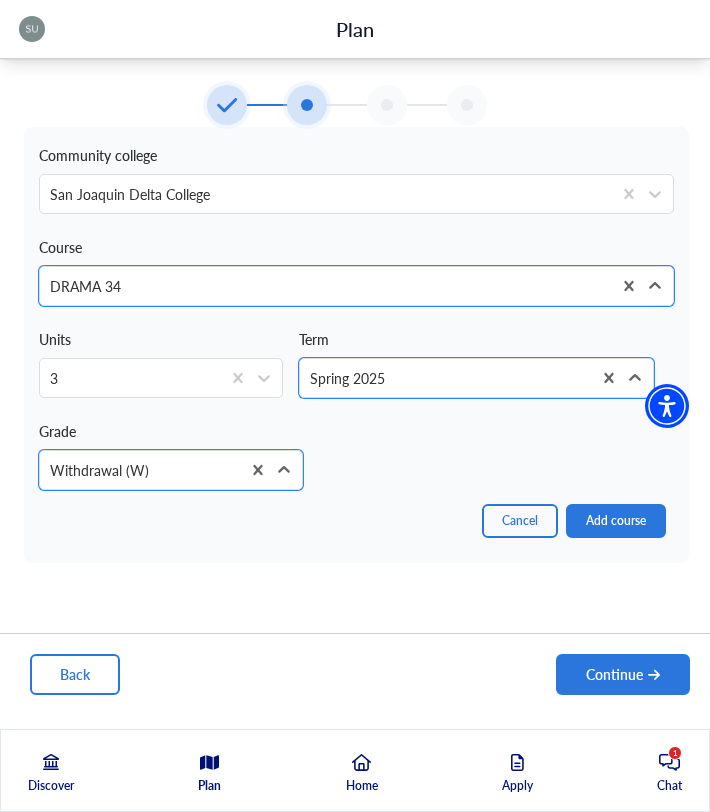 click on "Cancel Add course" at bounding box center (356, 521) 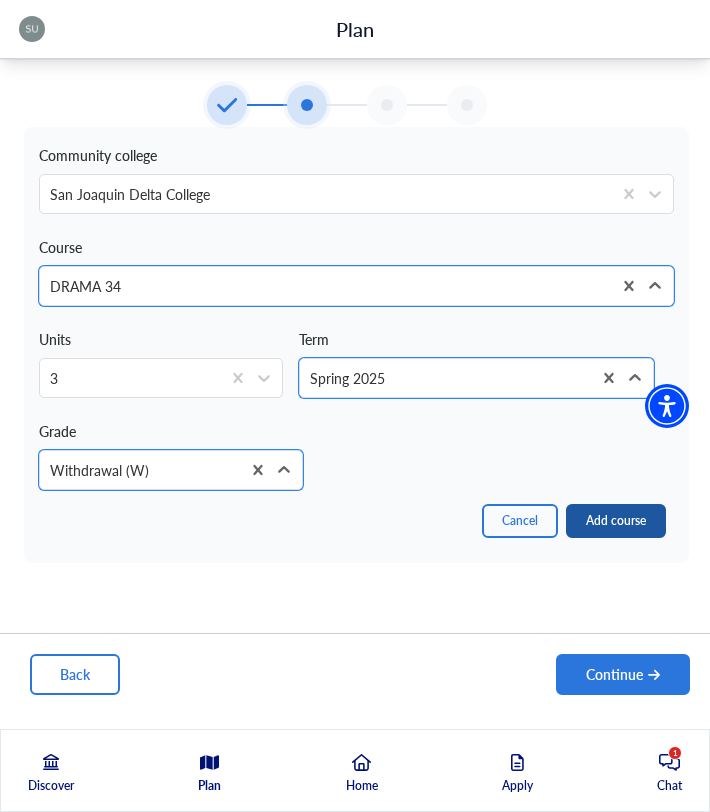 click on "Add course" at bounding box center [616, 521] 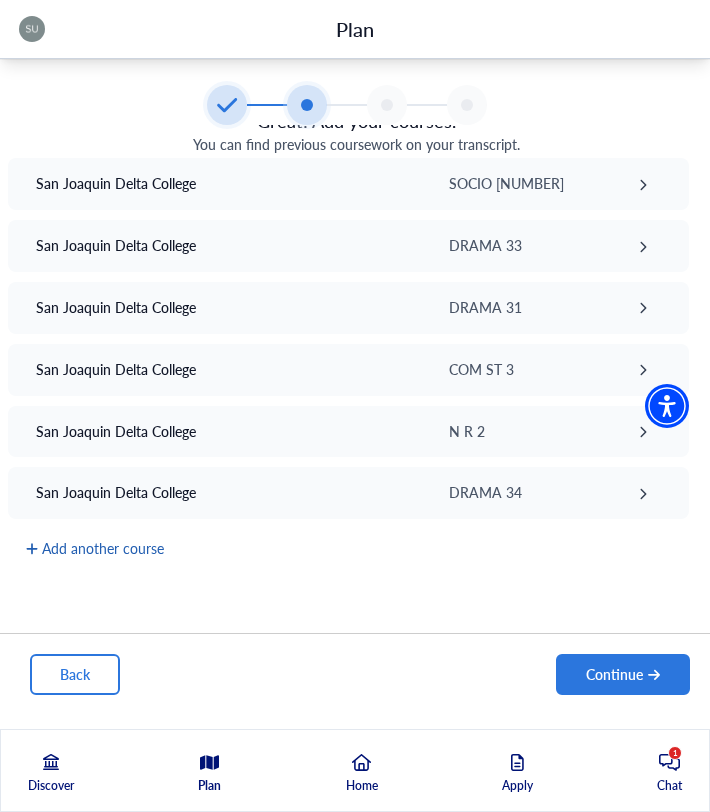 click on "Add another course" at bounding box center (95, 548) 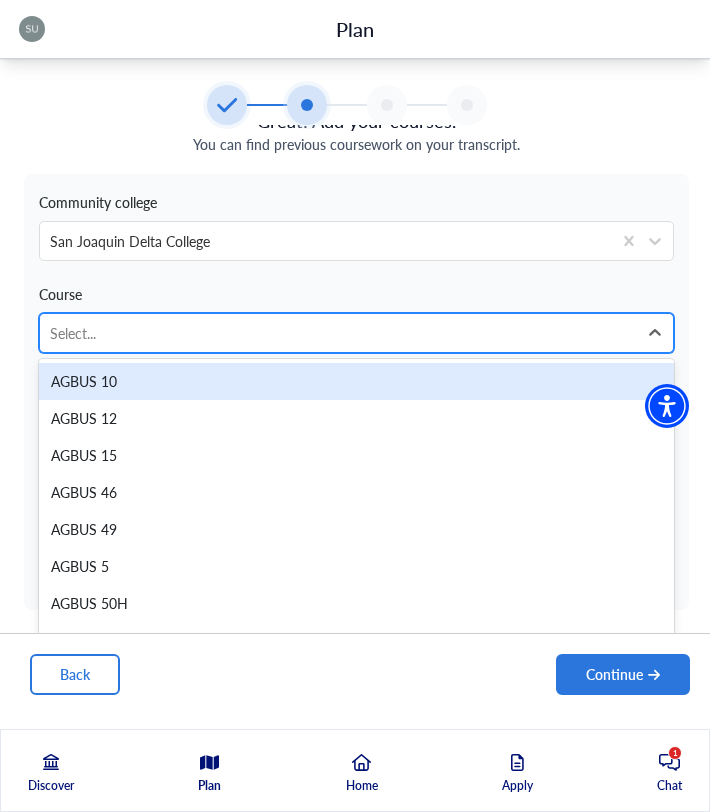 click at bounding box center [338, 333] 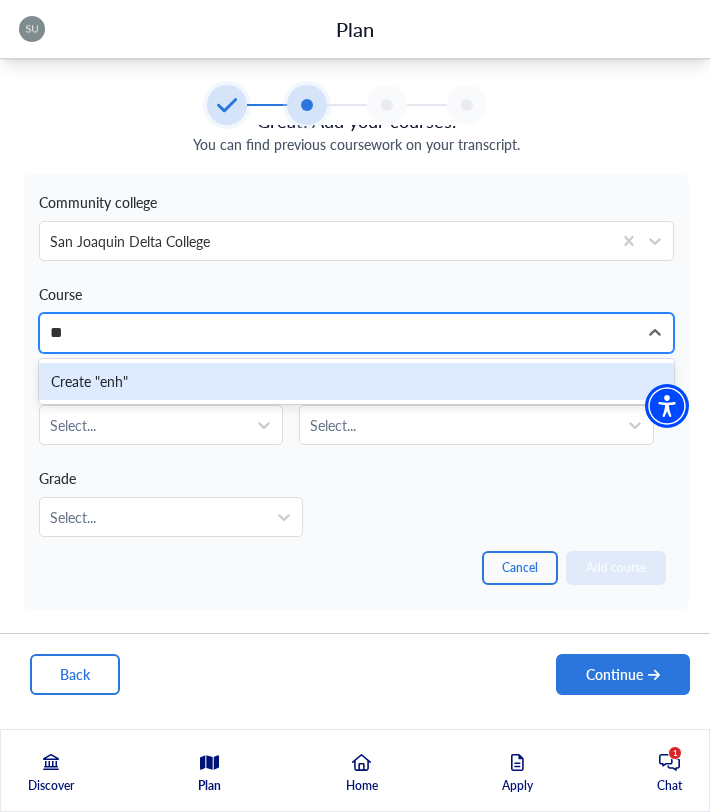 type on "***" 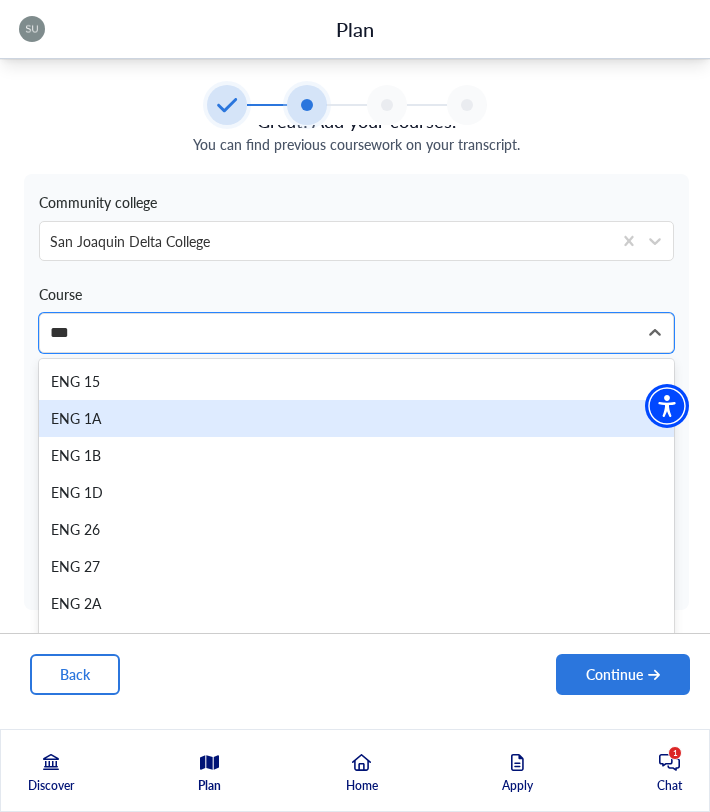 click on "ENG 1A" at bounding box center [356, 418] 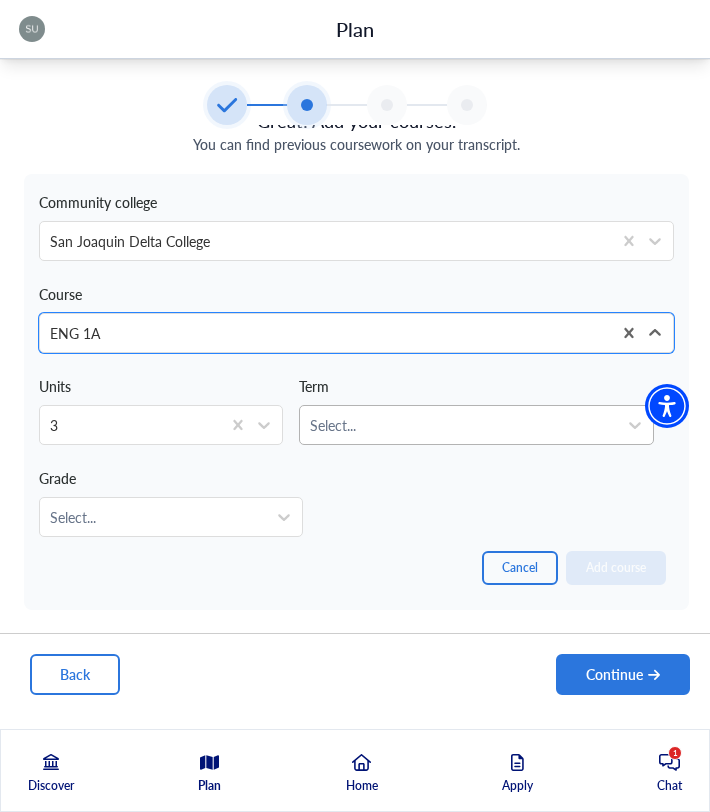 click at bounding box center [458, 425] 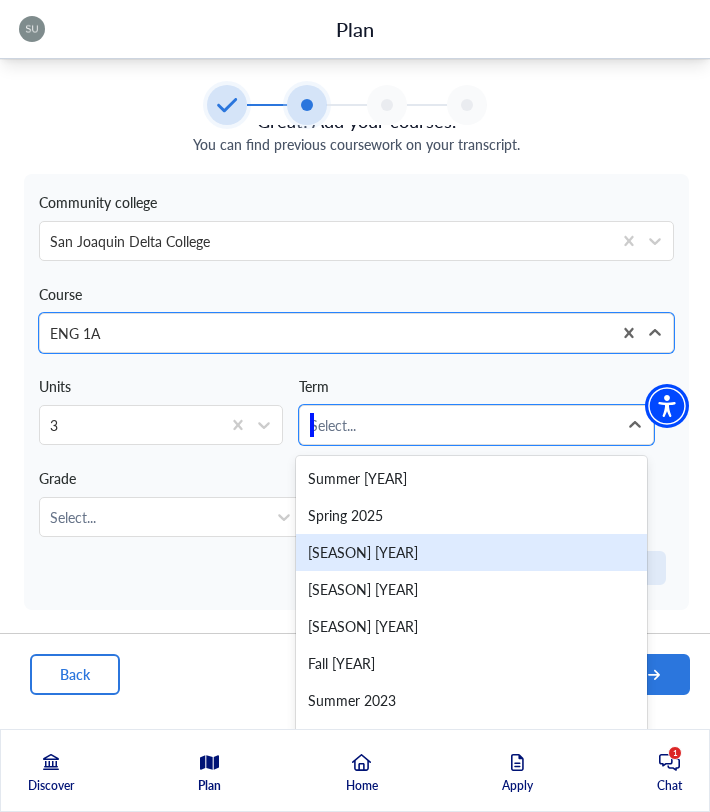 click on "[SEASON] [YEAR]" at bounding box center [471, 552] 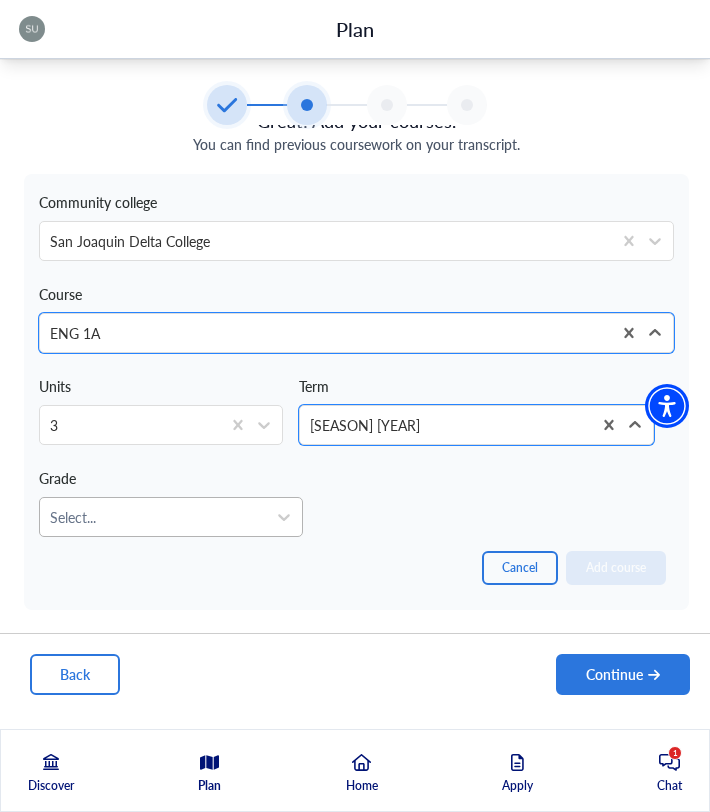 click at bounding box center (153, 517) 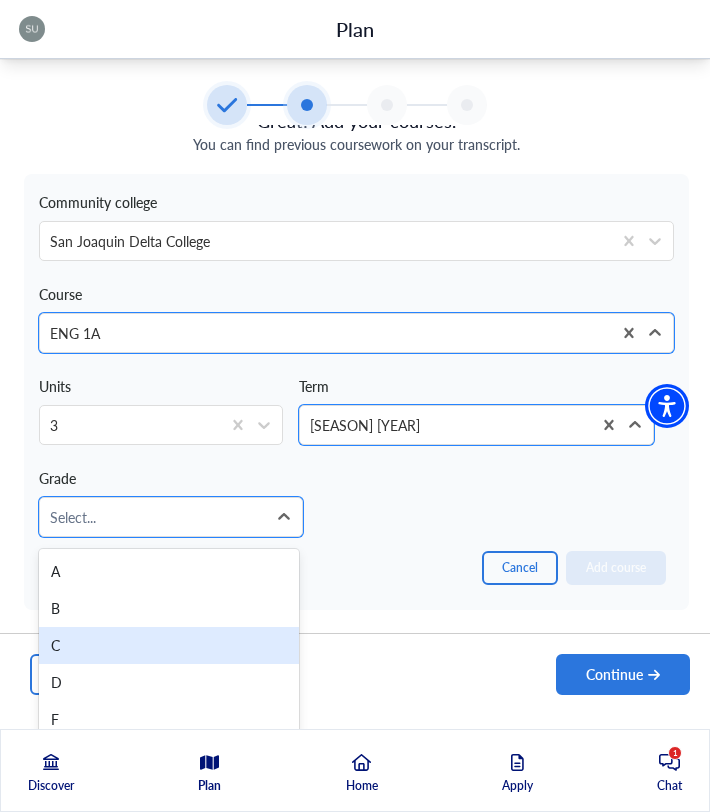 scroll, scrollTop: 59, scrollLeft: 0, axis: vertical 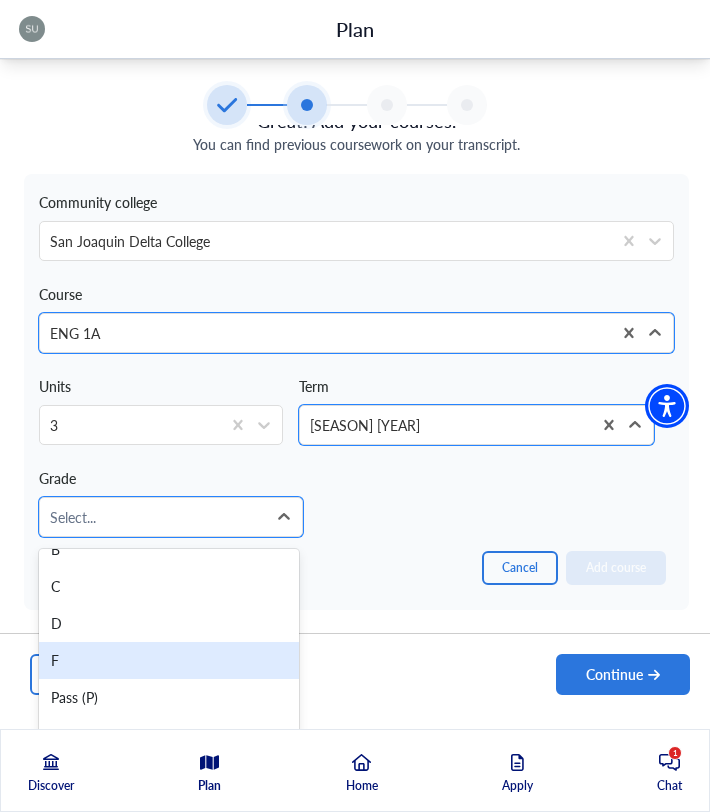 click on "F" at bounding box center (169, 660) 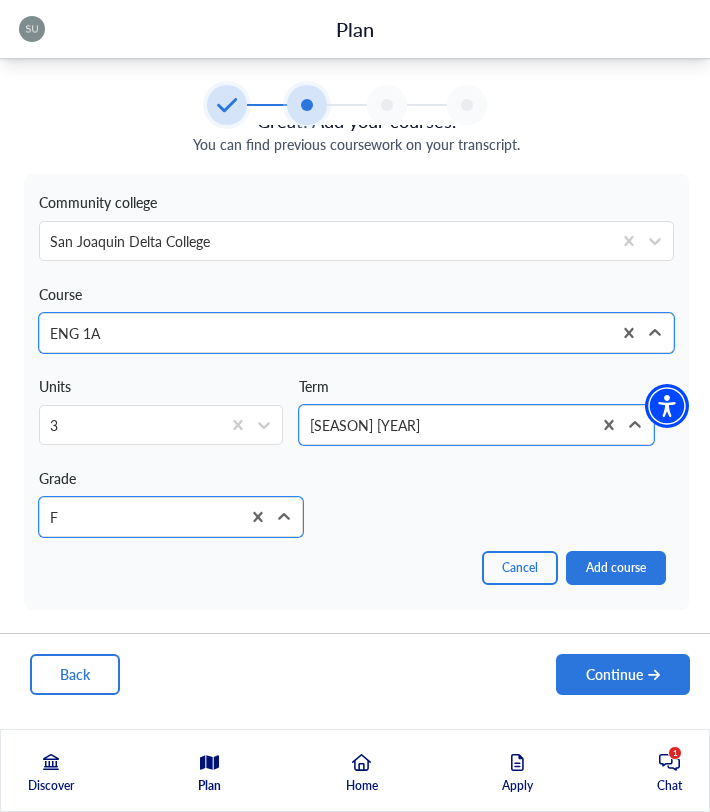 click on "Cancel Add course" at bounding box center [356, 568] 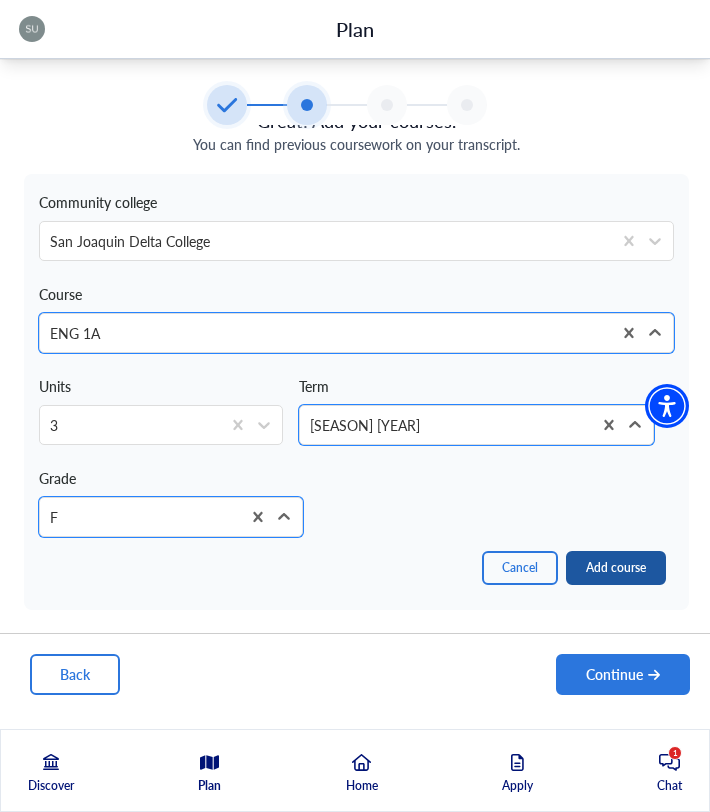 click on "Add course" at bounding box center (616, 568) 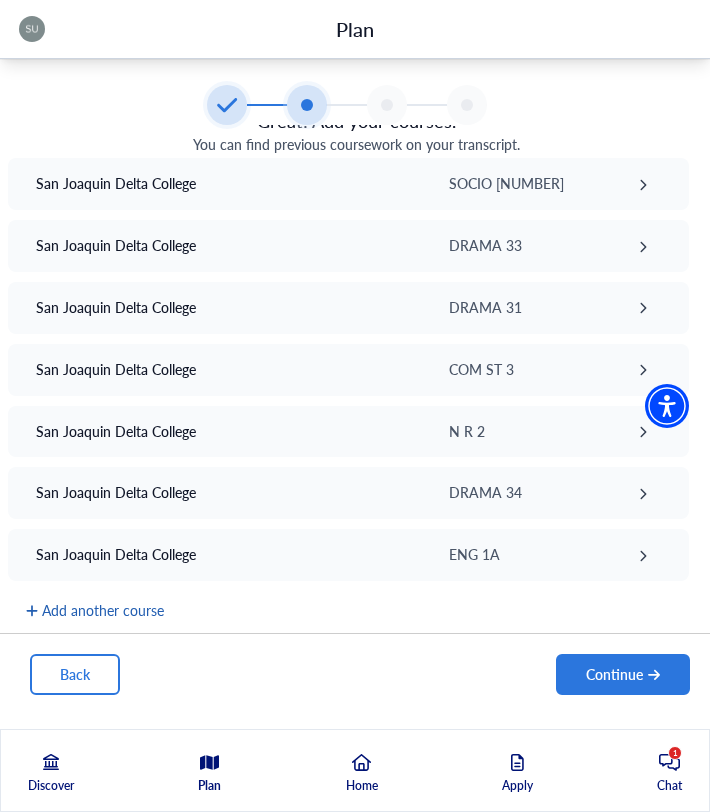 click on "Add another course" at bounding box center [95, 610] 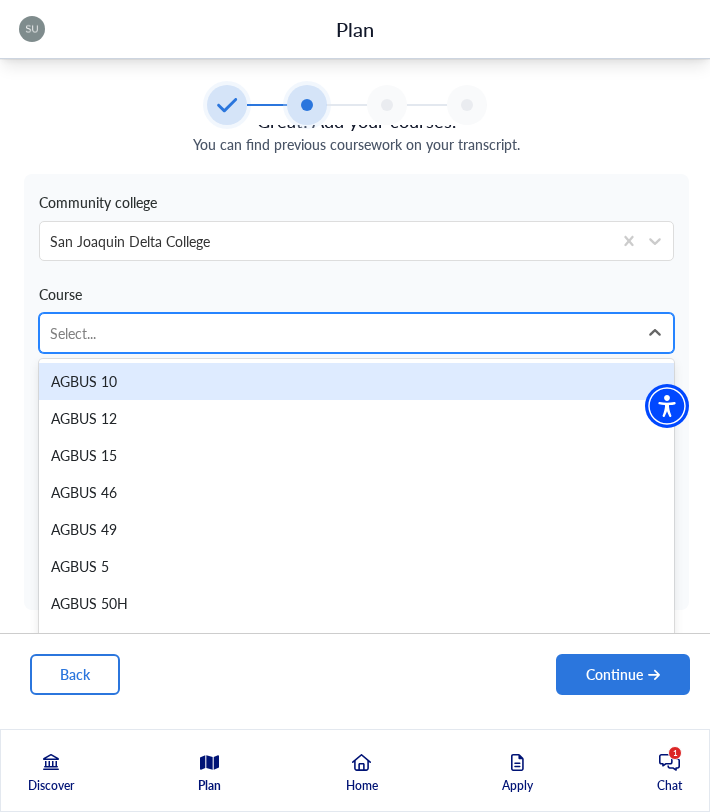 click at bounding box center (338, 333) 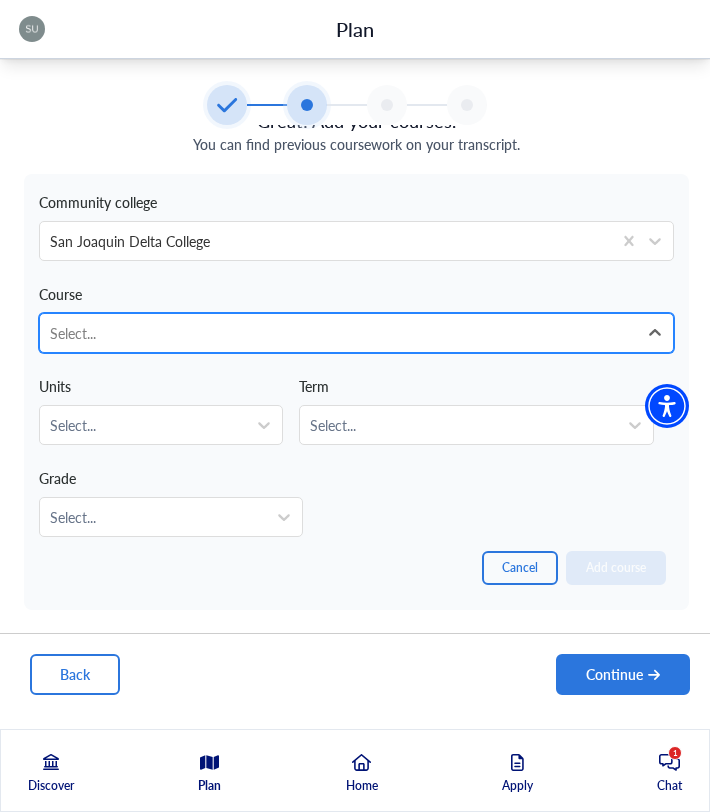 click at bounding box center (338, 333) 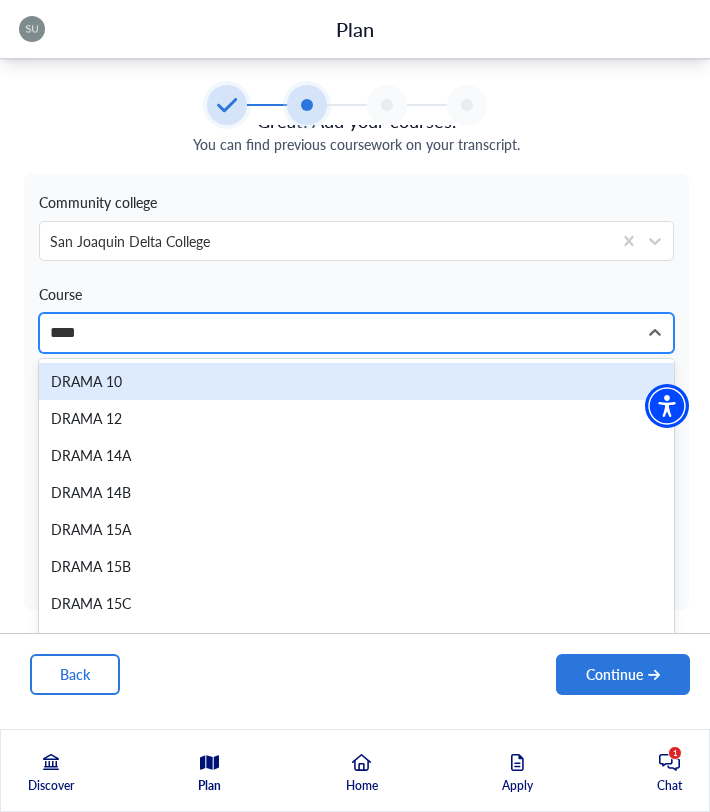 scroll, scrollTop: 0, scrollLeft: 1, axis: horizontal 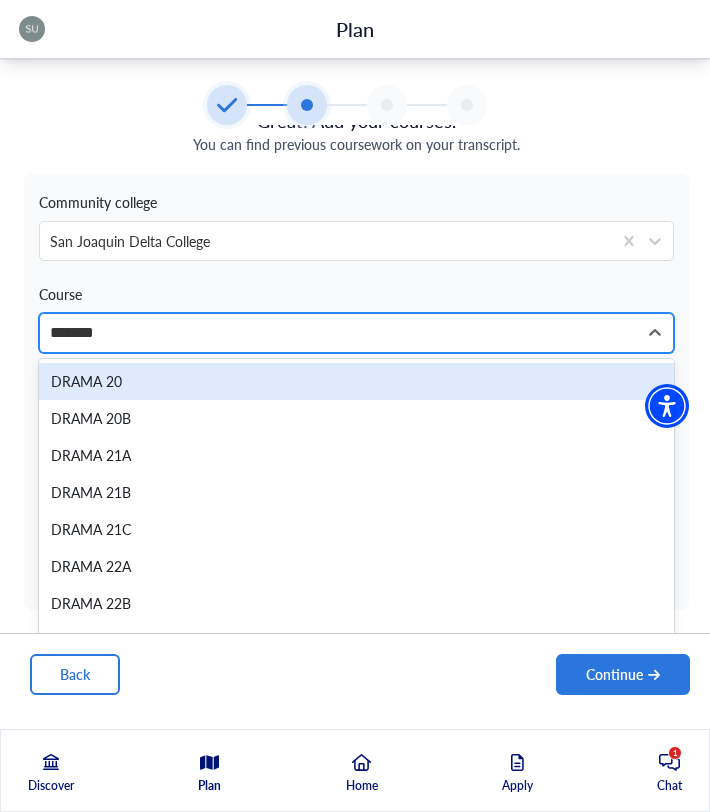 type on "********" 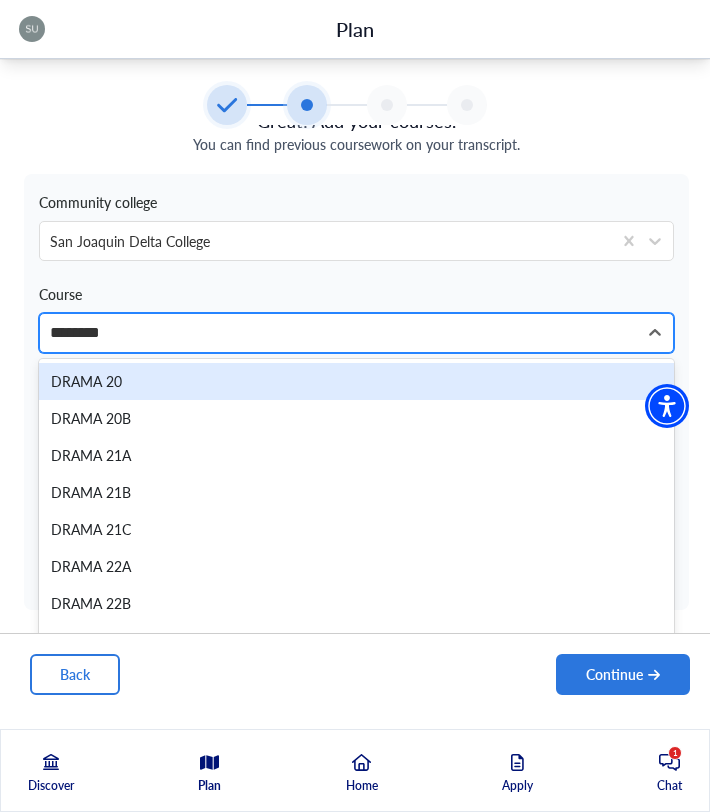 scroll, scrollTop: 0, scrollLeft: 4, axis: horizontal 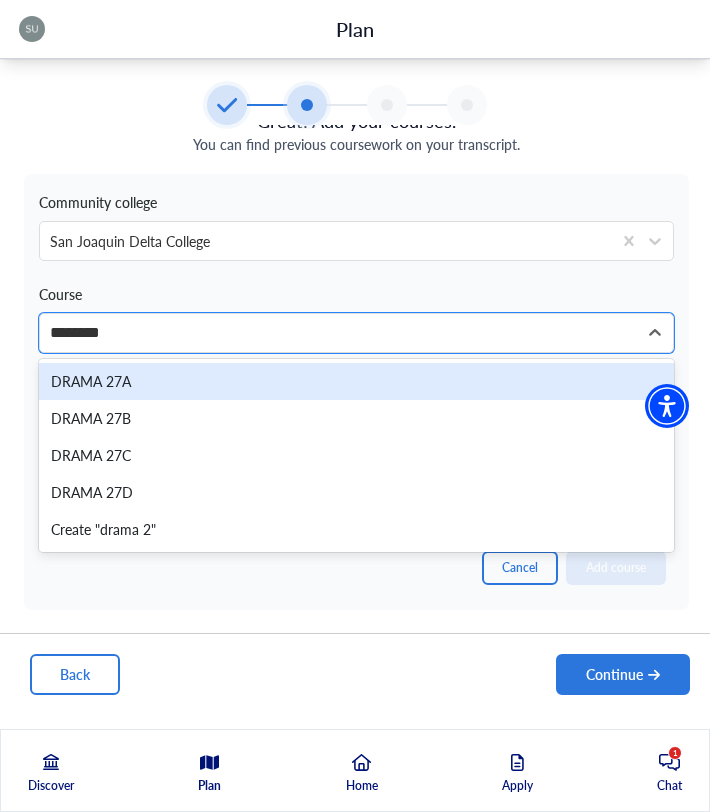 click on "DRAMA 27A" at bounding box center [356, 381] 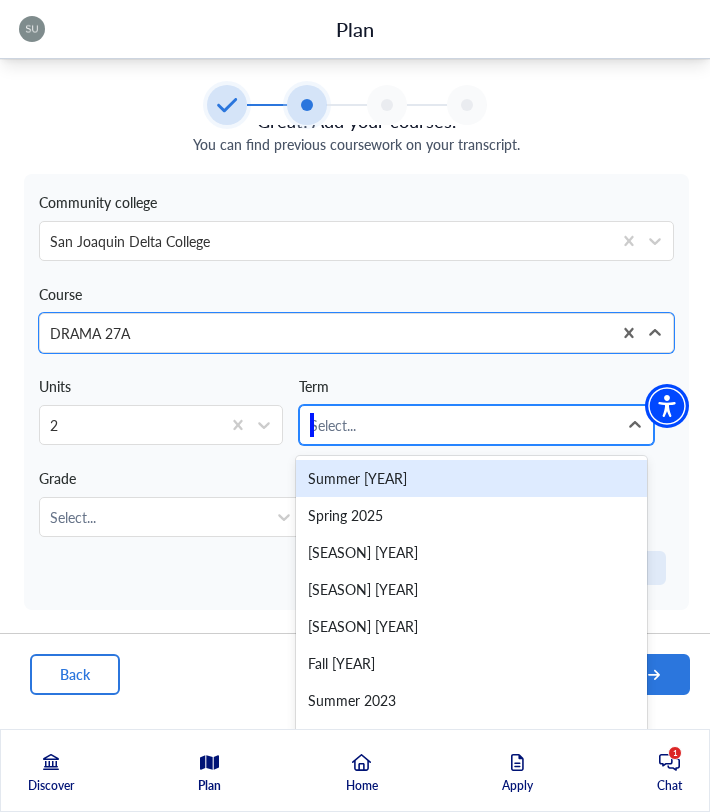 click at bounding box center (458, 425) 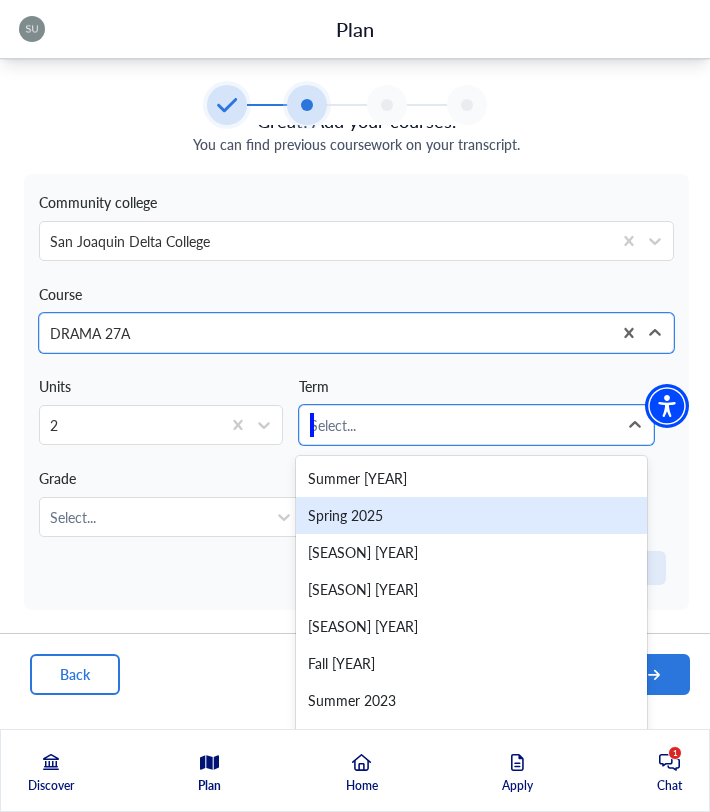 click on "Spring 2025" at bounding box center [471, 515] 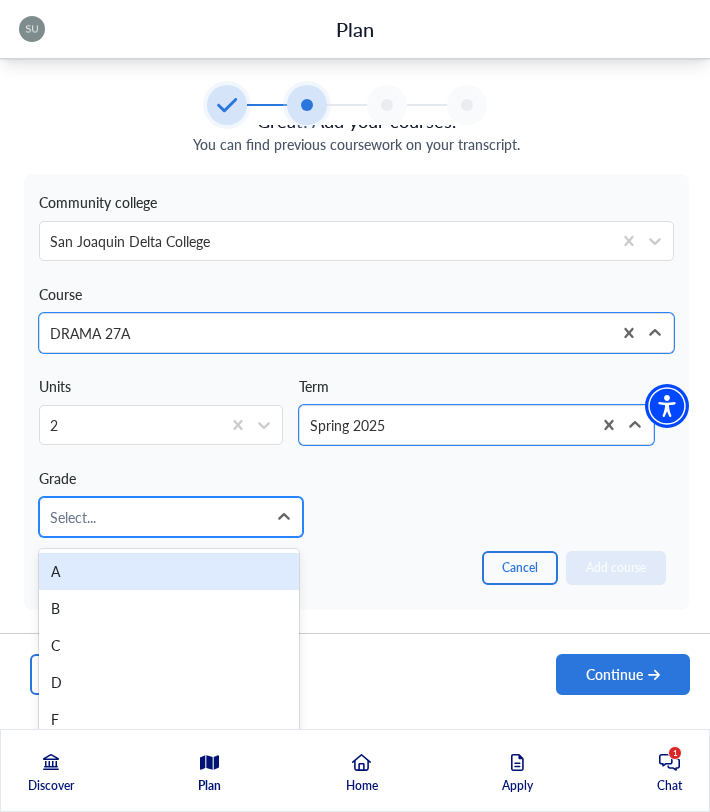 click on "Select..." at bounding box center (153, 517) 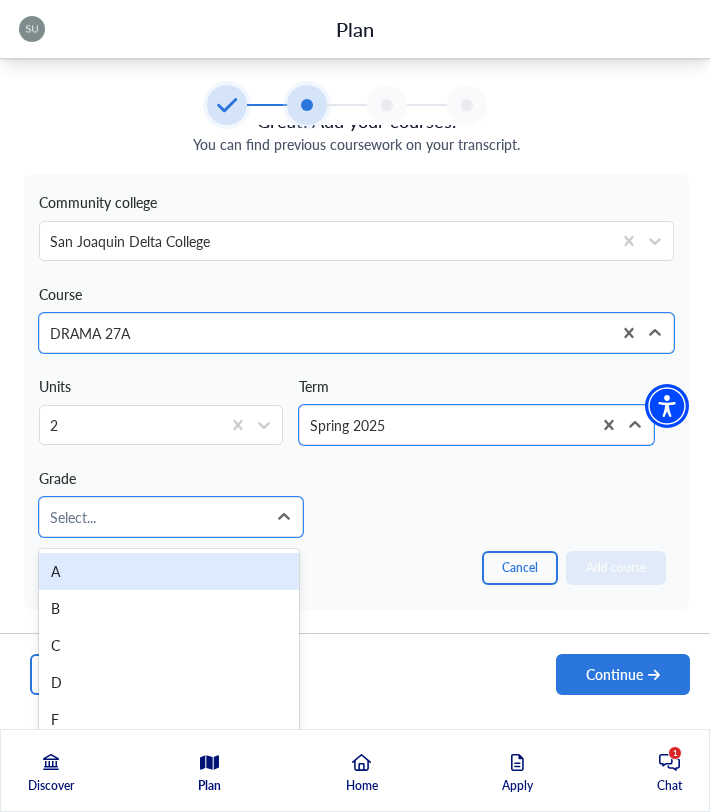 click on "A" at bounding box center [169, 571] 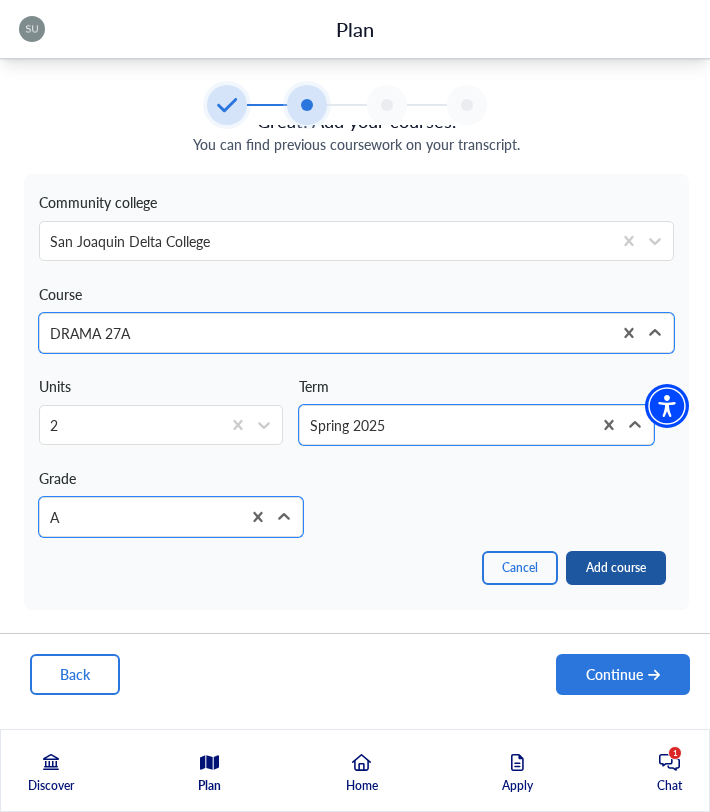 click on "Add course" at bounding box center [616, 568] 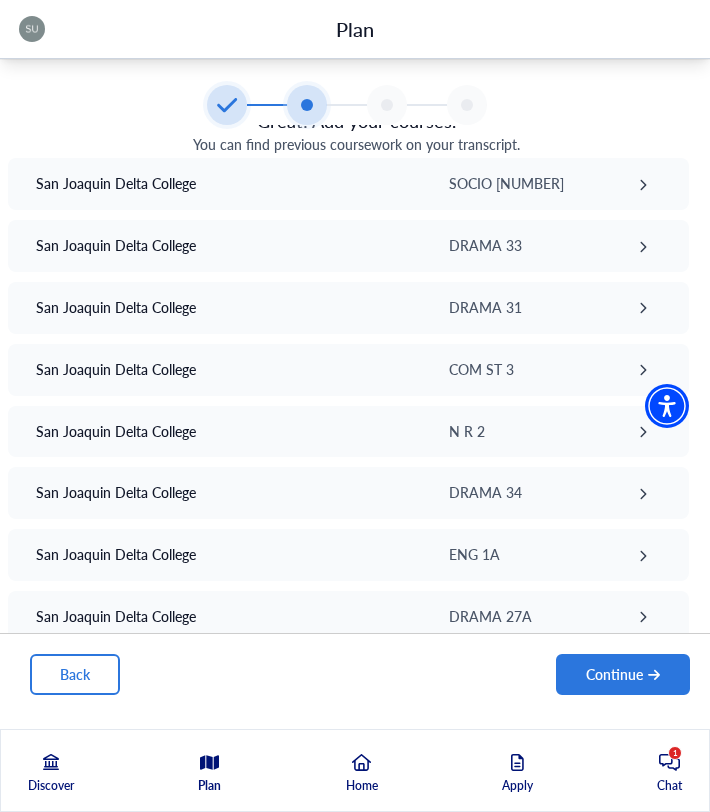 scroll, scrollTop: 168, scrollLeft: 0, axis: vertical 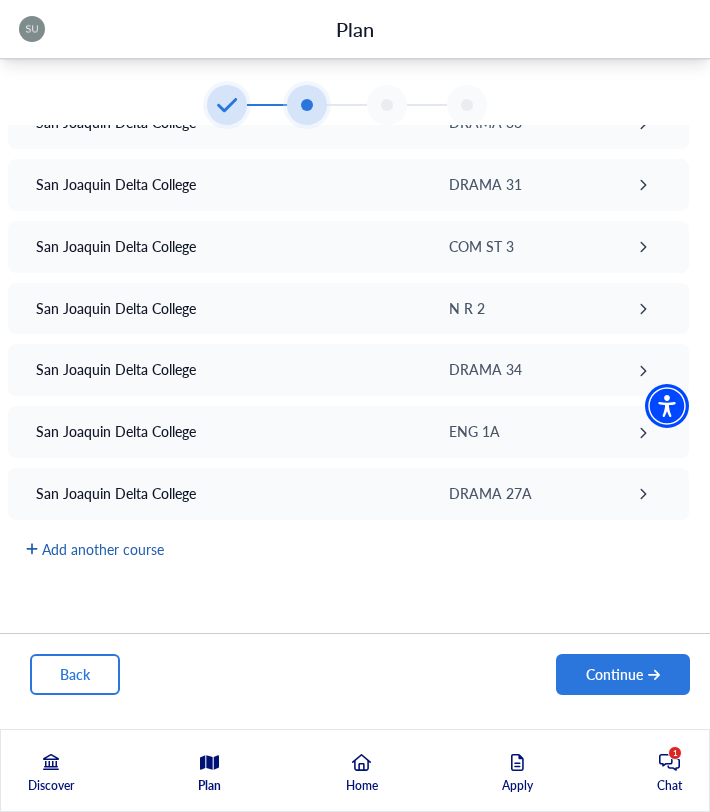 click on "Add another course" at bounding box center (95, 549) 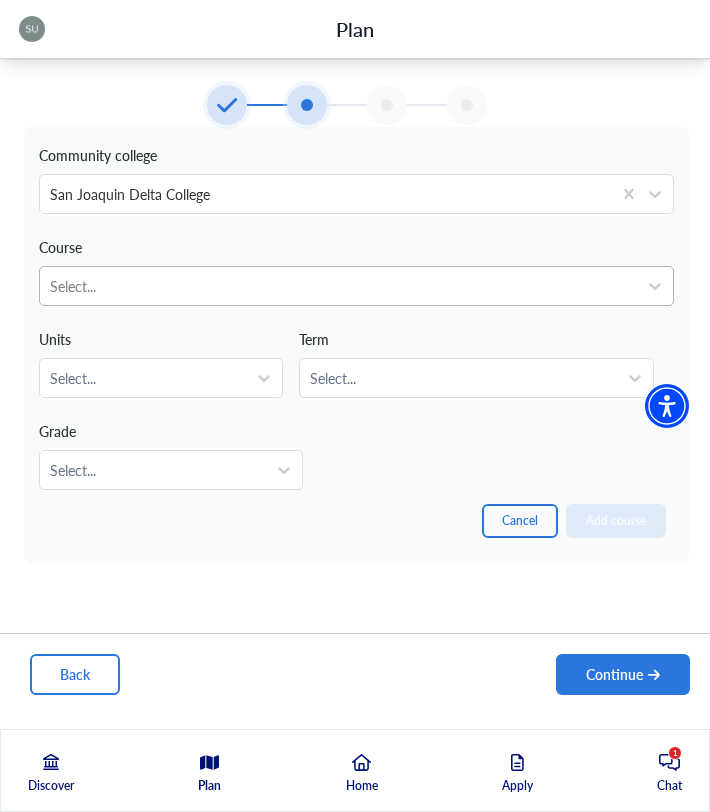 click at bounding box center (338, 286) 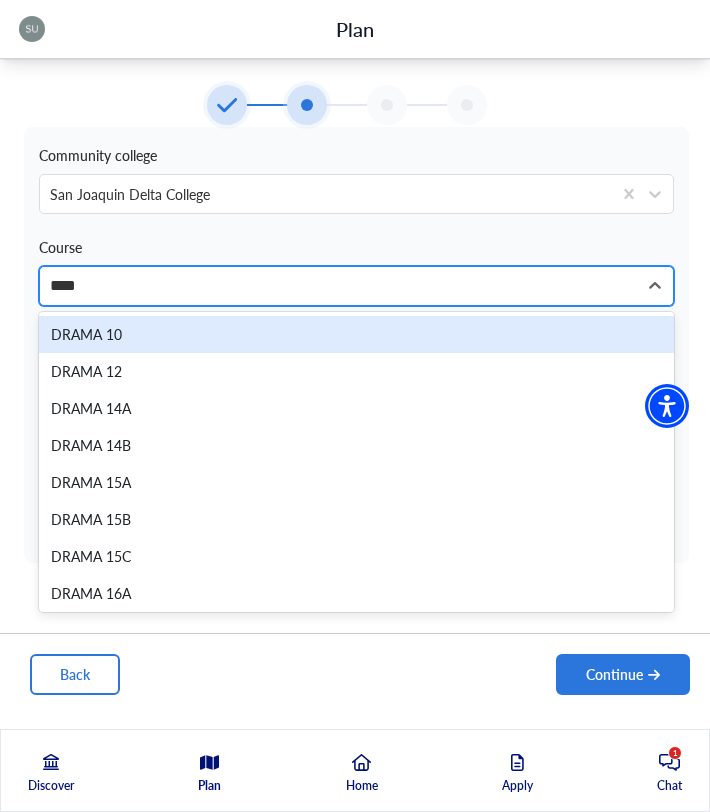 scroll, scrollTop: 0, scrollLeft: 0, axis: both 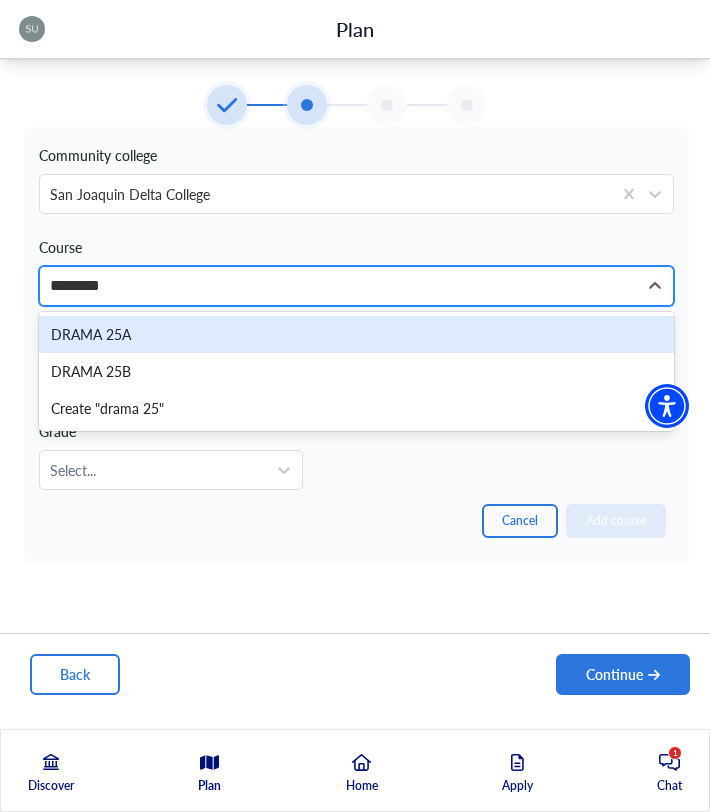 type on "*********" 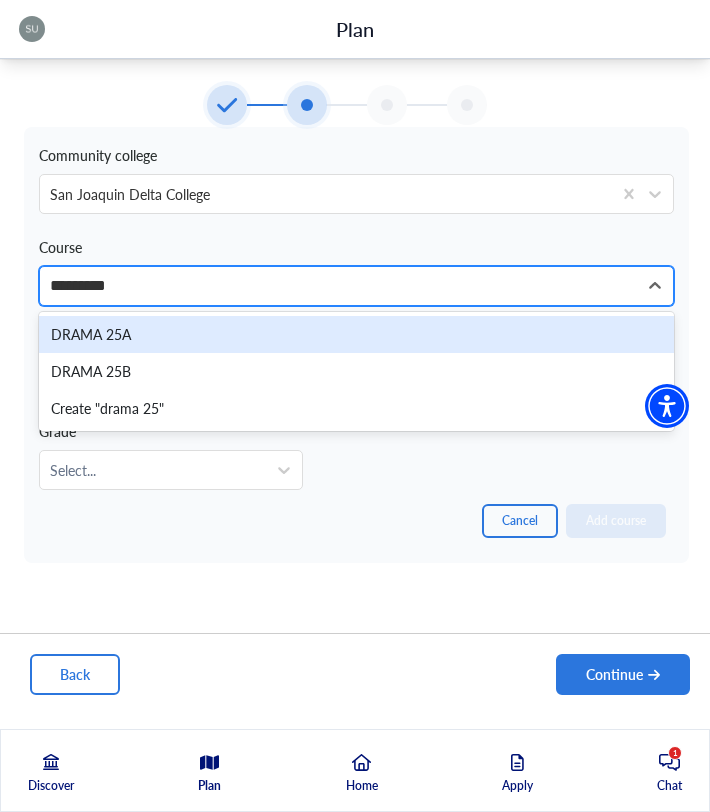 scroll, scrollTop: 0, scrollLeft: 5, axis: horizontal 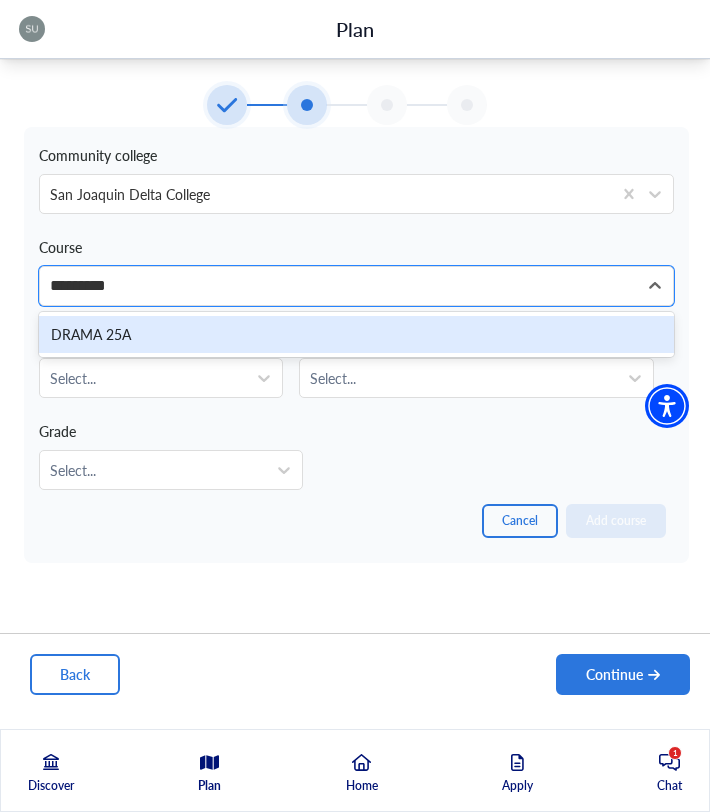 click on "DRAMA 25A" at bounding box center (356, 334) 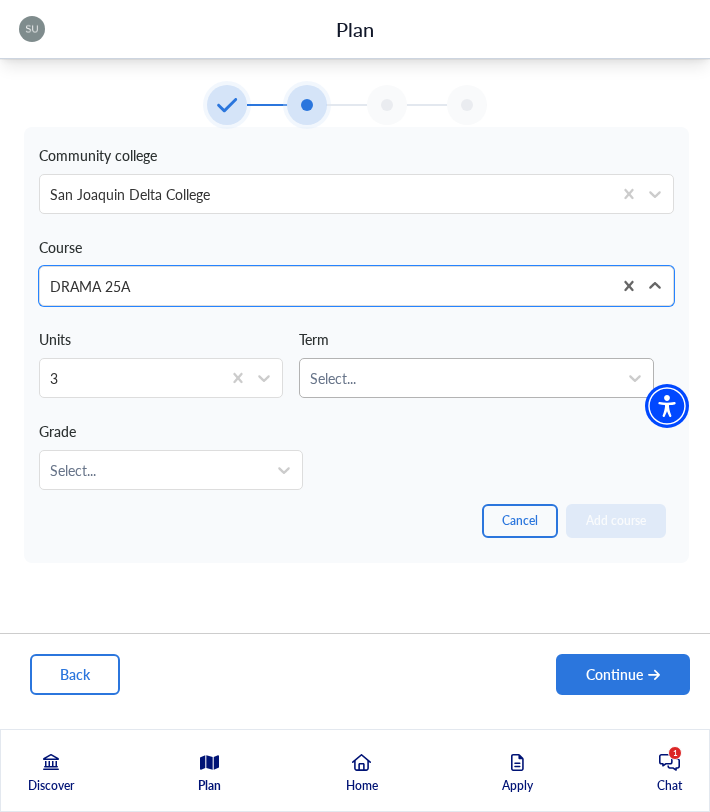 click at bounding box center [458, 378] 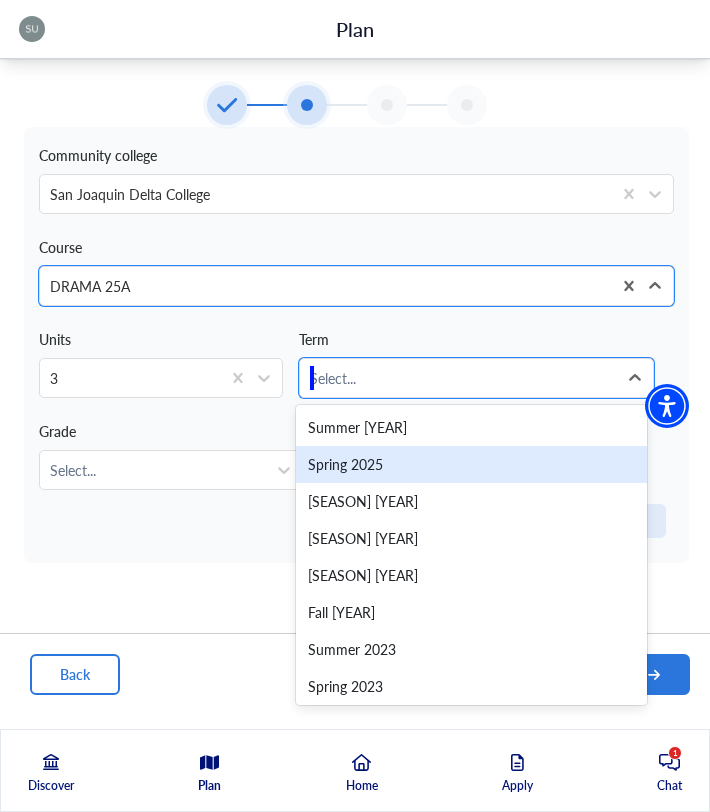 click on "Spring 2025" at bounding box center [471, 464] 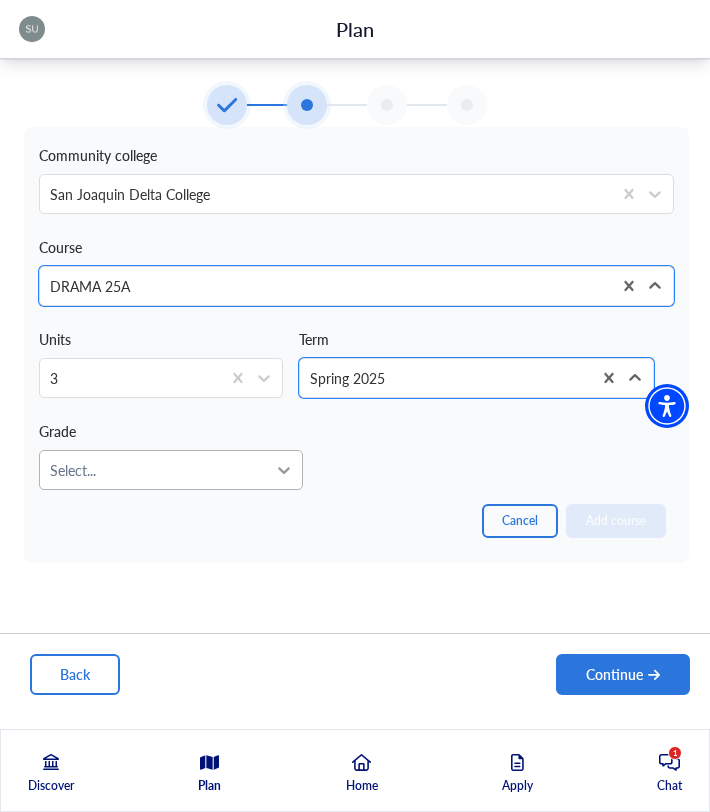click 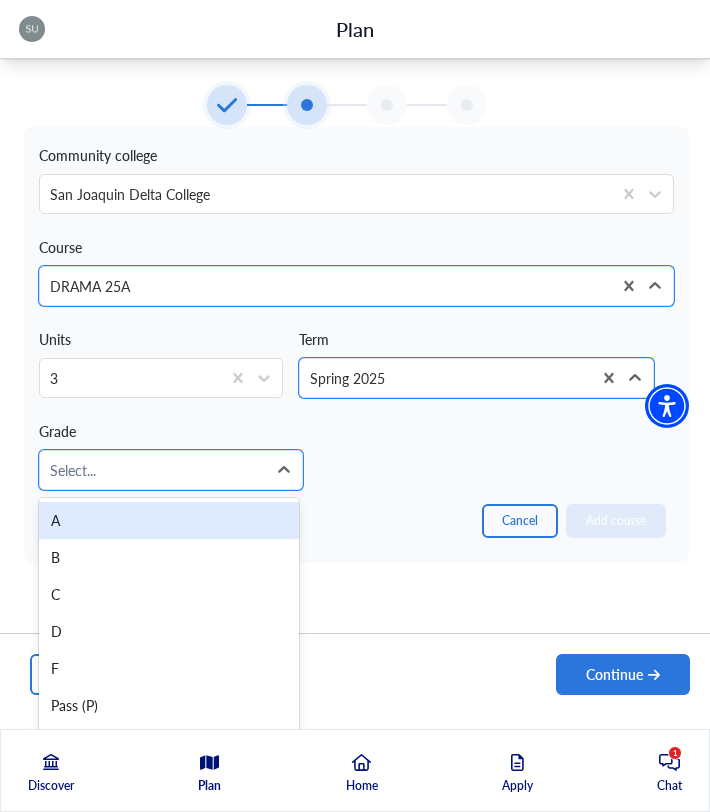 click on "A" at bounding box center [169, 520] 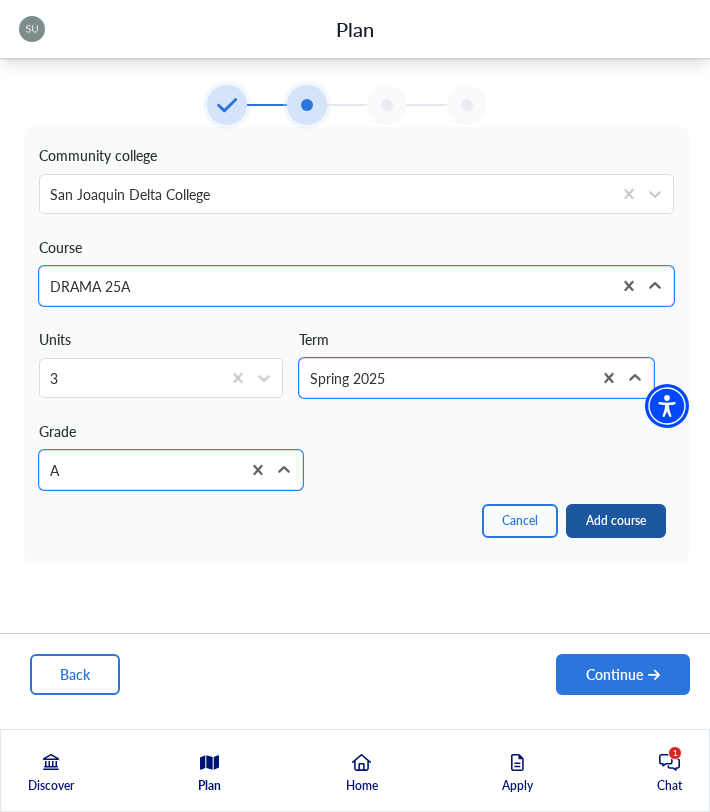 click on "Add course" at bounding box center [616, 521] 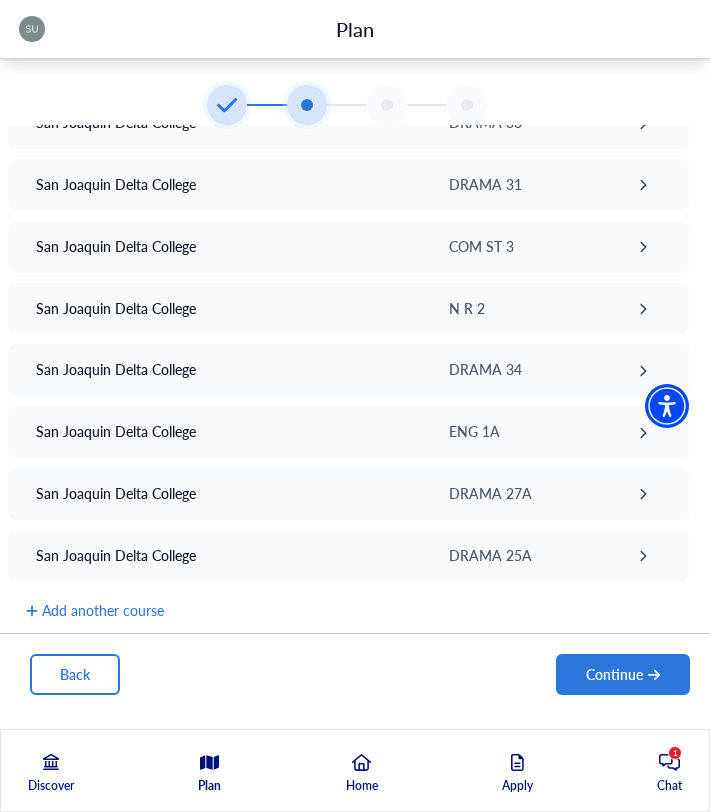scroll, scrollTop: 230, scrollLeft: 0, axis: vertical 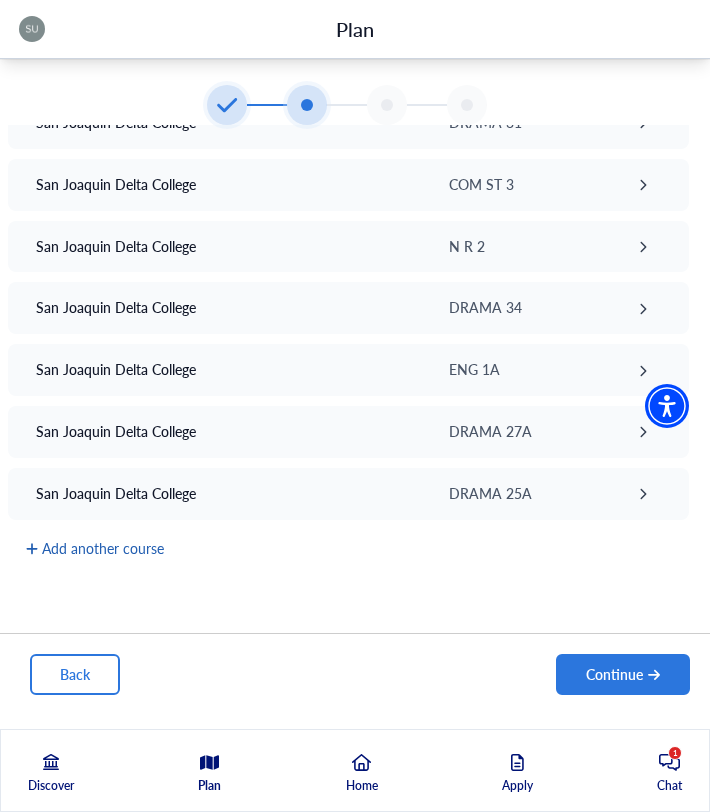 click on "Add another course" at bounding box center (95, 548) 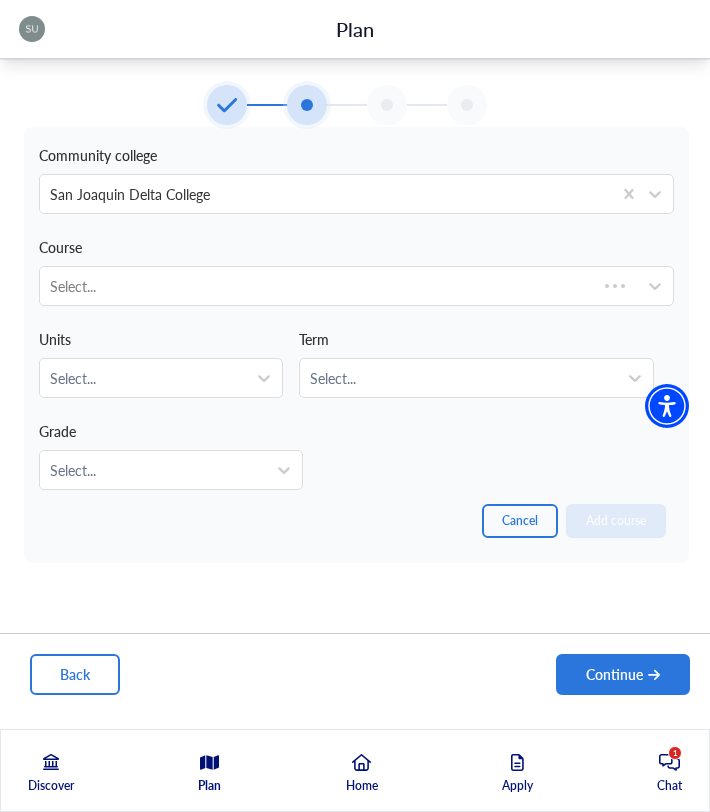 scroll, scrollTop: 96, scrollLeft: 0, axis: vertical 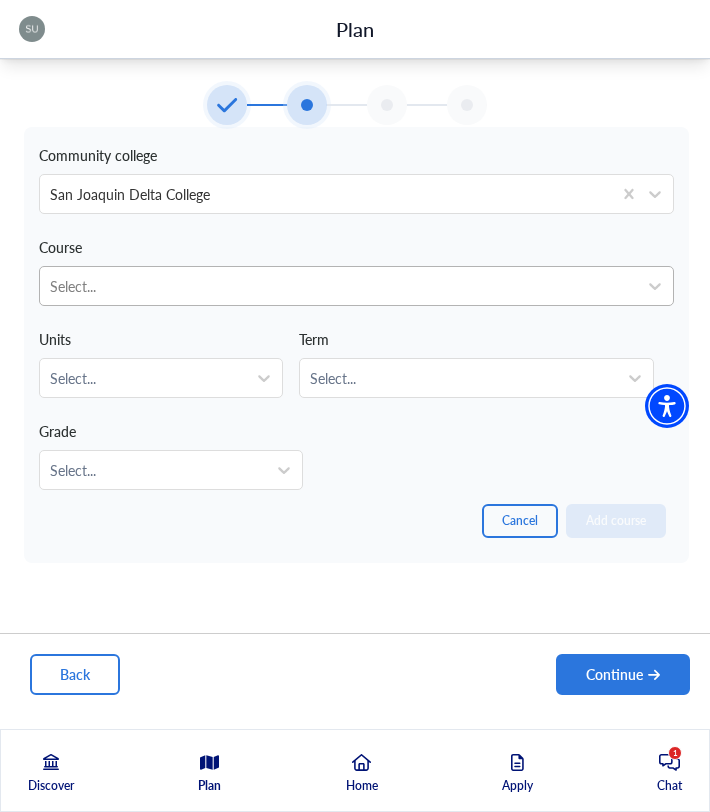 click at bounding box center [338, 286] 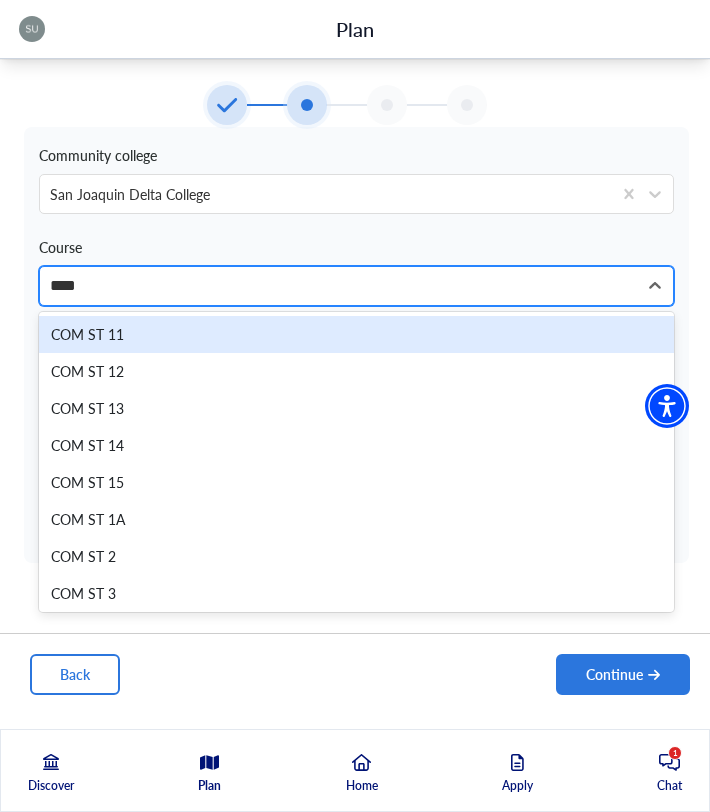 scroll, scrollTop: 0, scrollLeft: 0, axis: both 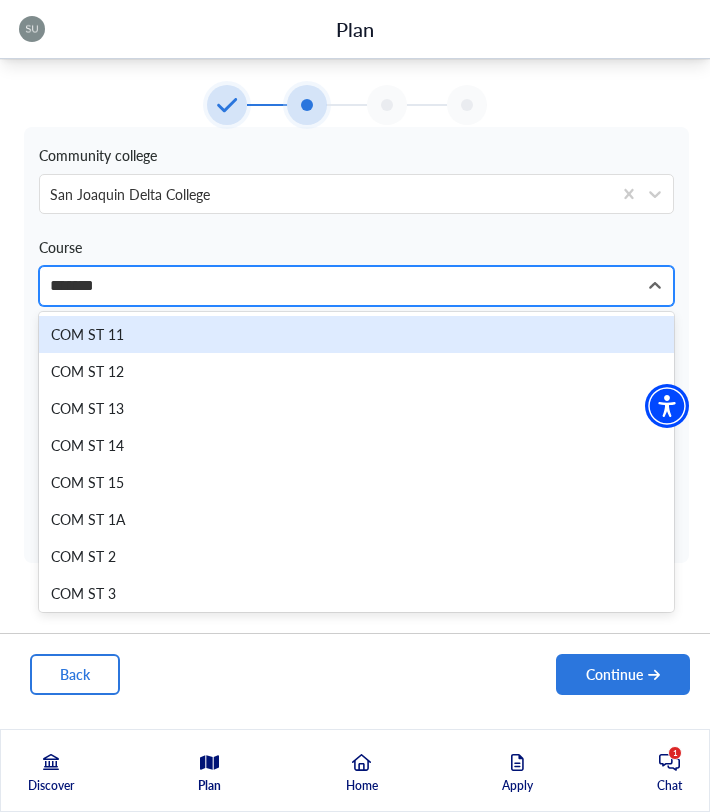 type on "********" 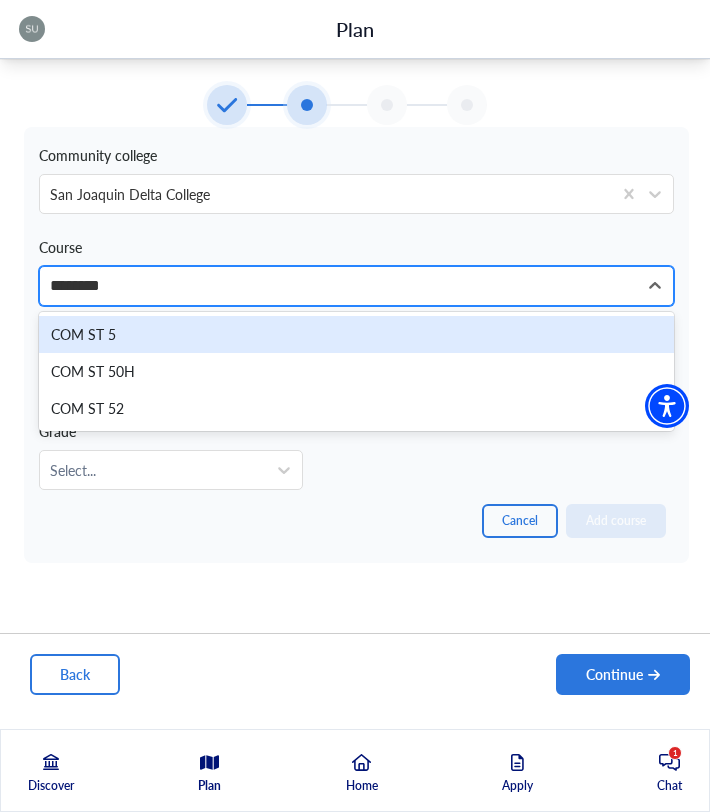 scroll, scrollTop: 0, scrollLeft: 3, axis: horizontal 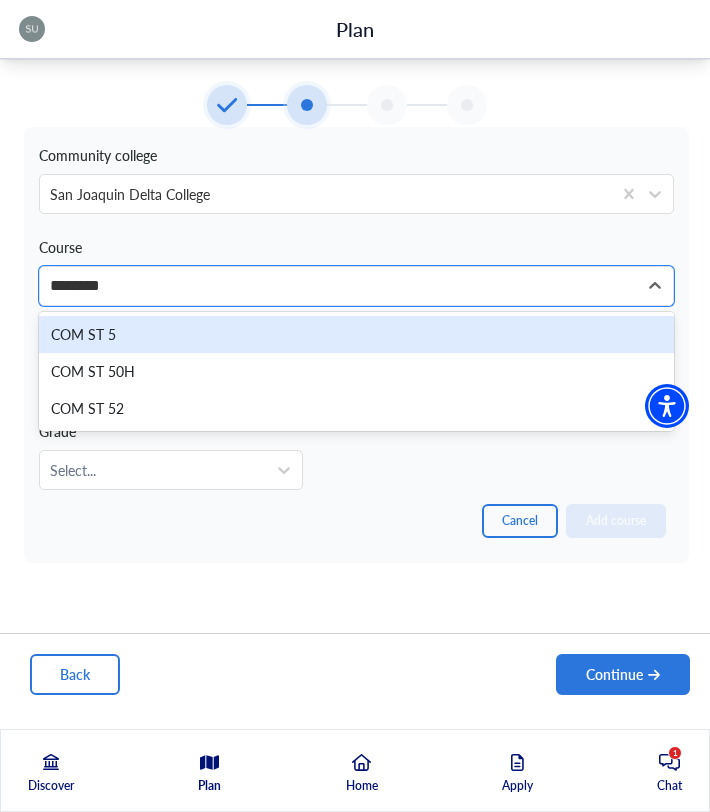 click on "COM ST 5" at bounding box center (356, 334) 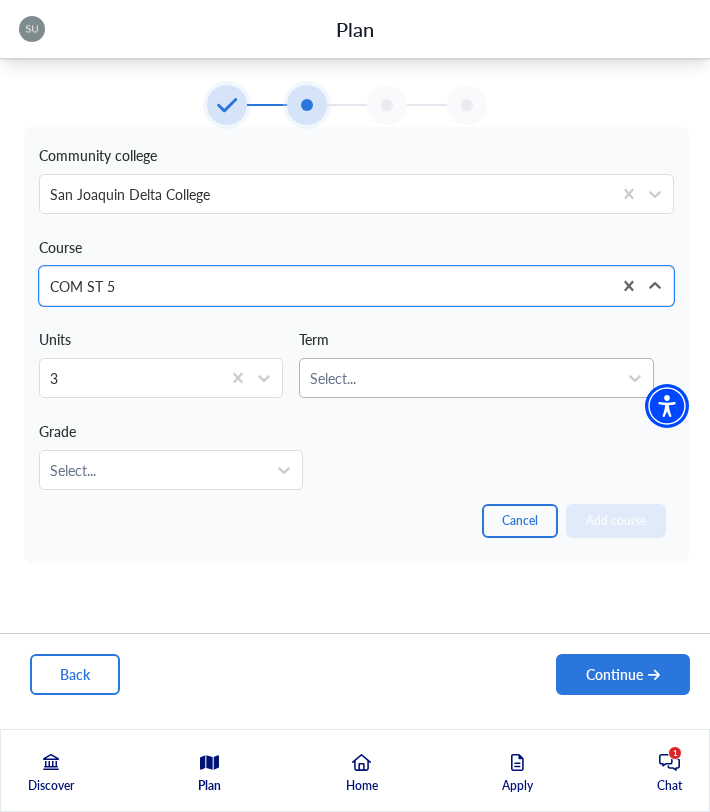 click at bounding box center (458, 378) 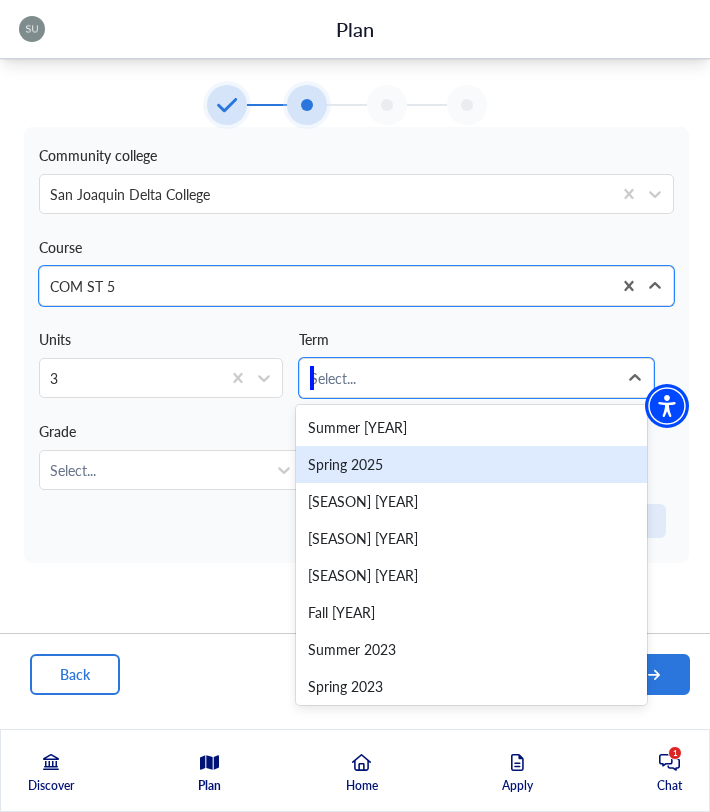 click on "Spring 2025" at bounding box center [471, 464] 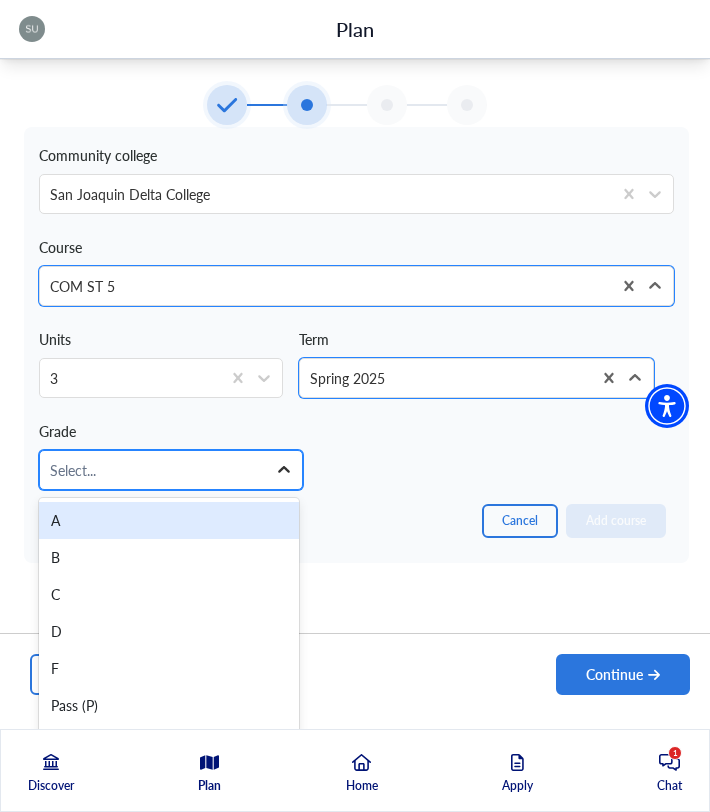 click 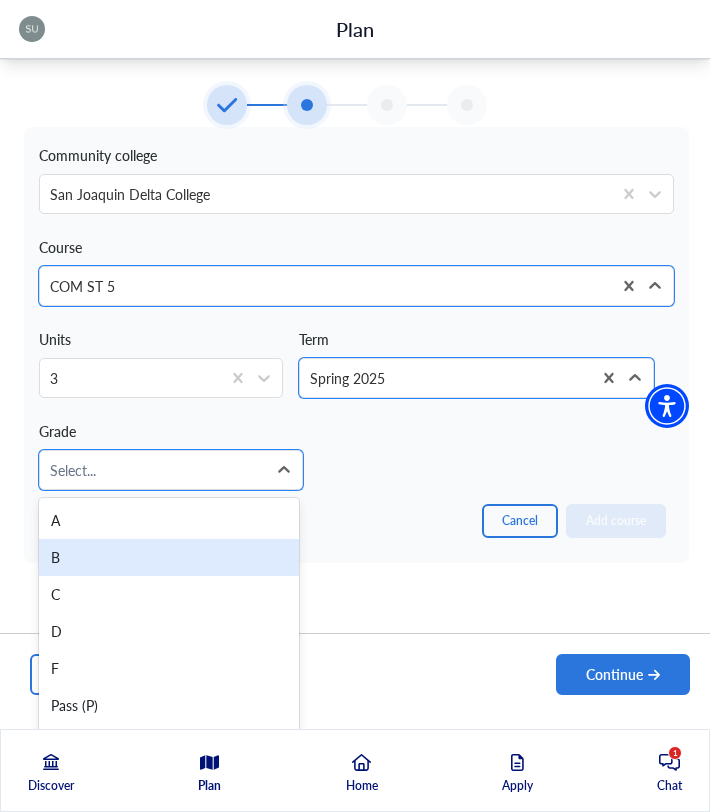 click on "B" at bounding box center [169, 557] 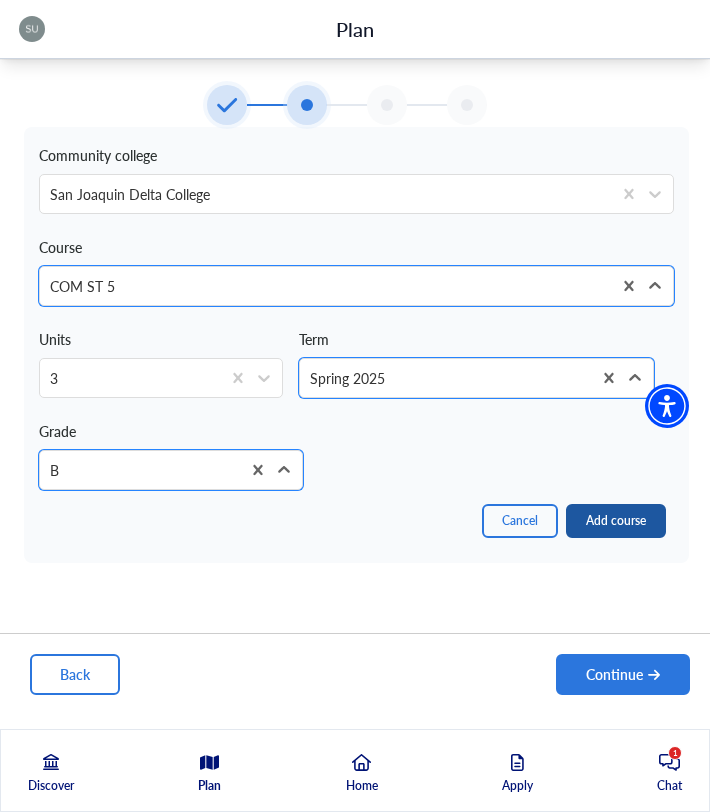 click on "Add course" at bounding box center [616, 521] 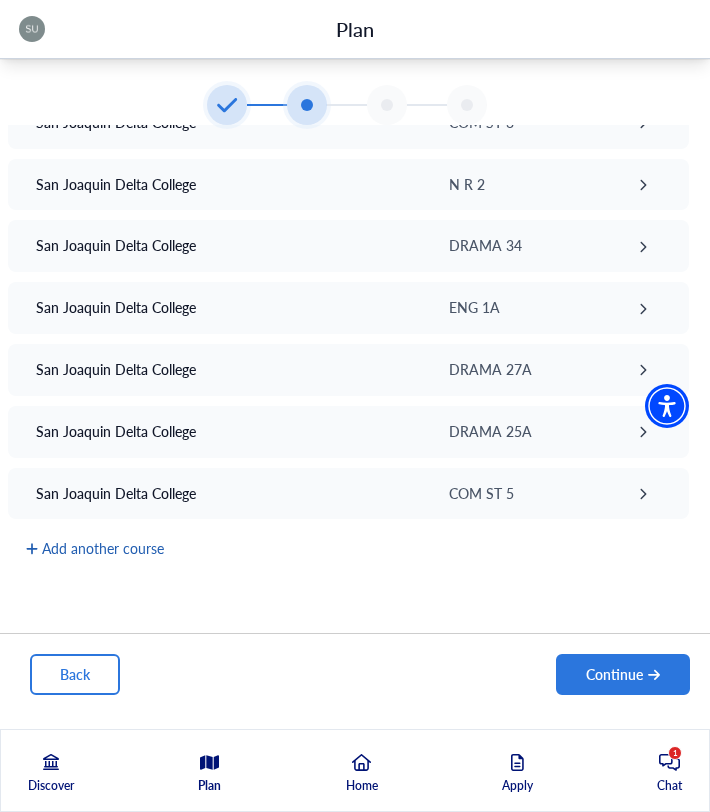 click on "Add another course" at bounding box center [95, 548] 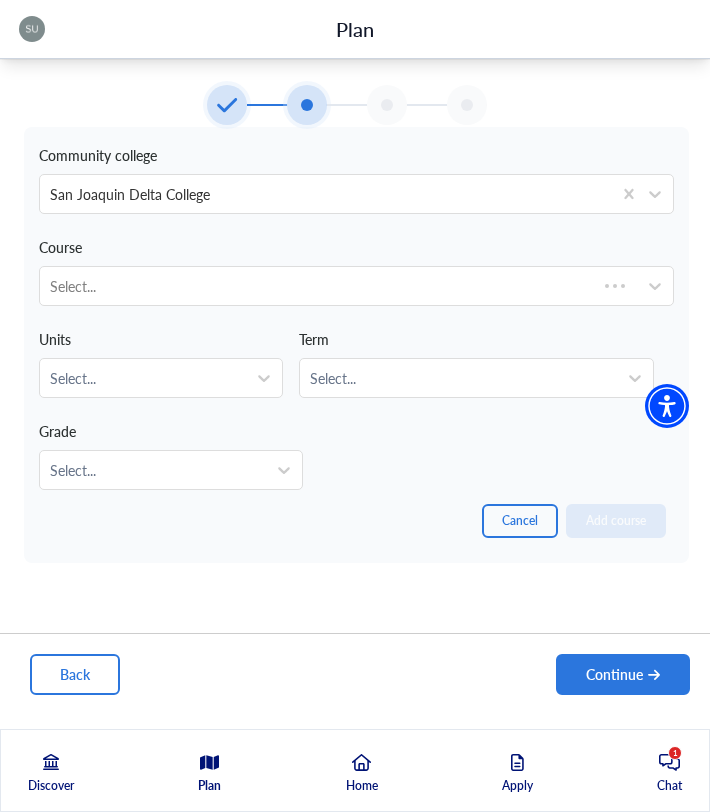 scroll, scrollTop: 96, scrollLeft: 0, axis: vertical 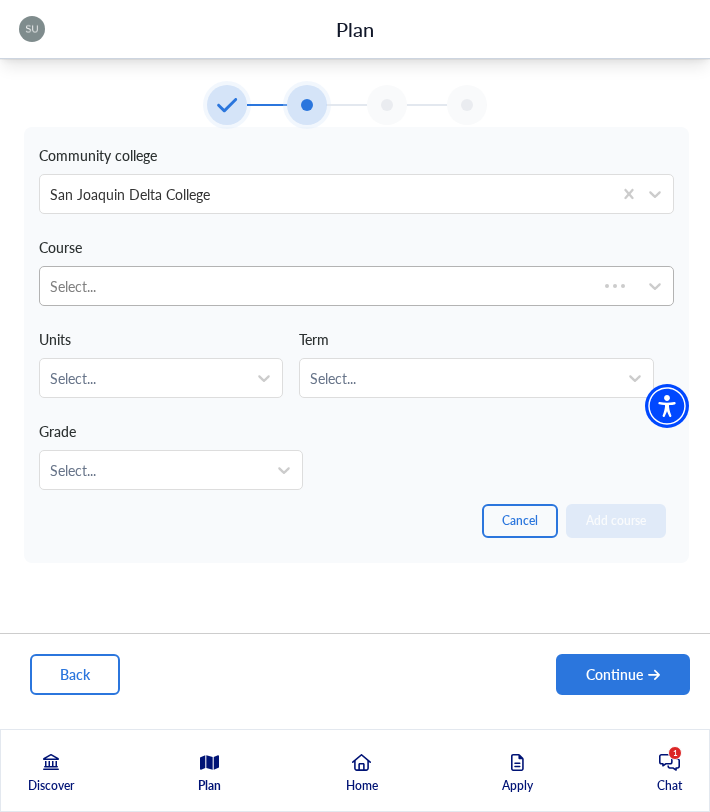 click at bounding box center (318, 286) 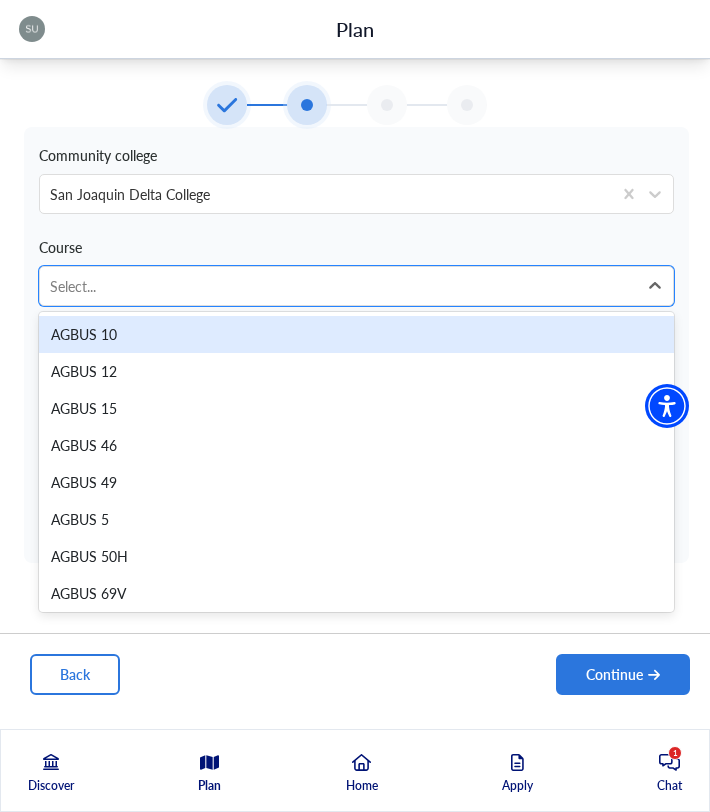 click at bounding box center [338, 286] 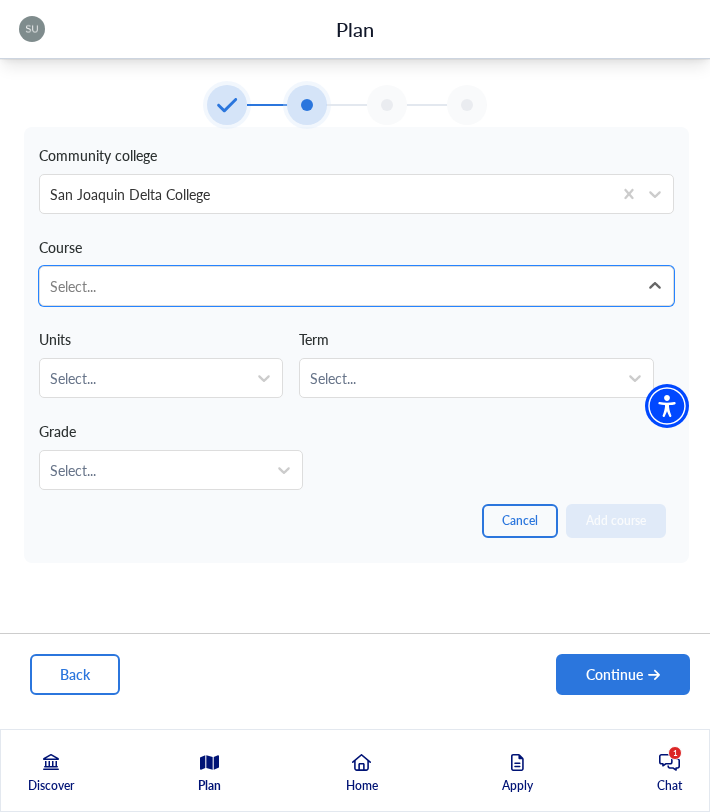 click at bounding box center [338, 286] 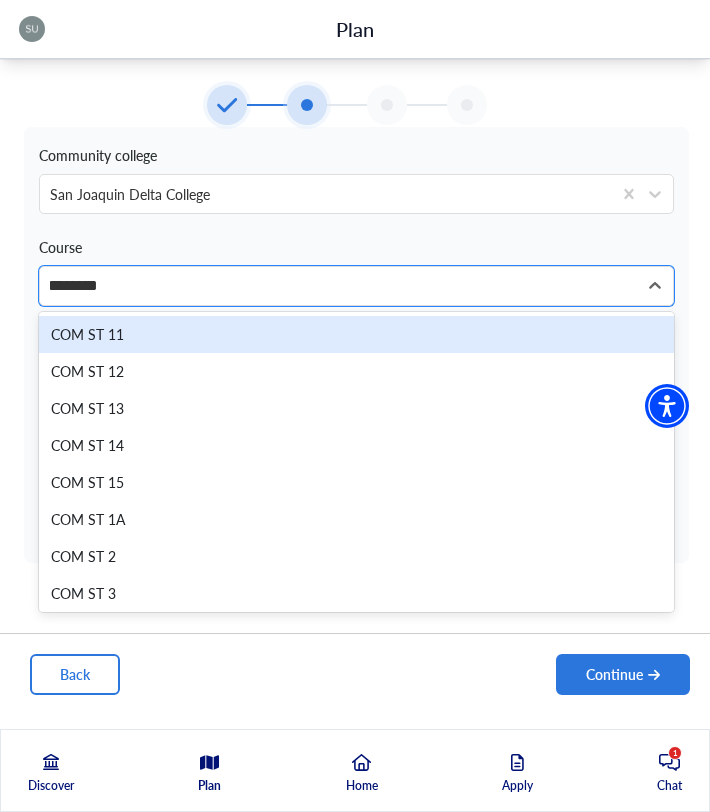 scroll, scrollTop: 0, scrollLeft: 3, axis: horizontal 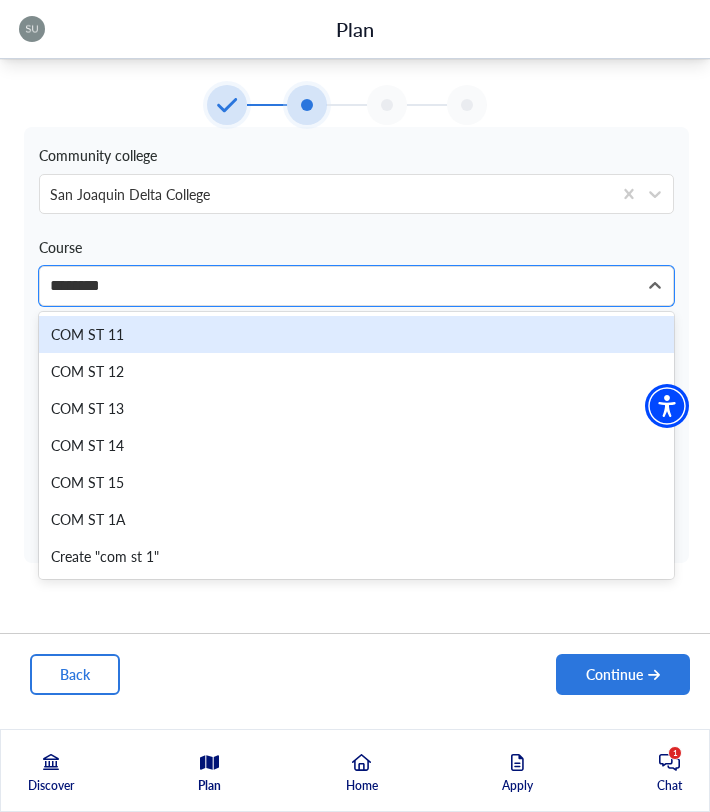 type on "*********" 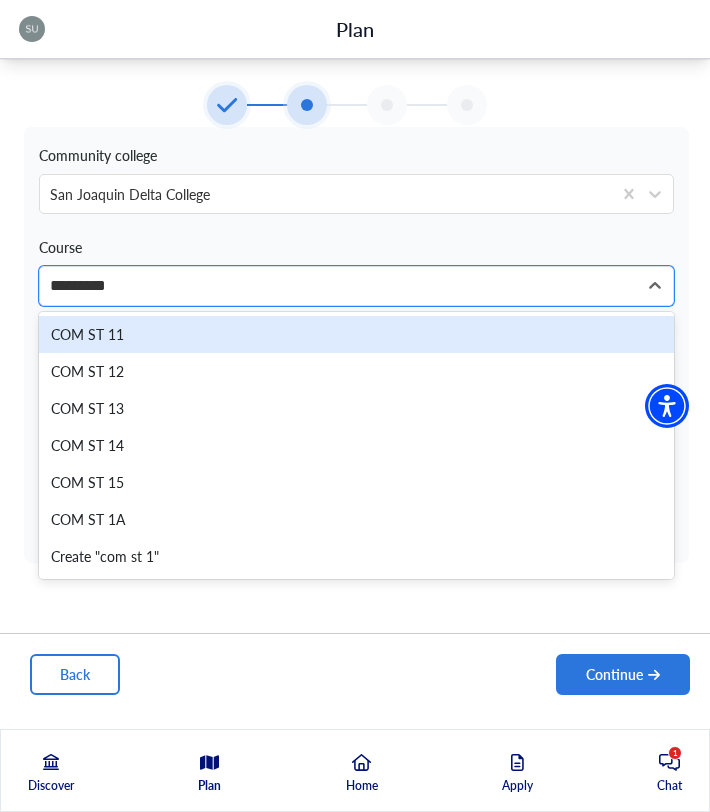 scroll, scrollTop: 0, scrollLeft: 4, axis: horizontal 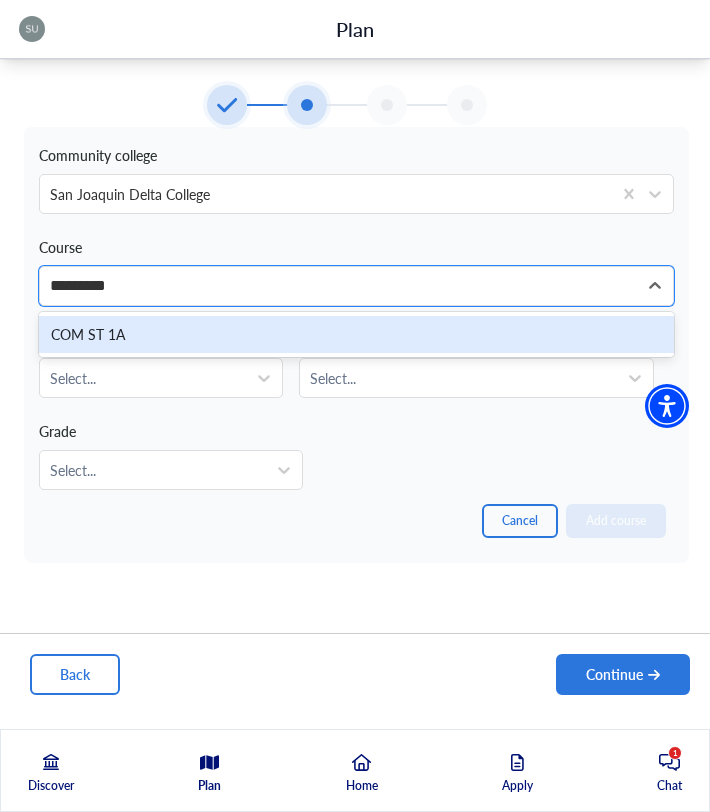 click on "COM ST 1A" at bounding box center (356, 334) 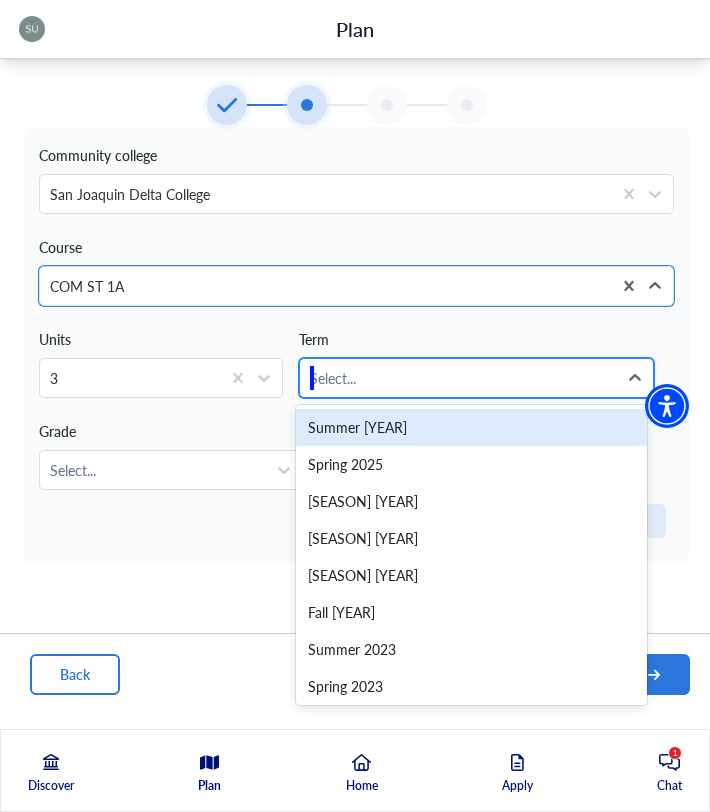 click at bounding box center (458, 378) 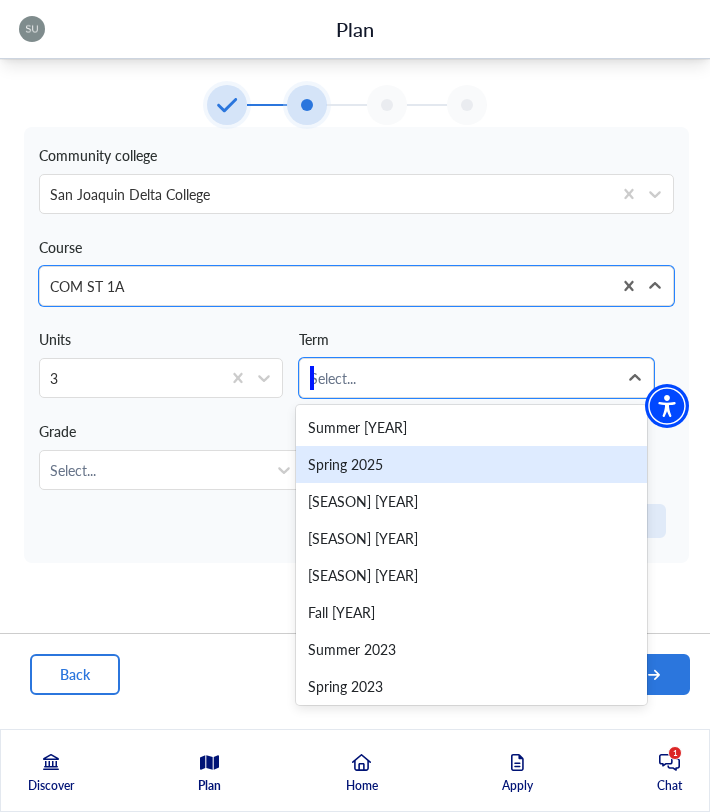 click on "Spring 2025" at bounding box center (471, 464) 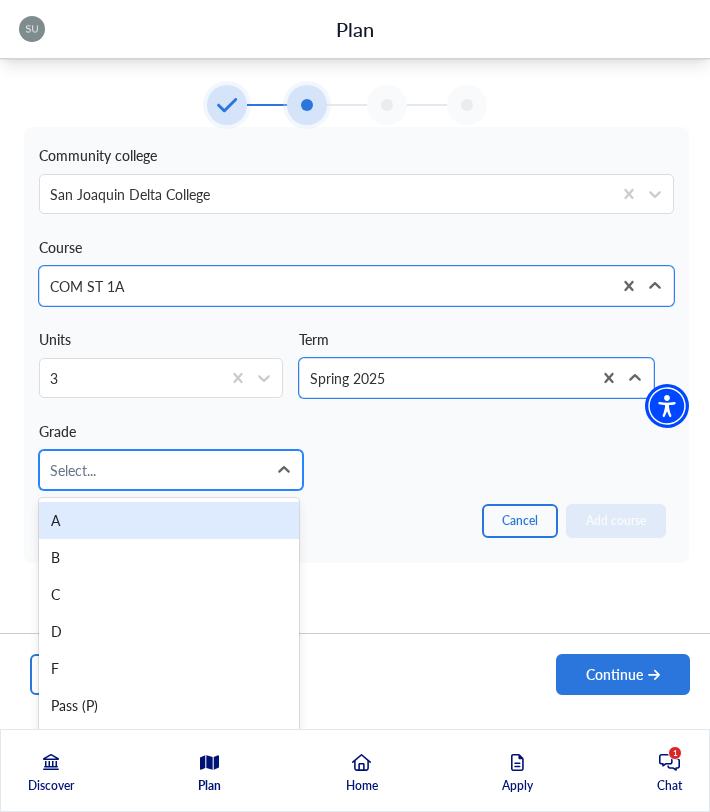click at bounding box center (153, 470) 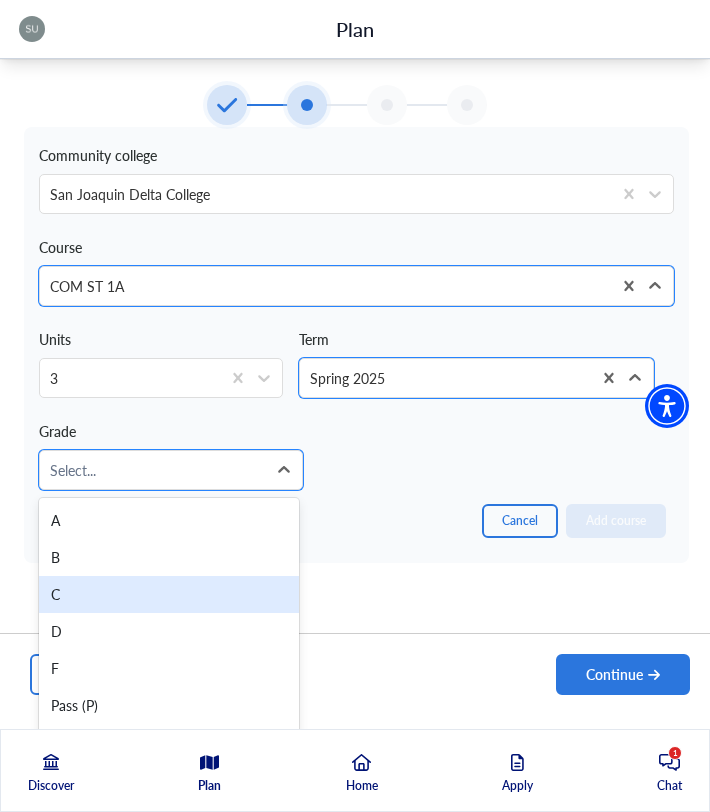 click on "C" at bounding box center (169, 594) 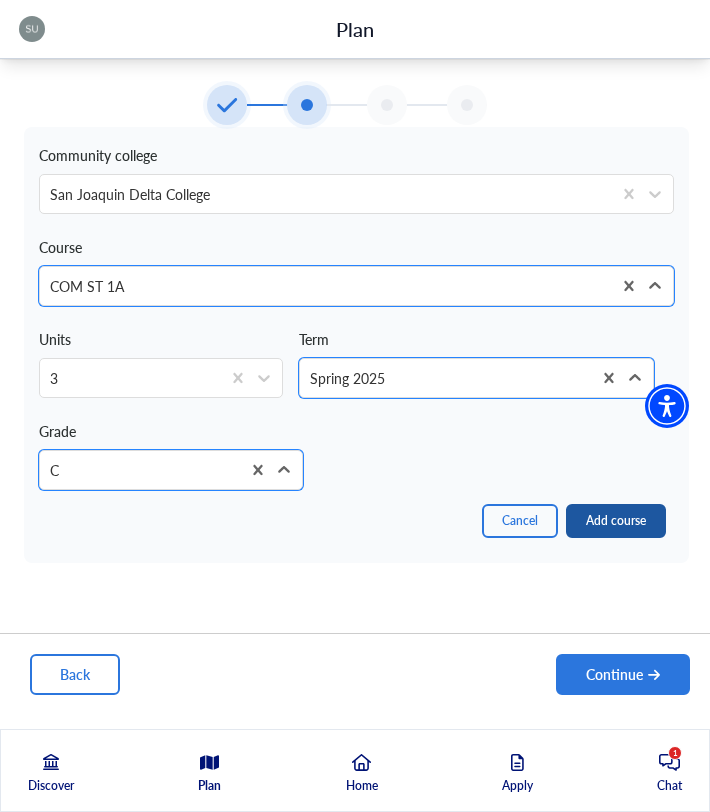 click on "Add course" at bounding box center [616, 521] 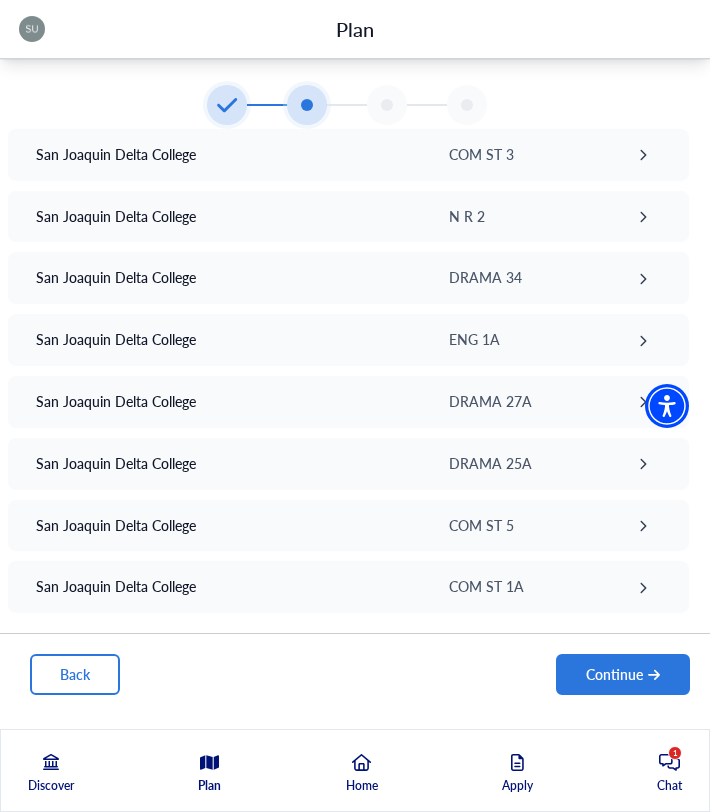 scroll, scrollTop: 354, scrollLeft: 0, axis: vertical 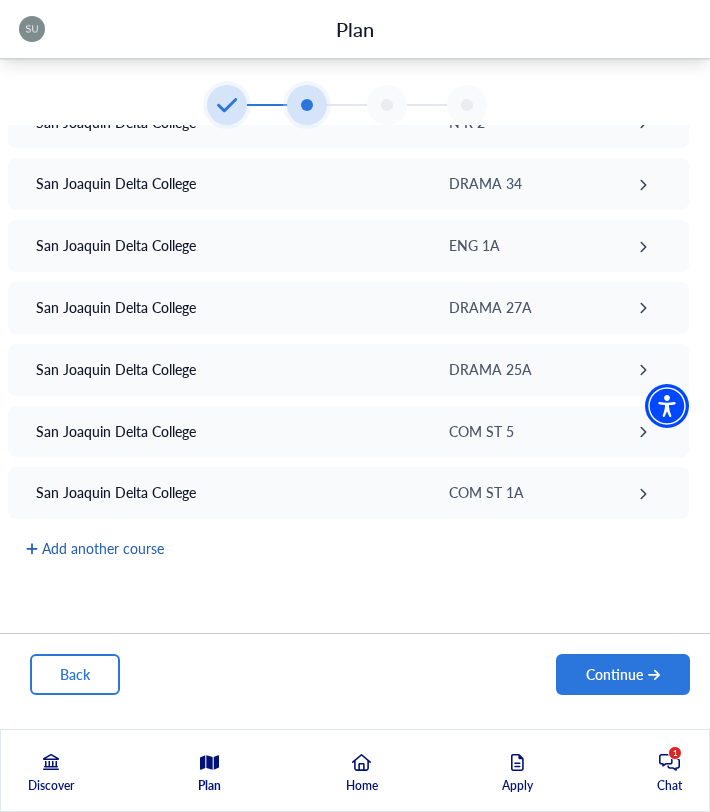 click on "Add another course" at bounding box center [95, 548] 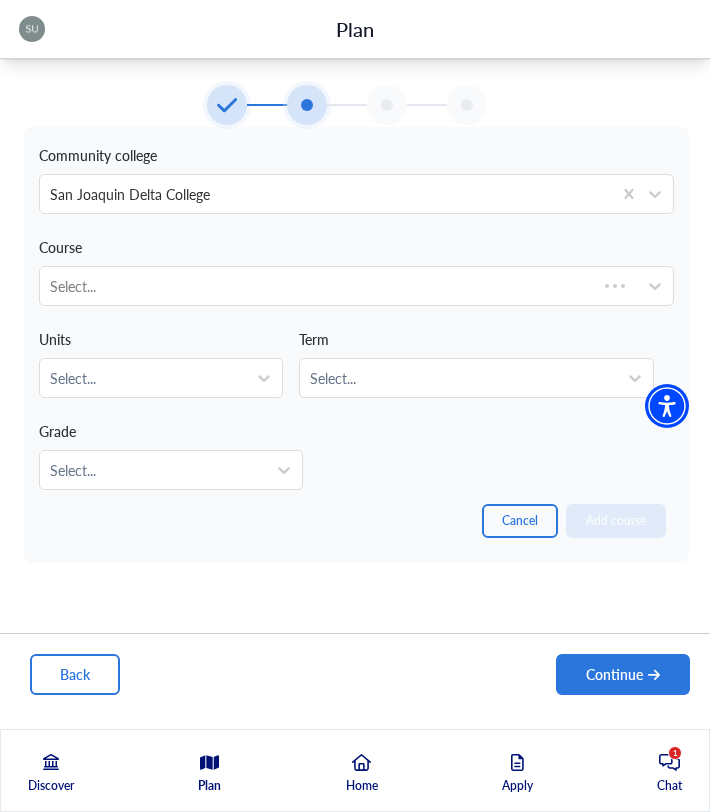 click on "Course Select..." at bounding box center [356, 266] 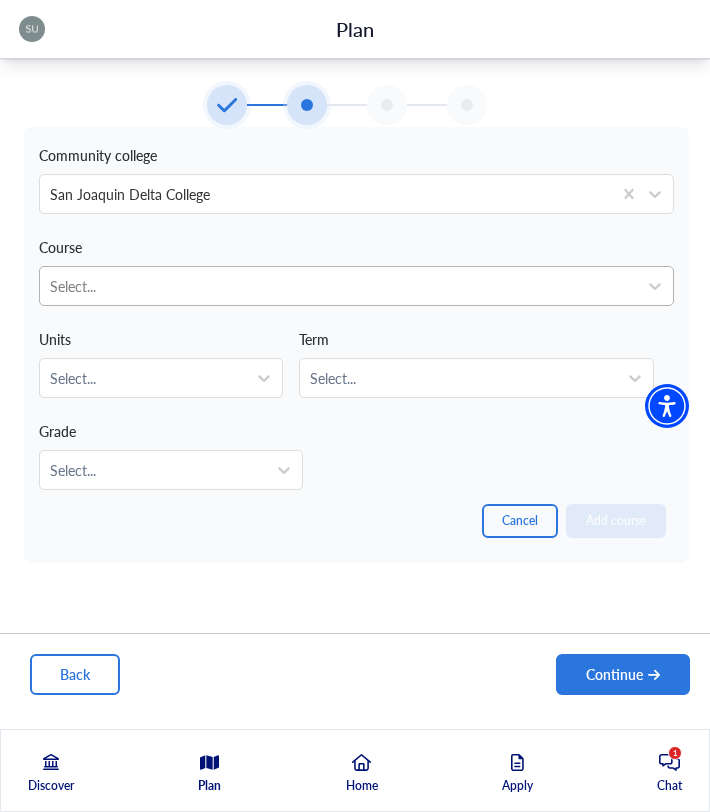 click at bounding box center (338, 286) 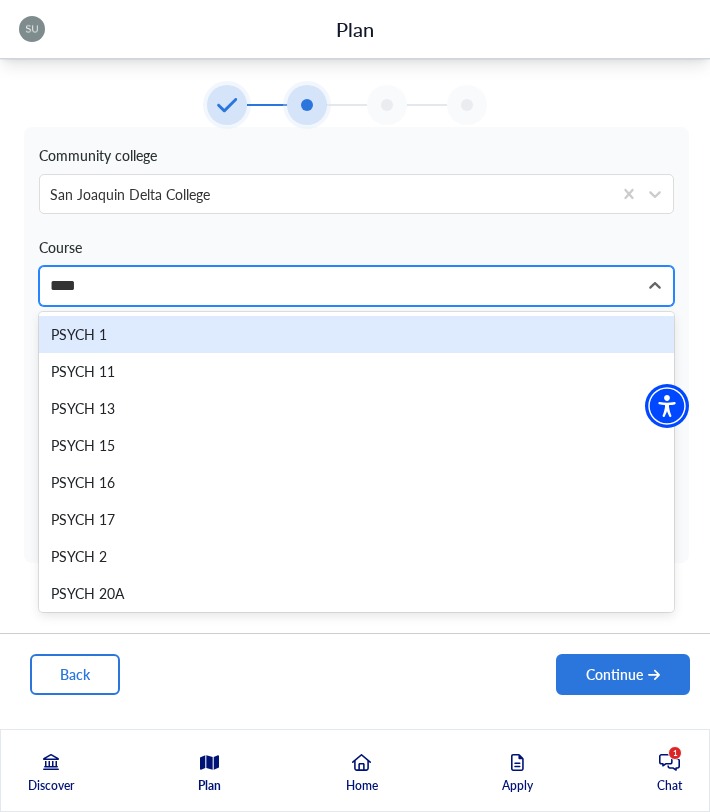scroll, scrollTop: 0, scrollLeft: 0, axis: both 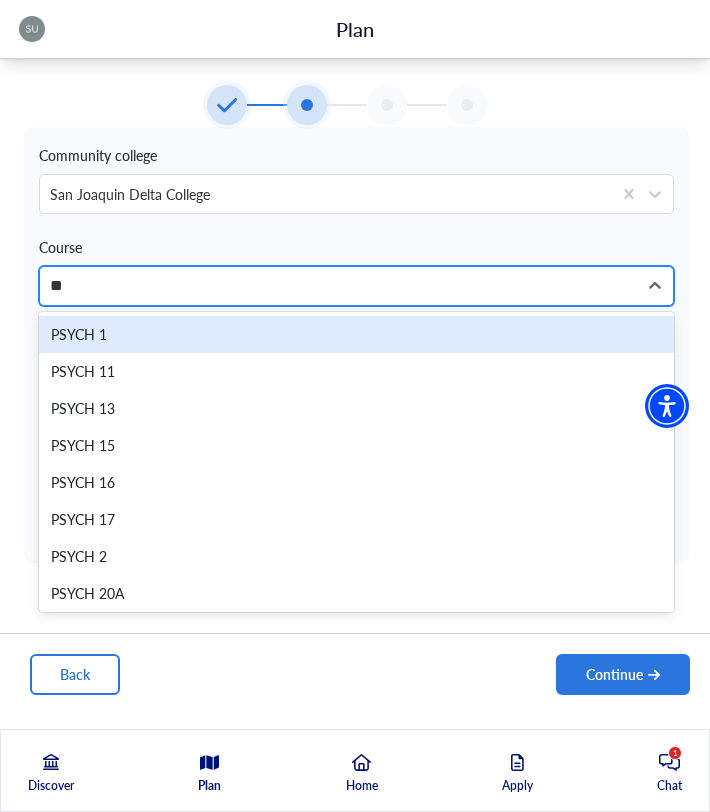type on "*" 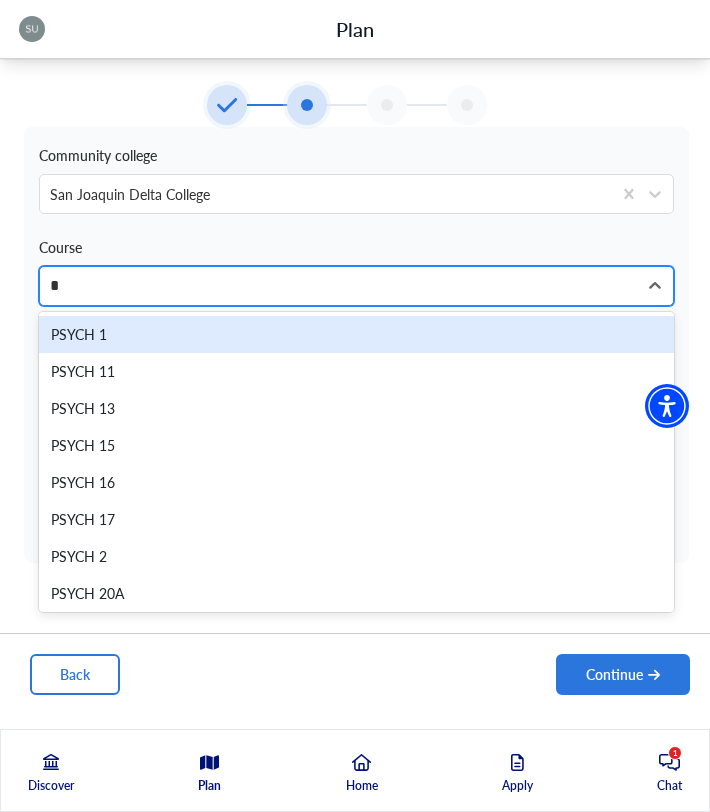 type 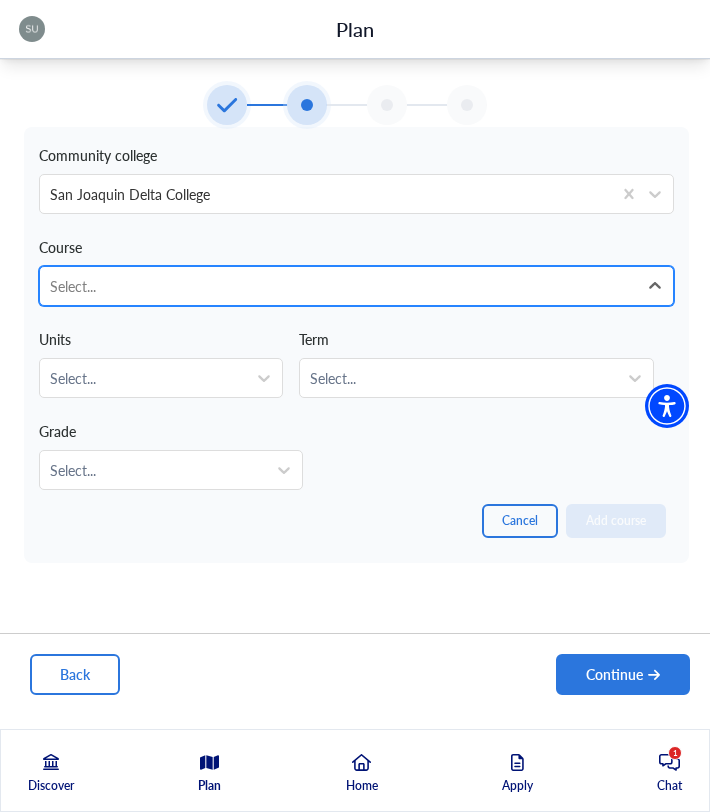 click on "Select..." at bounding box center (338, 286) 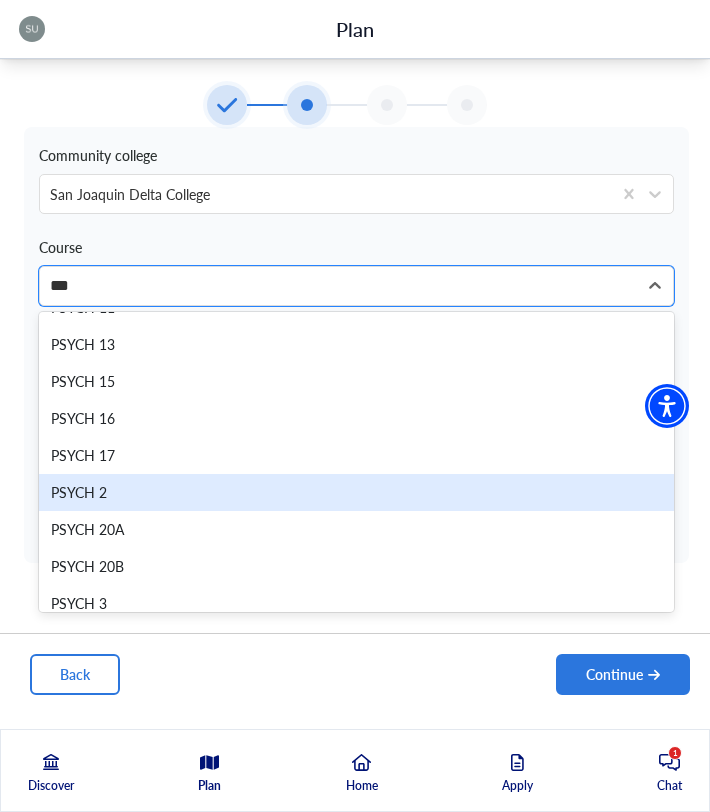 scroll, scrollTop: 0, scrollLeft: 0, axis: both 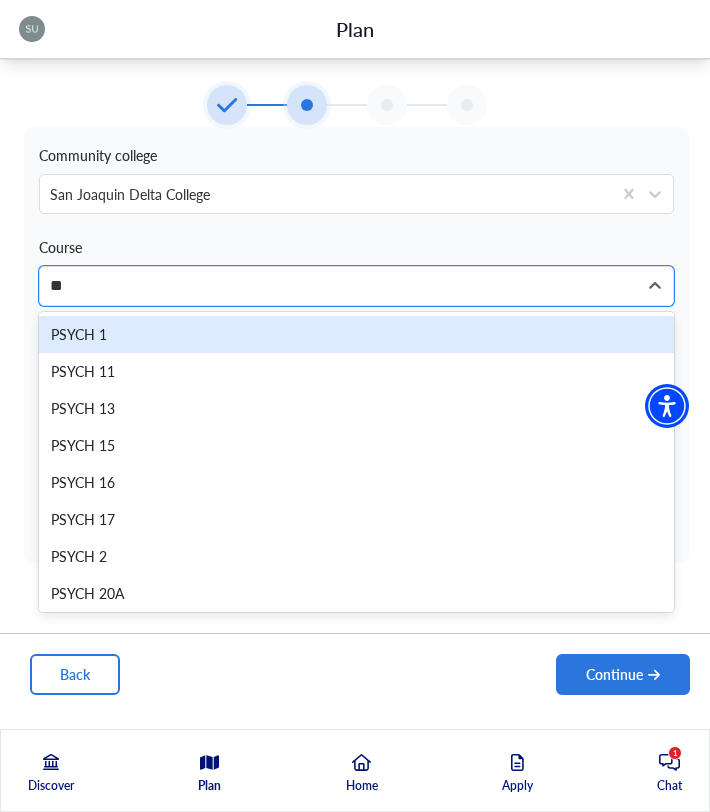 type on "*" 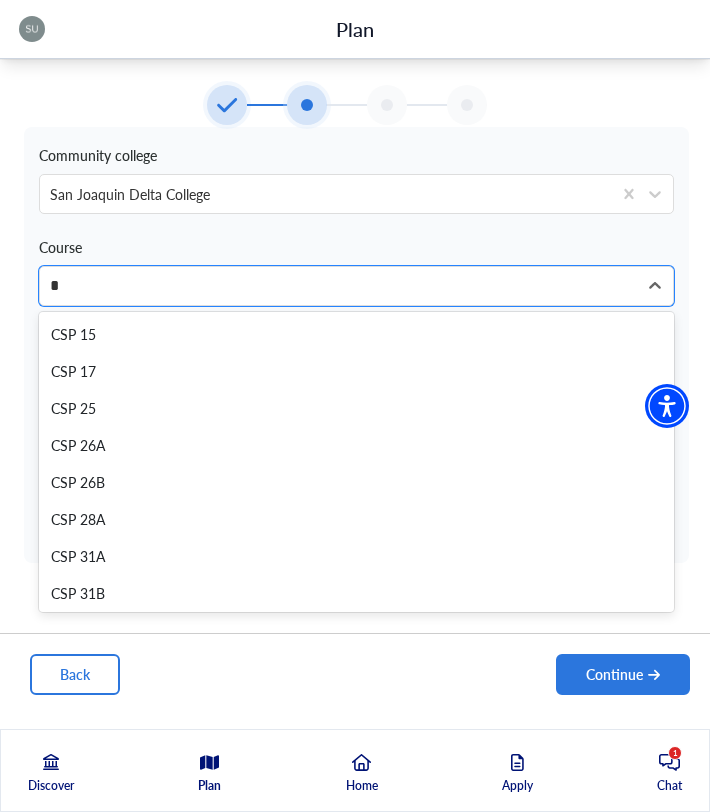 type 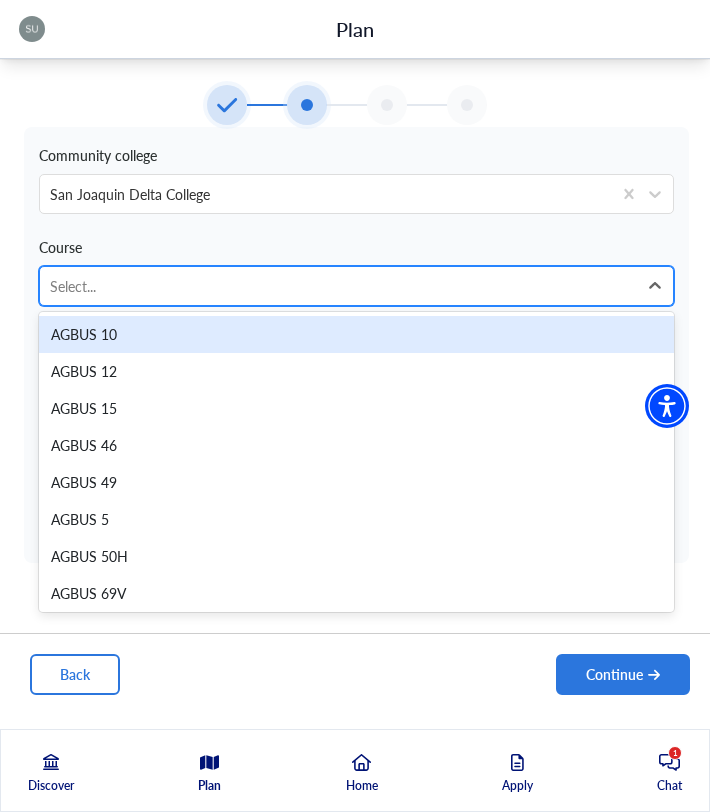 click at bounding box center [338, 286] 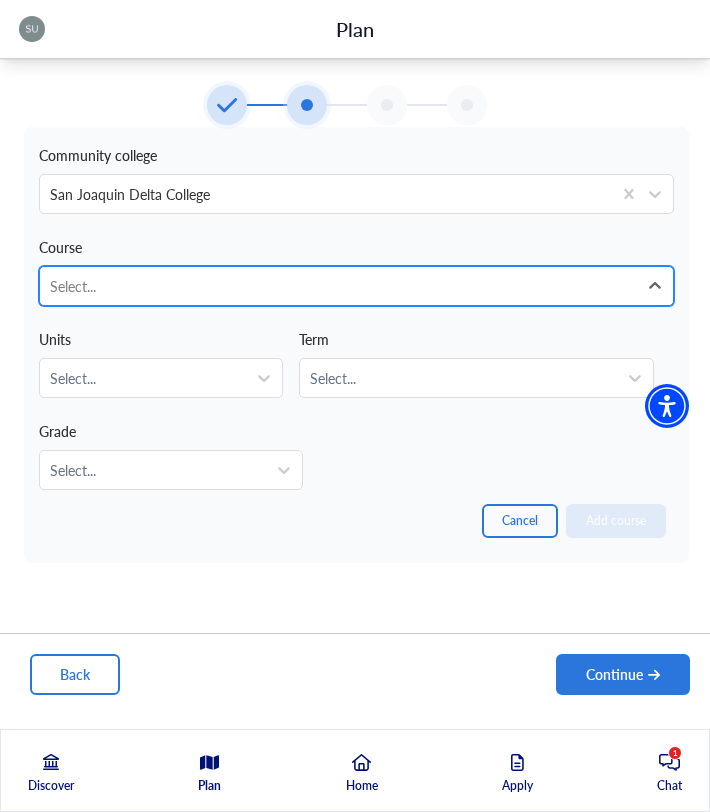 click at bounding box center [338, 286] 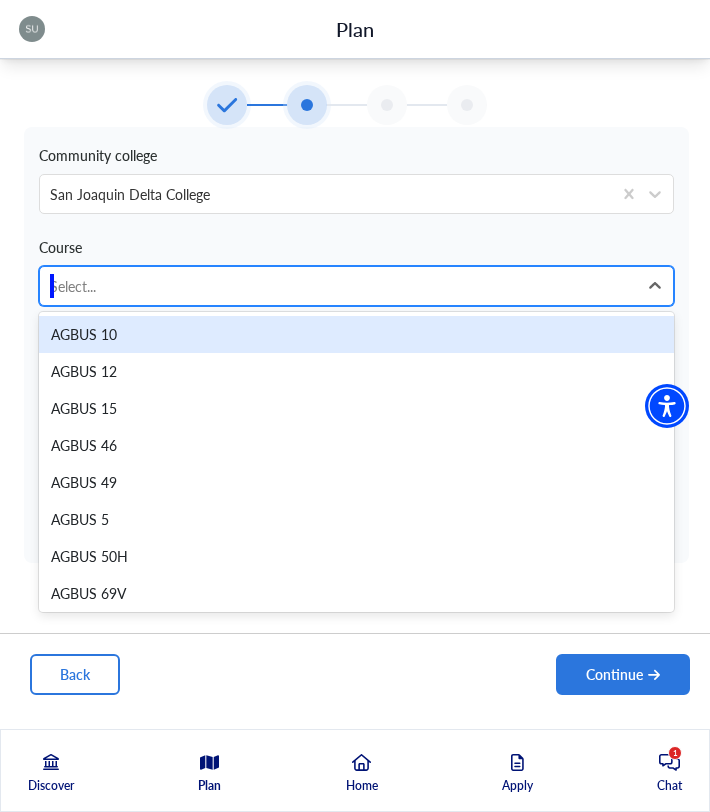 click at bounding box center [338, 286] 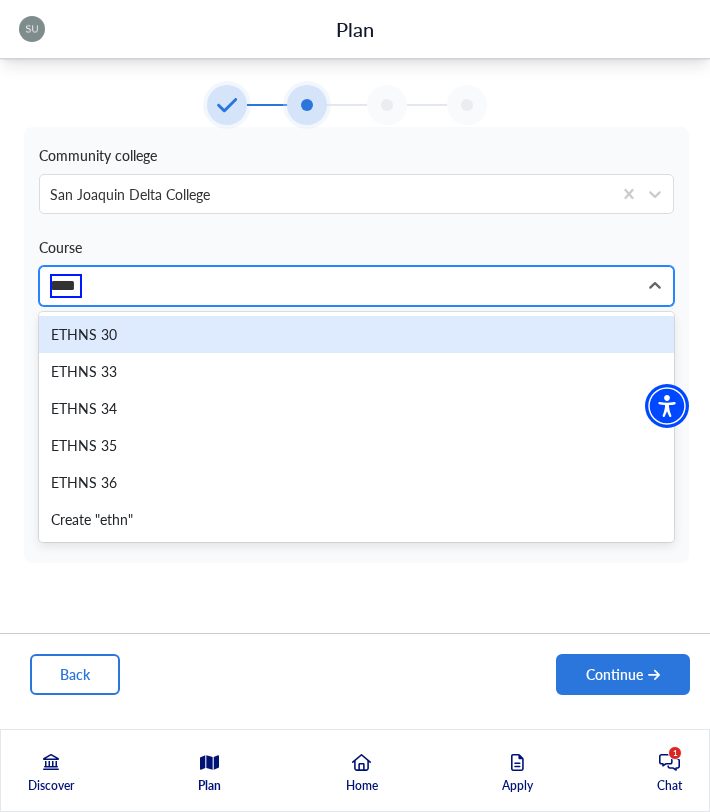 type on "*****" 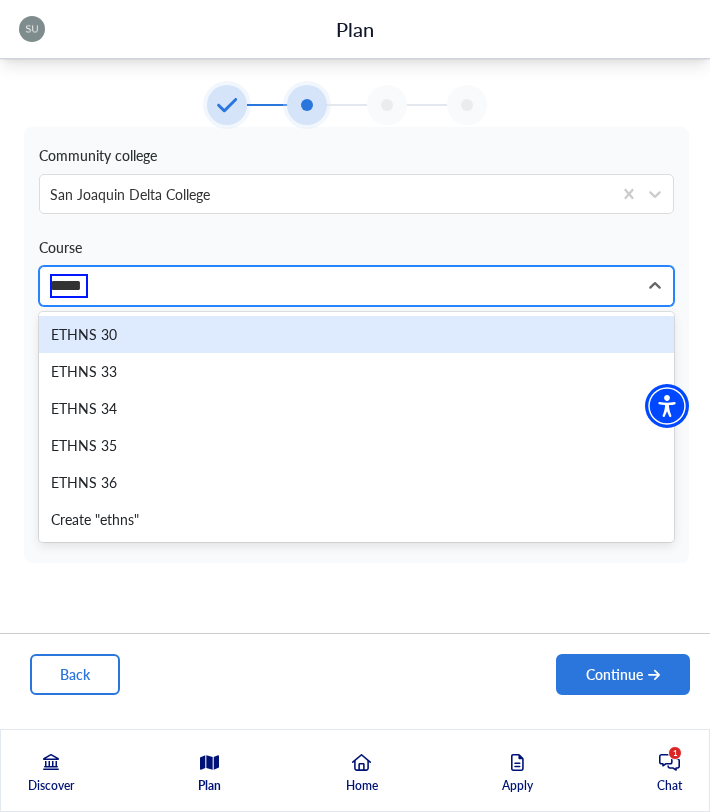 scroll, scrollTop: 0, scrollLeft: 1, axis: horizontal 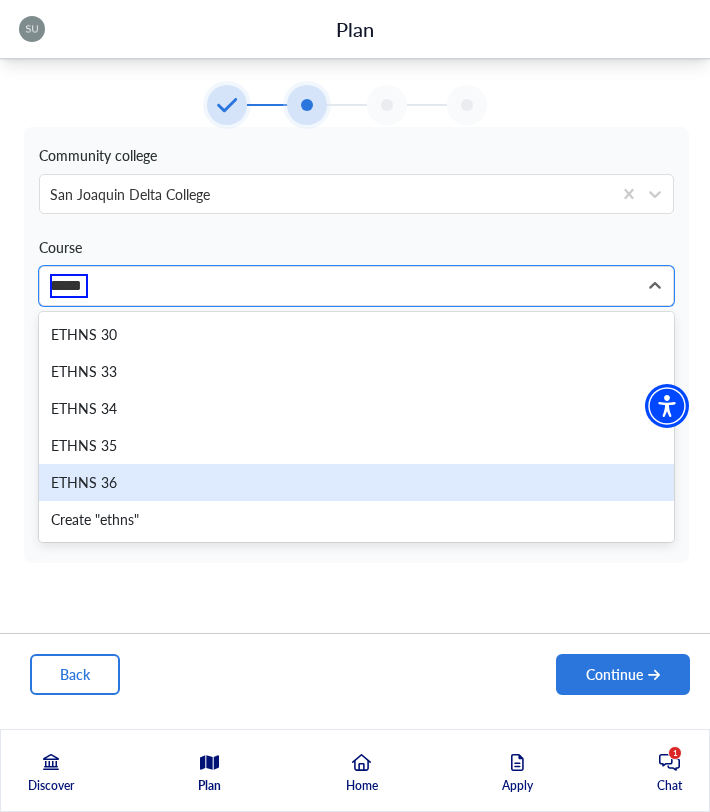 click on "ETHNS 36" at bounding box center (356, 482) 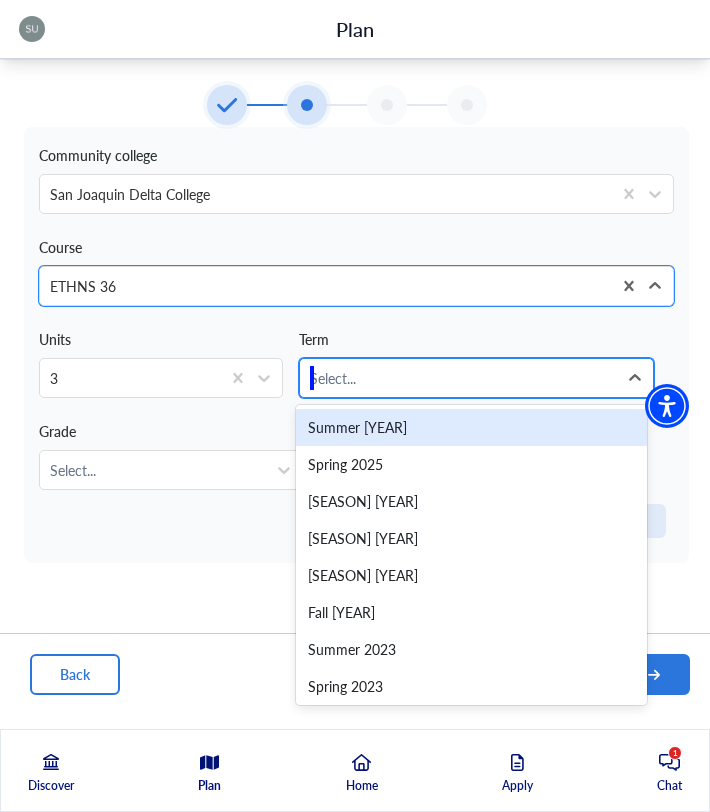 click at bounding box center (458, 378) 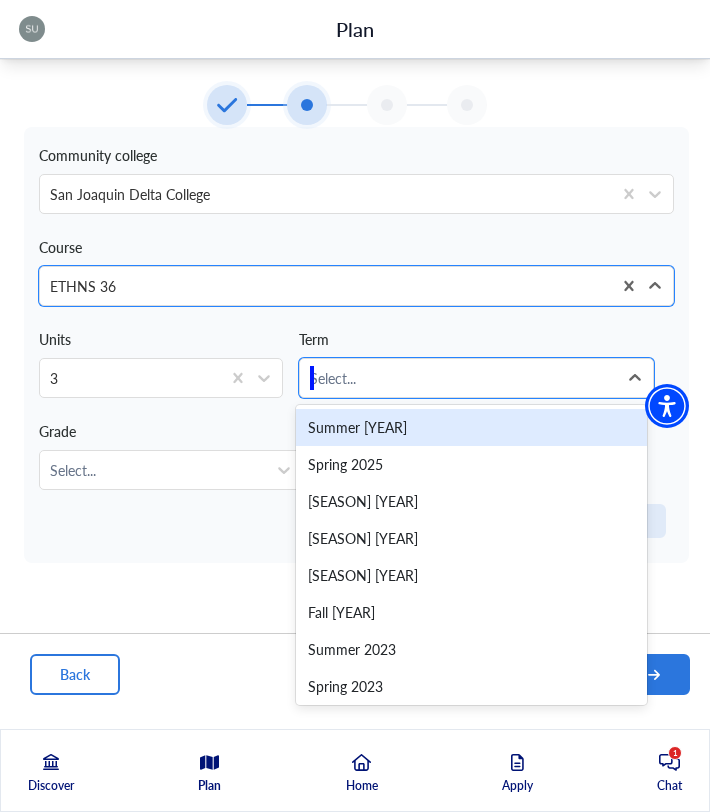 click on "Summer [YEAR]" at bounding box center (471, 427) 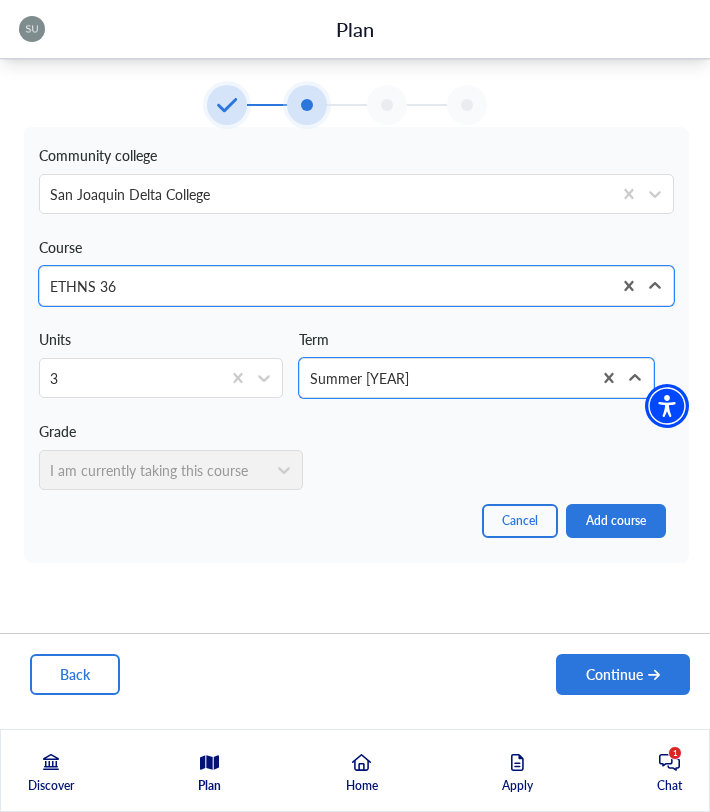 click on "Grade I am currently taking this course" at bounding box center [171, 450] 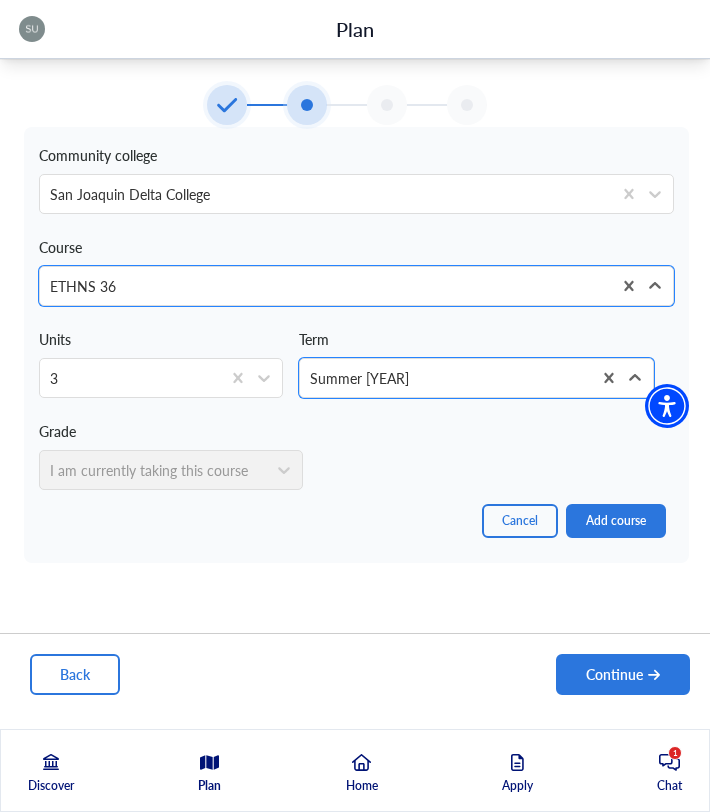 click on "Grade I am currently taking this course" at bounding box center [171, 450] 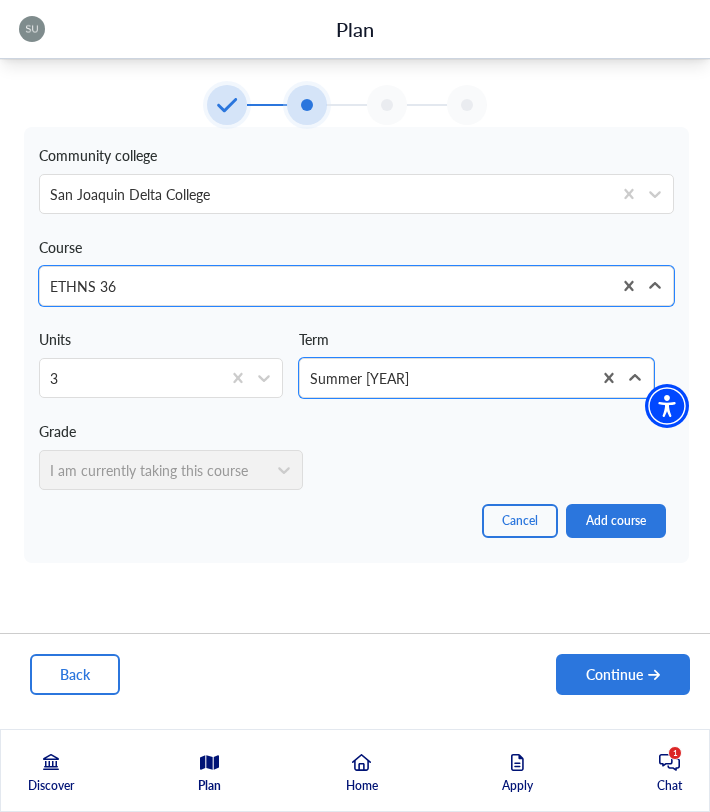 click on "Grade I am currently taking this course" at bounding box center [171, 450] 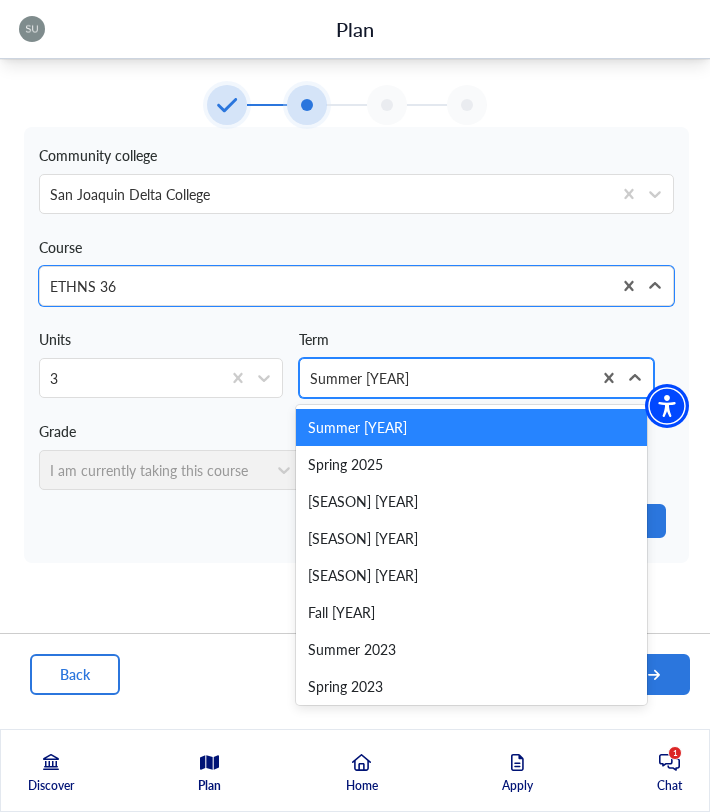 click at bounding box center [445, 378] 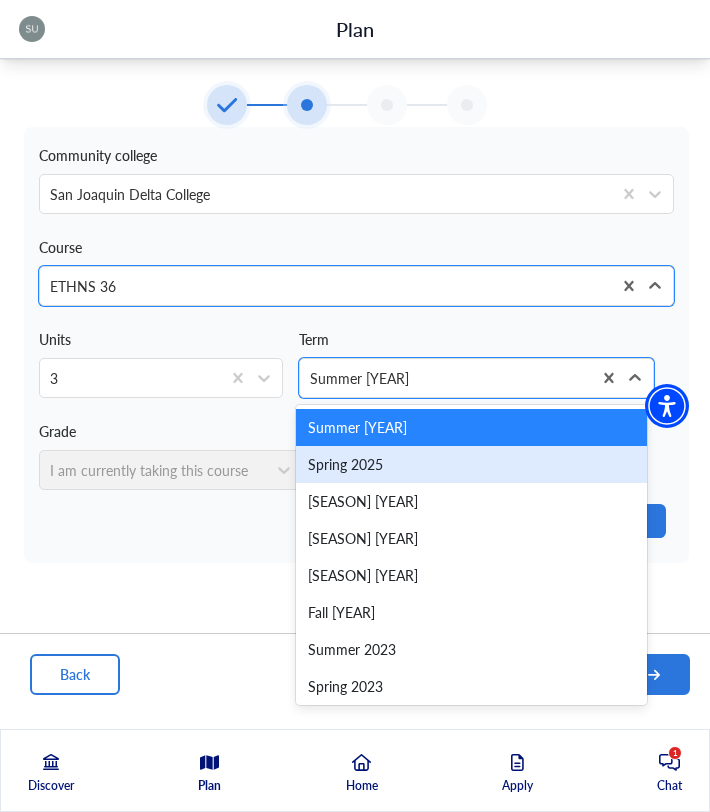 click on "Spring 2025" at bounding box center [471, 464] 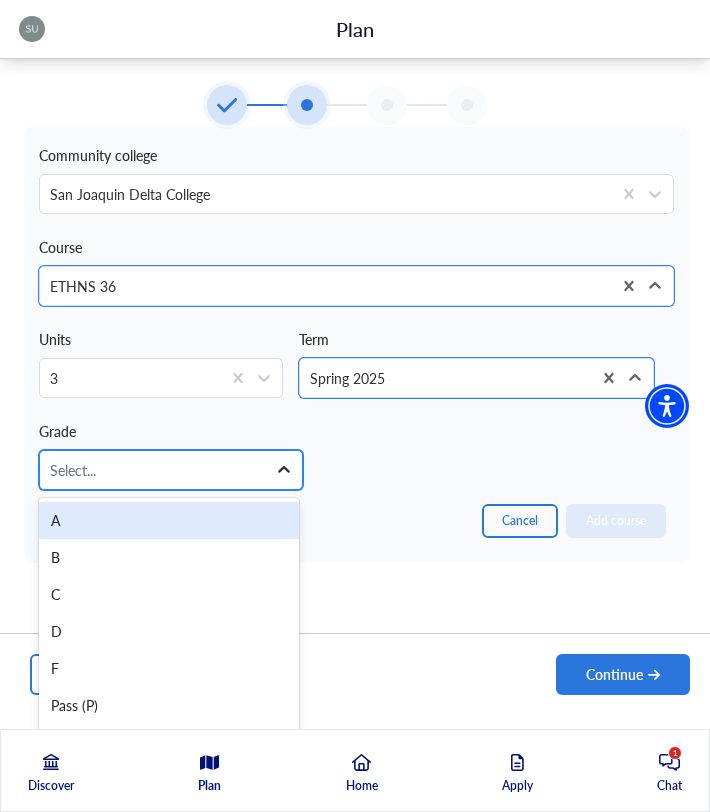 click at bounding box center [284, 470] 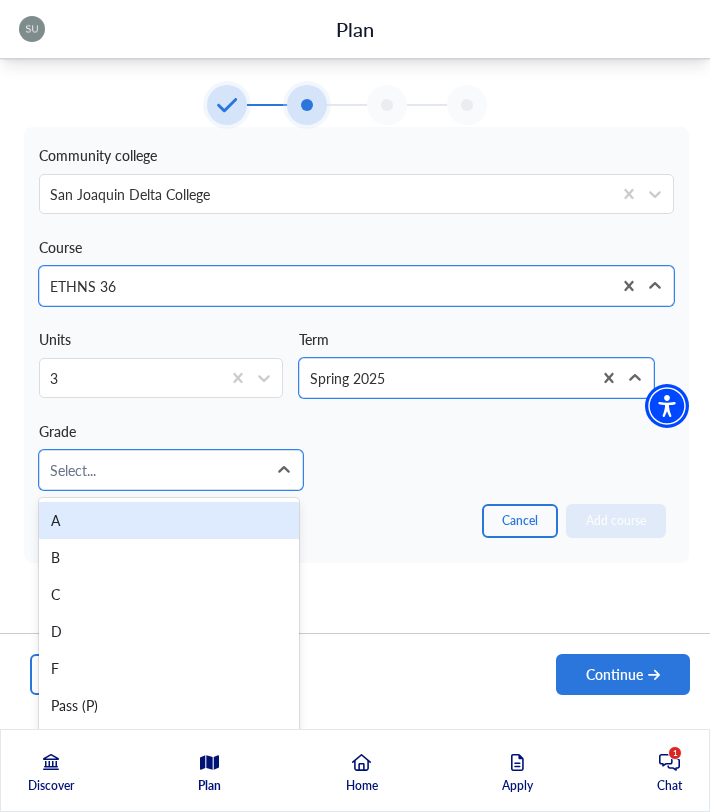 click on "A" at bounding box center [169, 520] 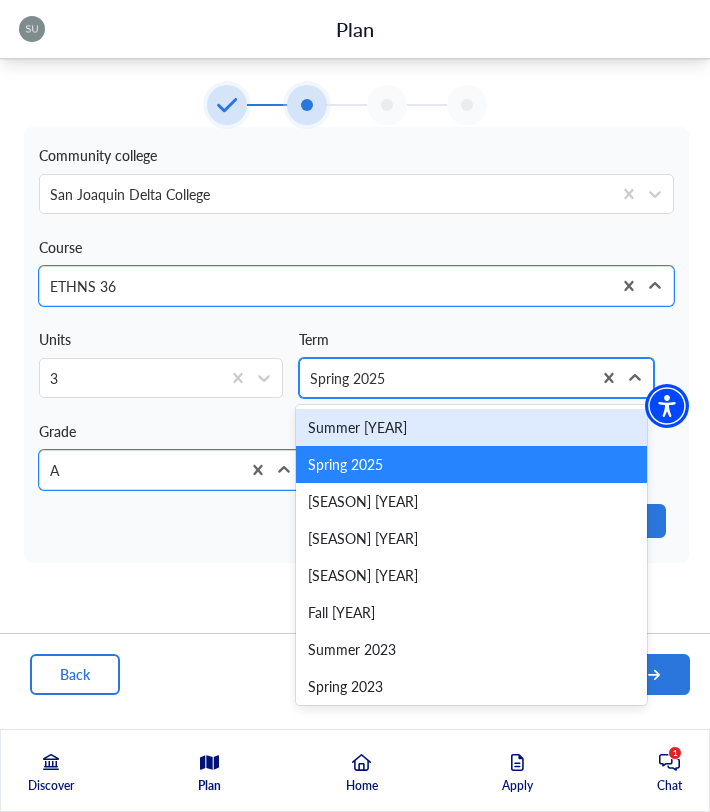 click at bounding box center (445, 378) 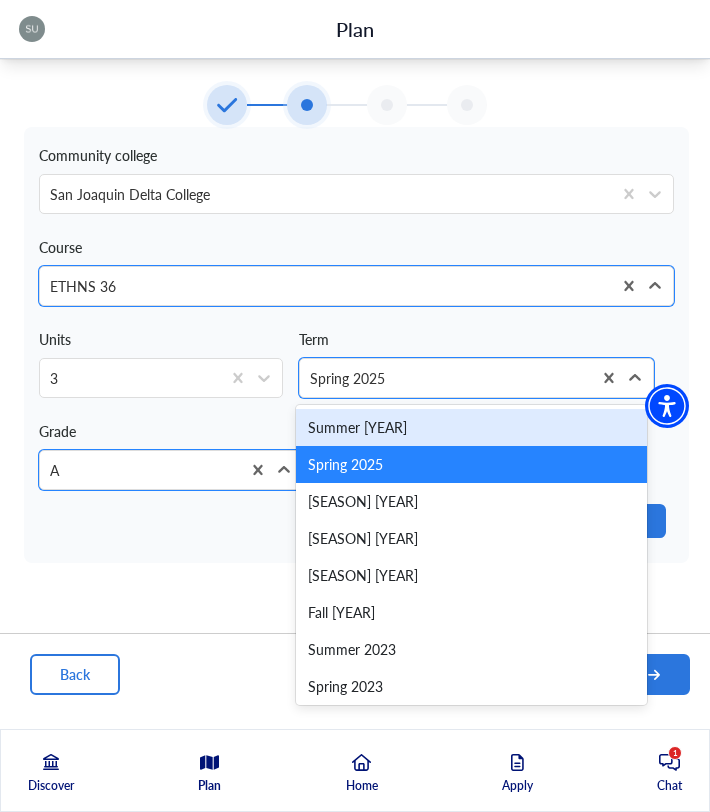 click on "Summer [YEAR]" at bounding box center (471, 427) 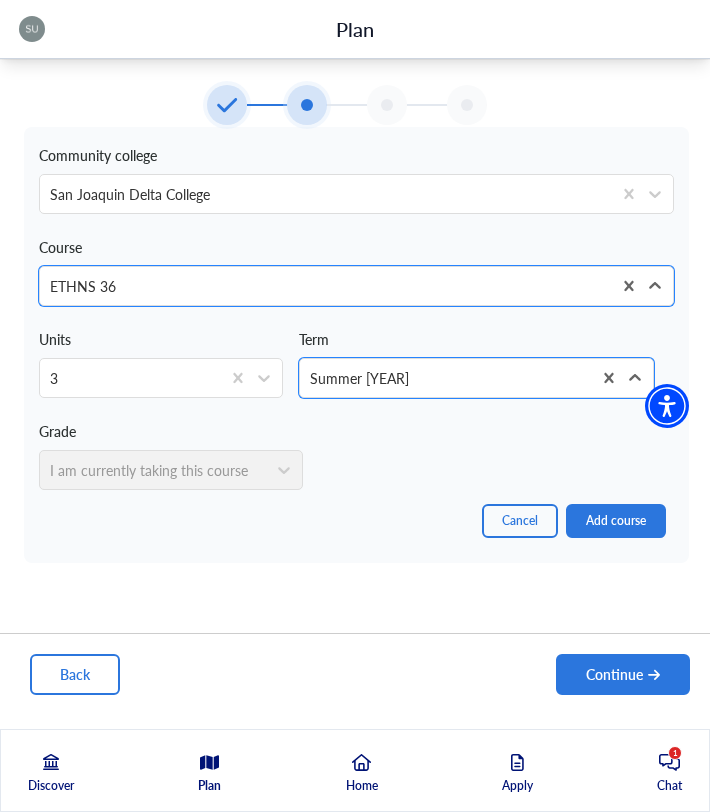 click on "Community college San Joaquin Delta College Course option ETHNS 36, selected. ETHNS 36 Units 3 Term option Summer 2025, selected. Summer 2025 Grade I am currently taking this course" at bounding box center [348, 320] 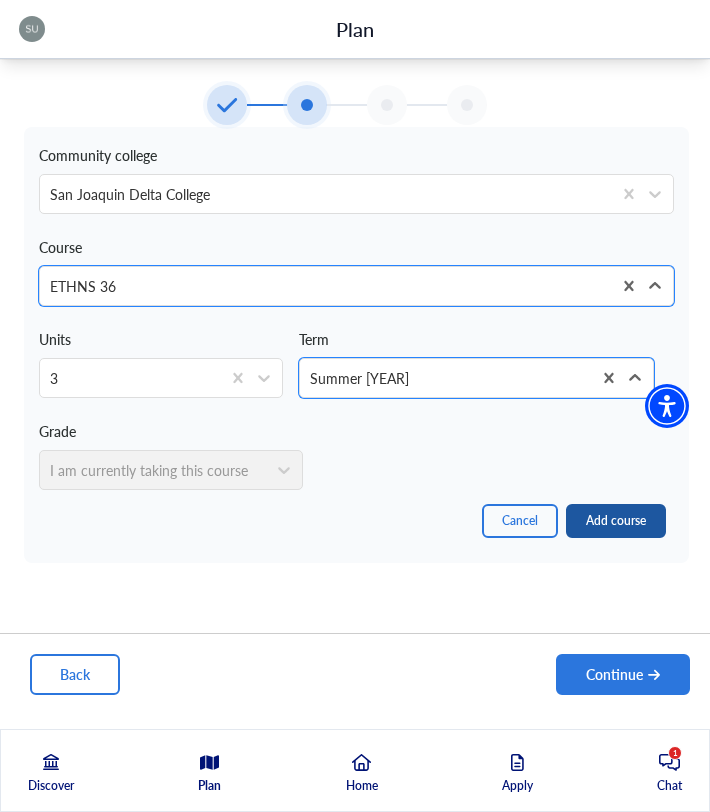 click on "Add course" at bounding box center (616, 521) 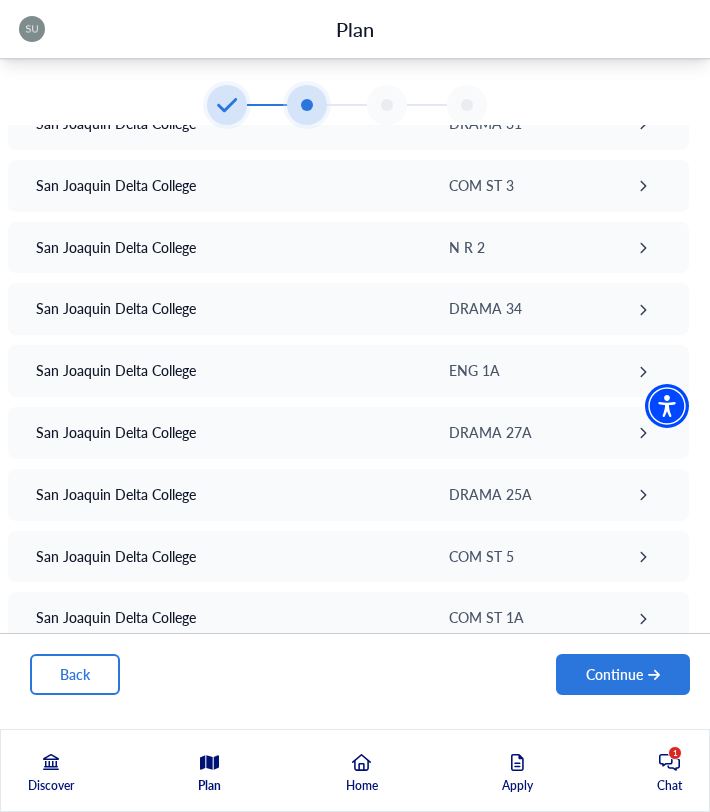 scroll, scrollTop: 416, scrollLeft: 0, axis: vertical 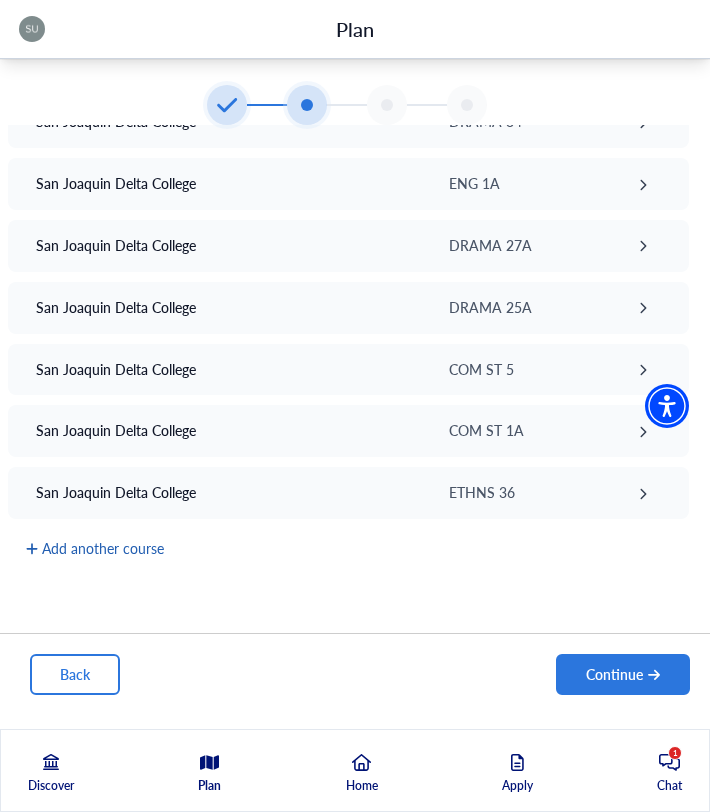 click on "Add another course" at bounding box center (95, 548) 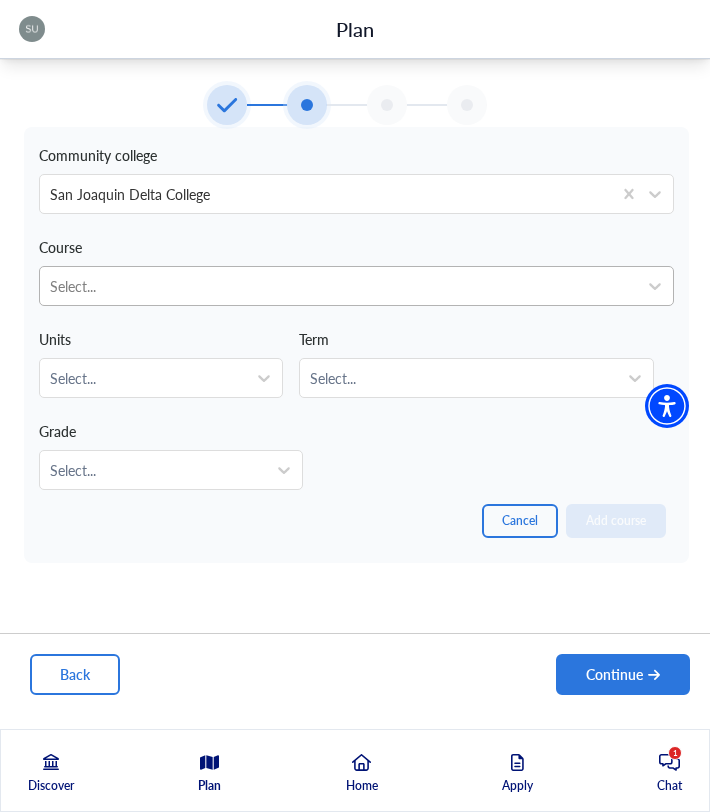 click at bounding box center (338, 286) 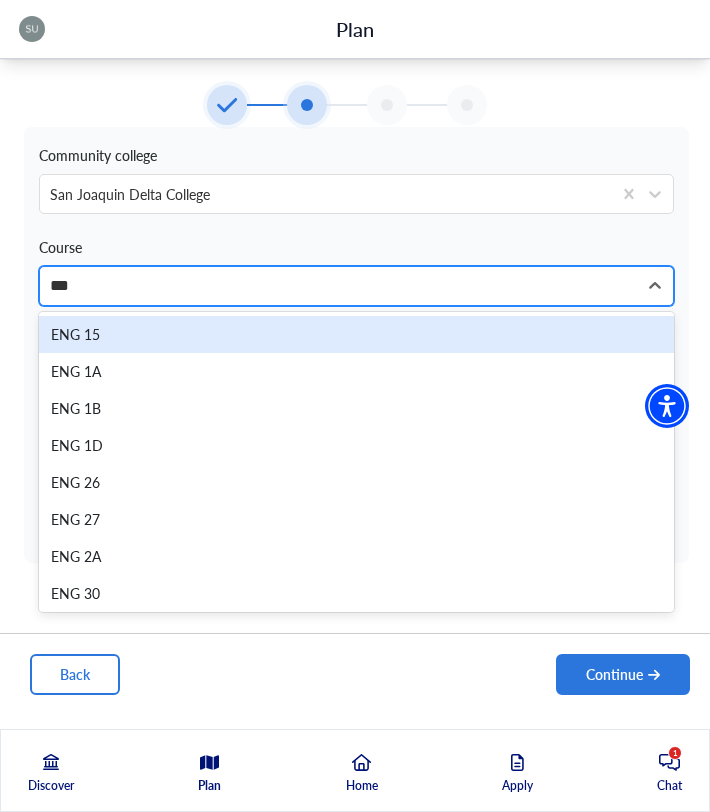 scroll, scrollTop: 0, scrollLeft: 0, axis: both 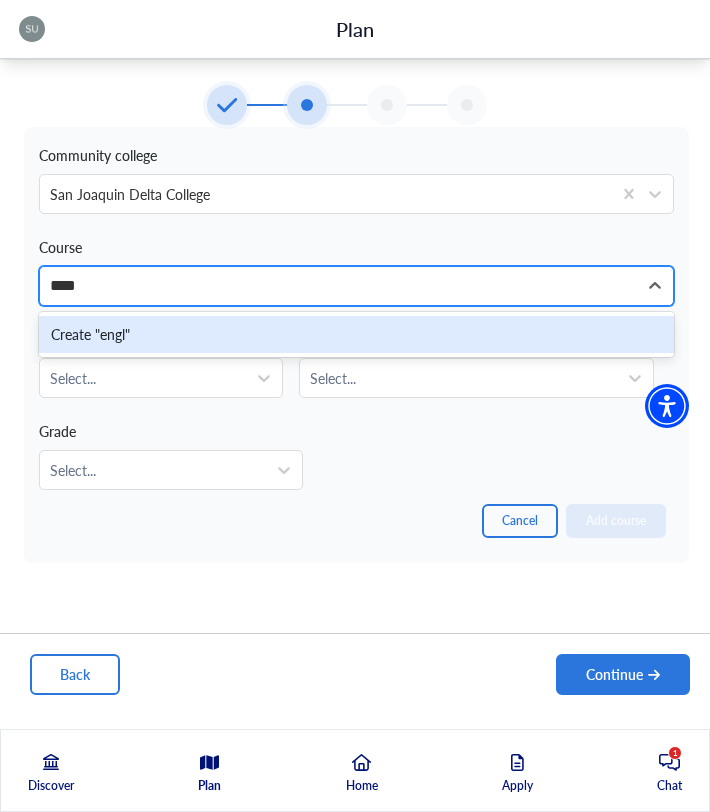 type on "***" 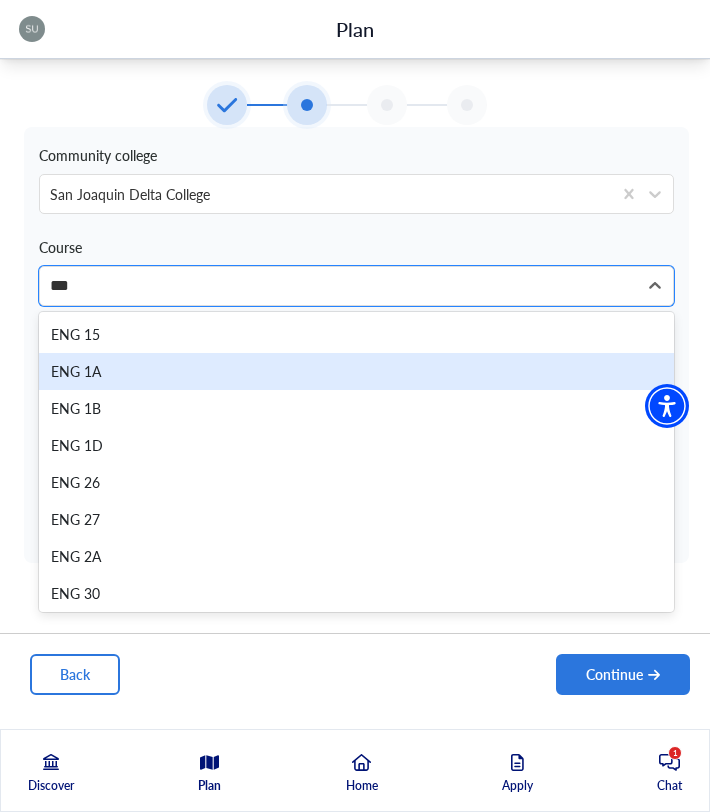 click on "ENG 1A" at bounding box center (356, 371) 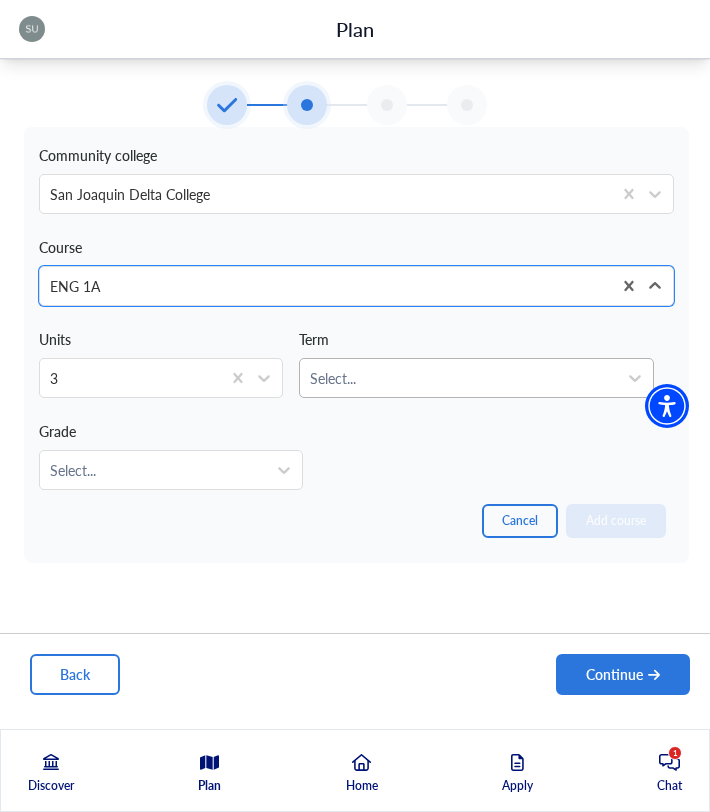 click at bounding box center [458, 378] 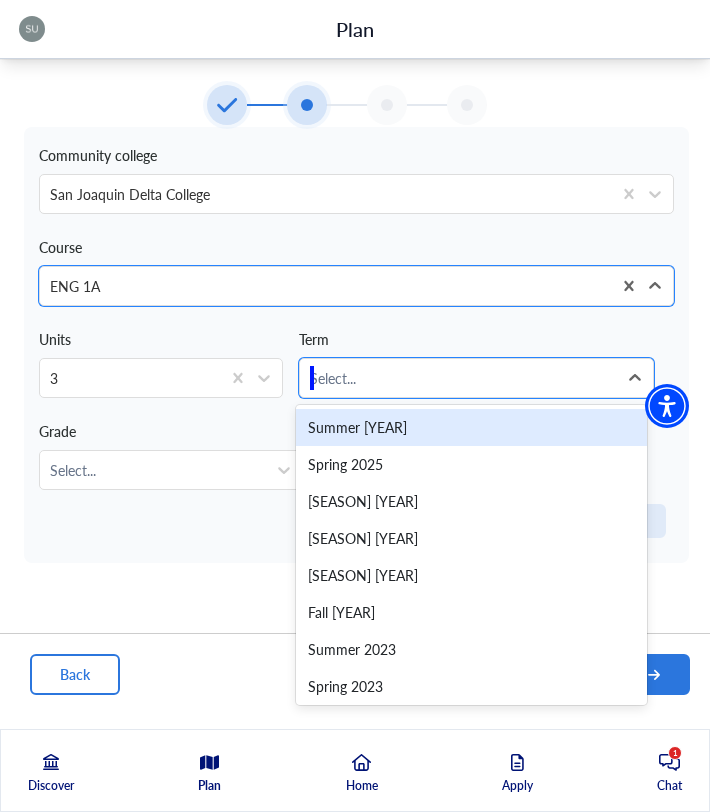 click on "Summer [YEAR]" at bounding box center [471, 427] 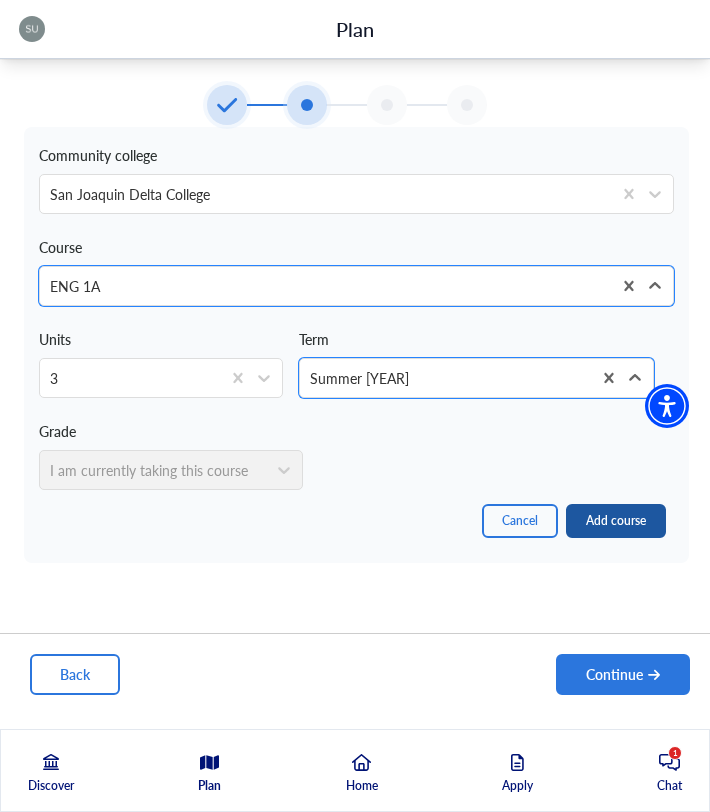click on "Add course" at bounding box center (616, 521) 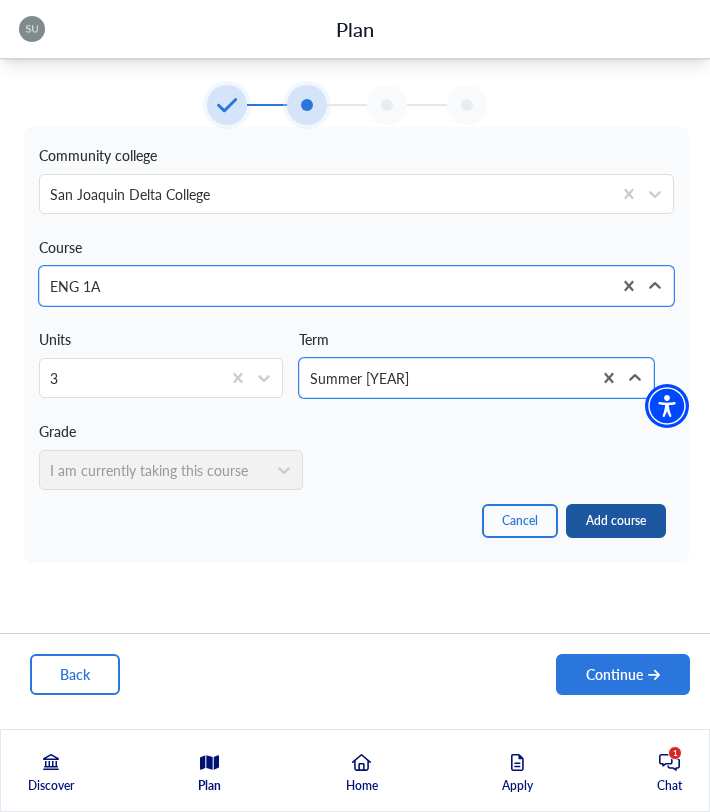 click on "Add course" at bounding box center (616, 521) 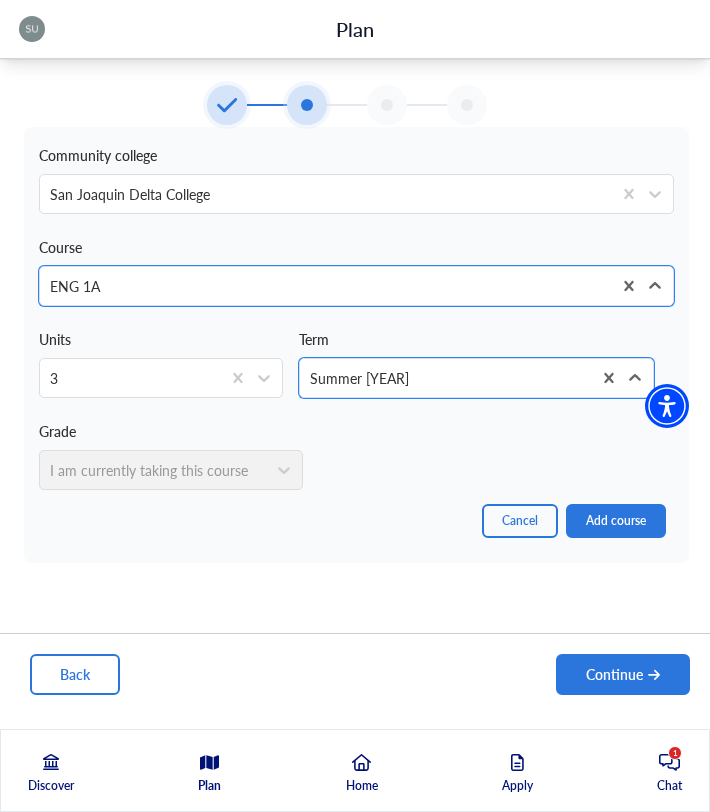 click on "Course option ENG 1A, selected. ENG 1A" at bounding box center [356, 266] 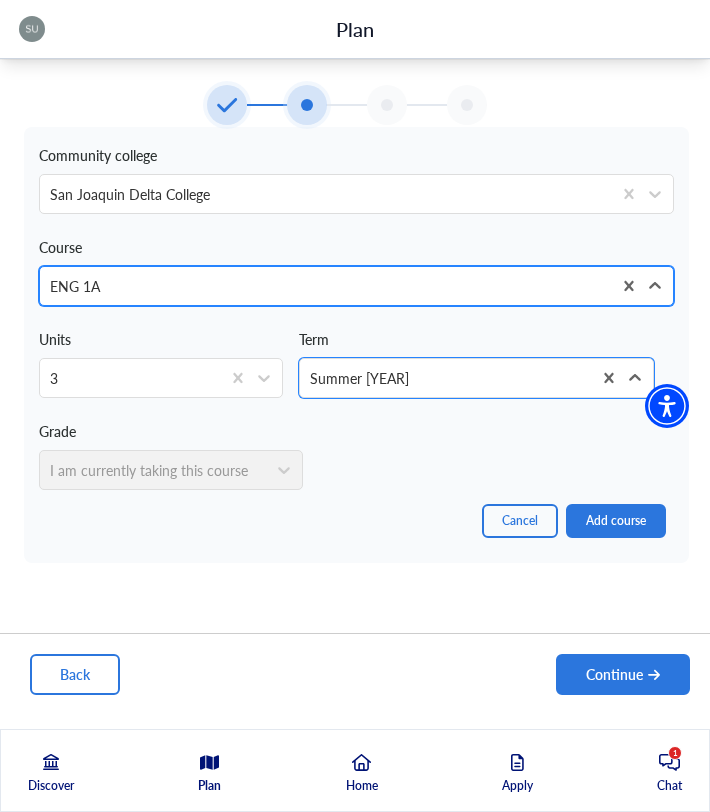 click at bounding box center (325, 286) 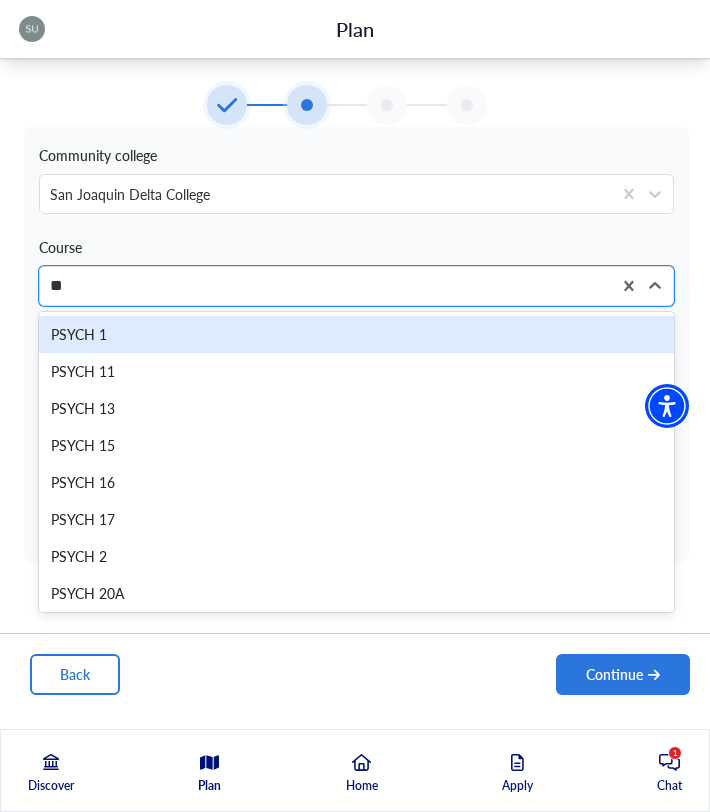 type on "***" 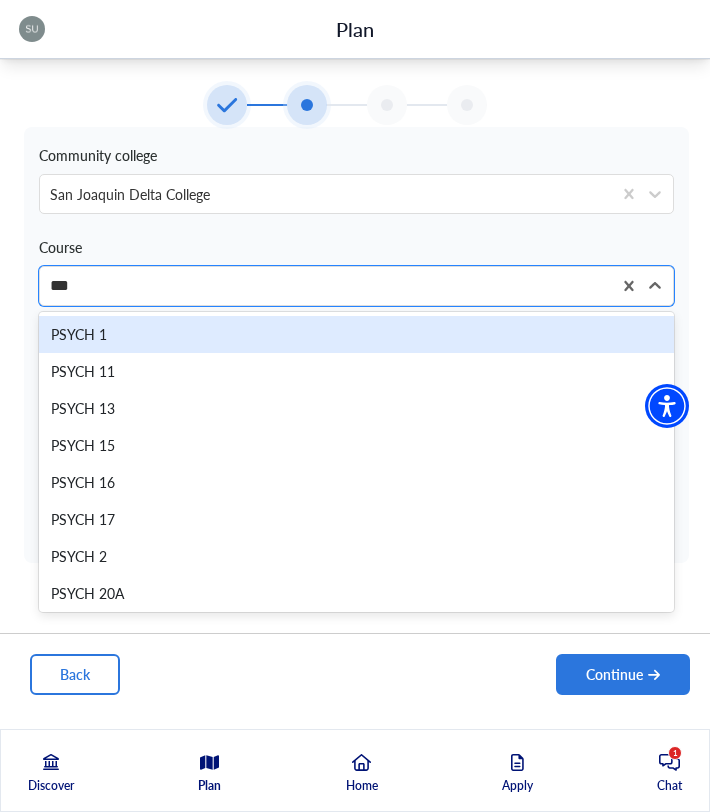 click on "PSYCH 1" at bounding box center [356, 334] 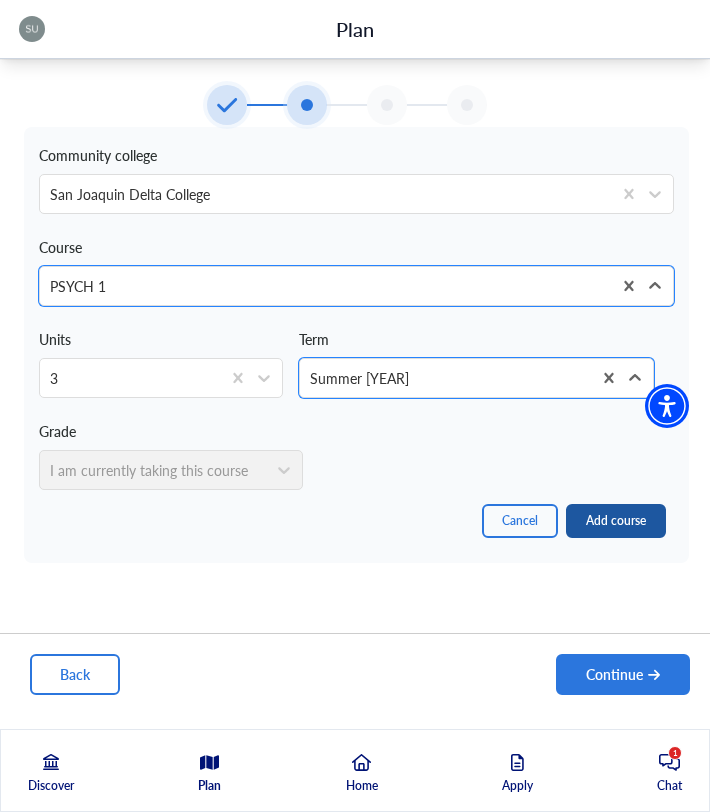 click on "Add course" at bounding box center [616, 521] 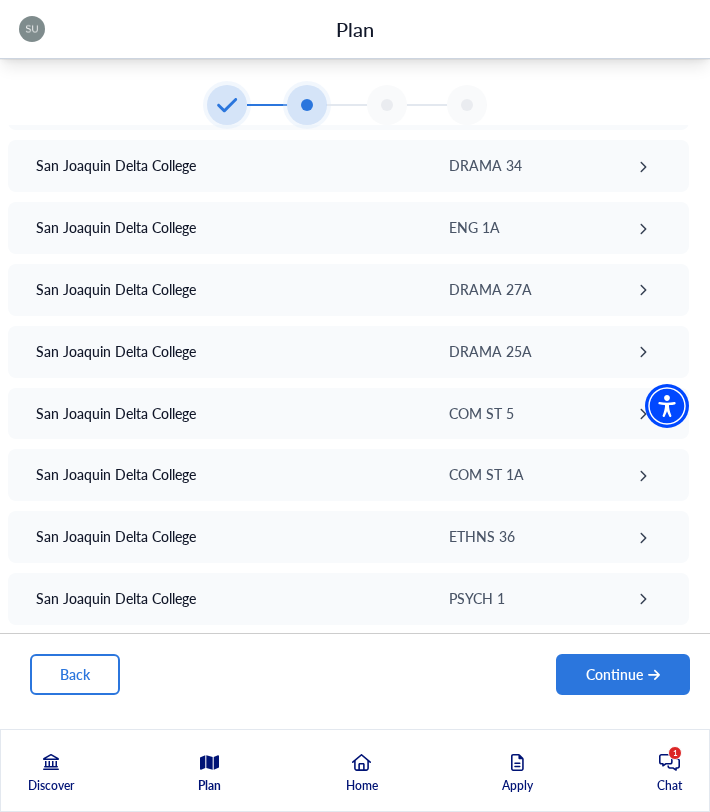 scroll, scrollTop: 477, scrollLeft: 0, axis: vertical 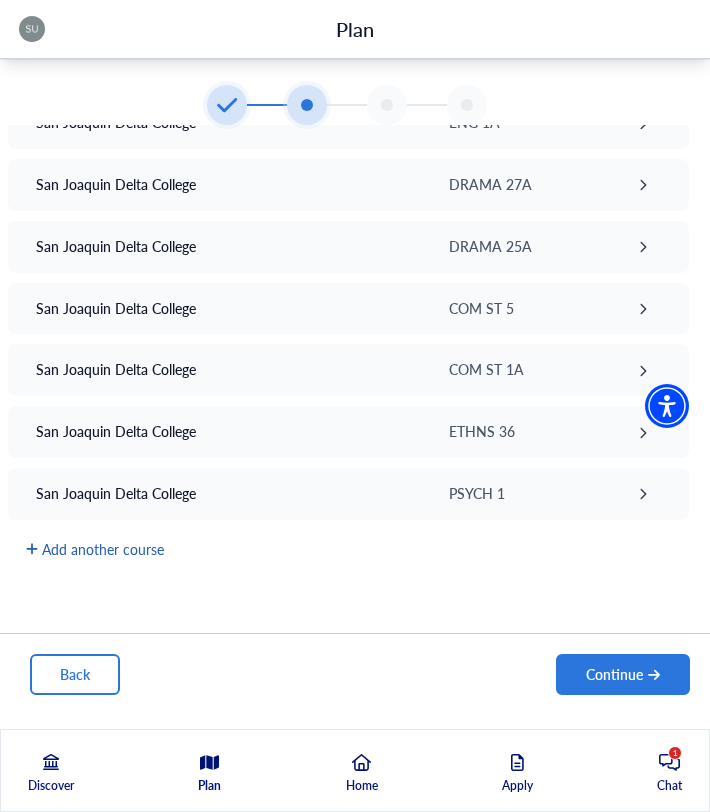 click on "Add another course" at bounding box center (95, 549) 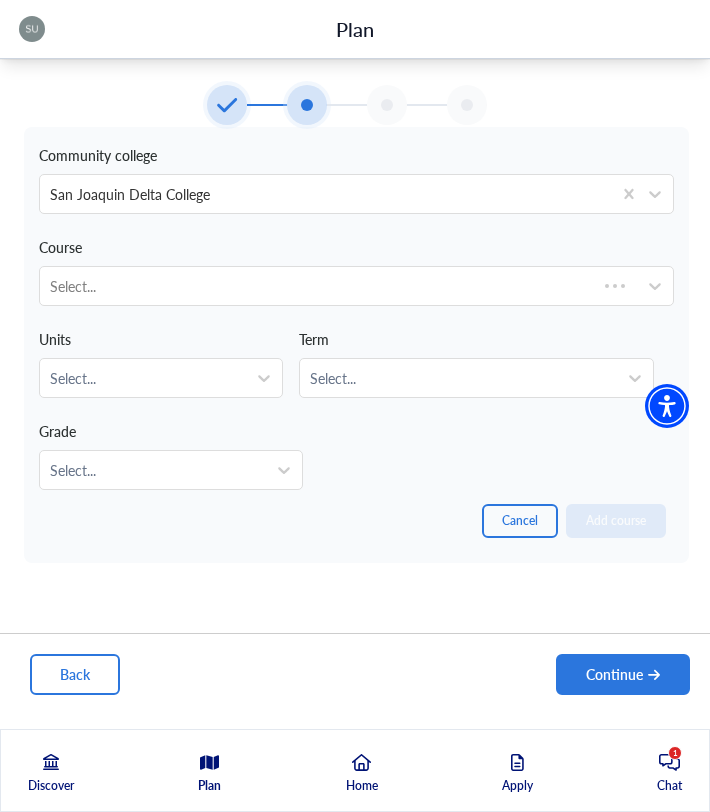 scroll, scrollTop: 96, scrollLeft: 0, axis: vertical 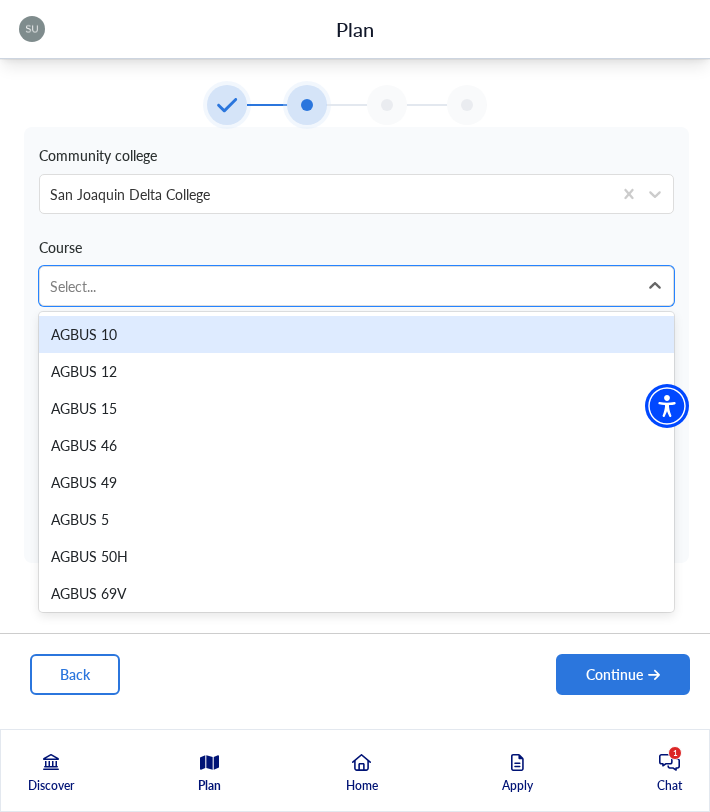 click at bounding box center (338, 286) 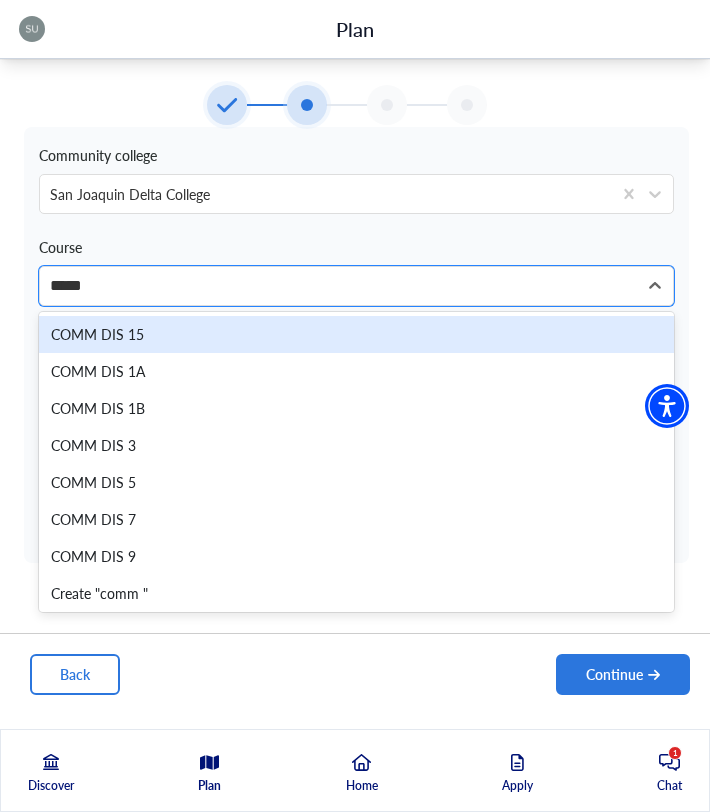 scroll, scrollTop: 0, scrollLeft: 2, axis: horizontal 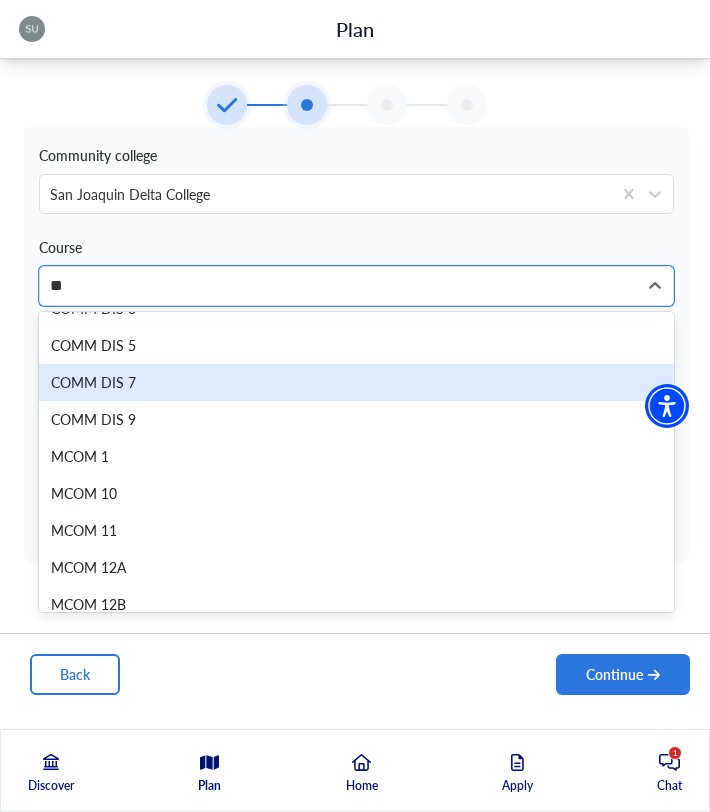 type on "*" 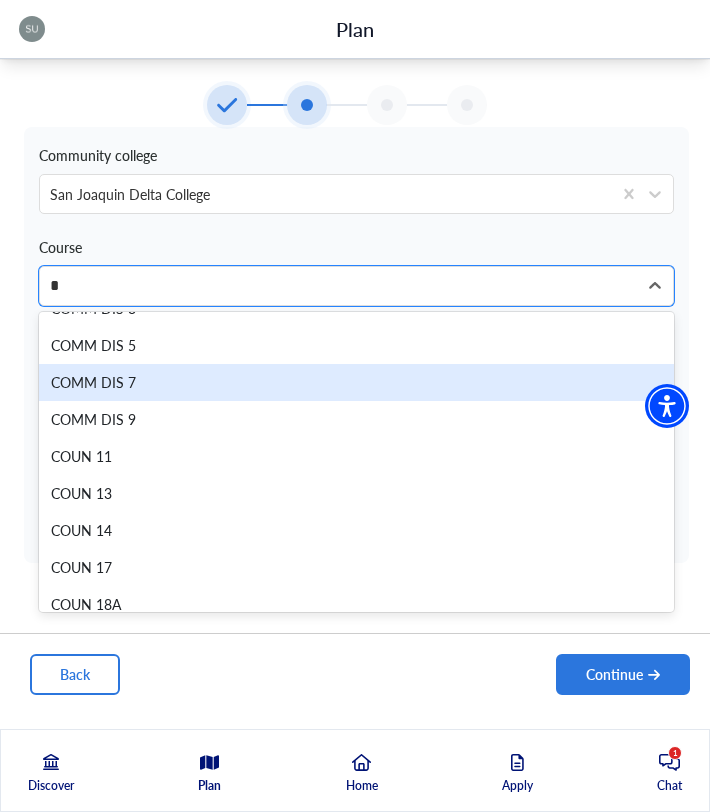 type 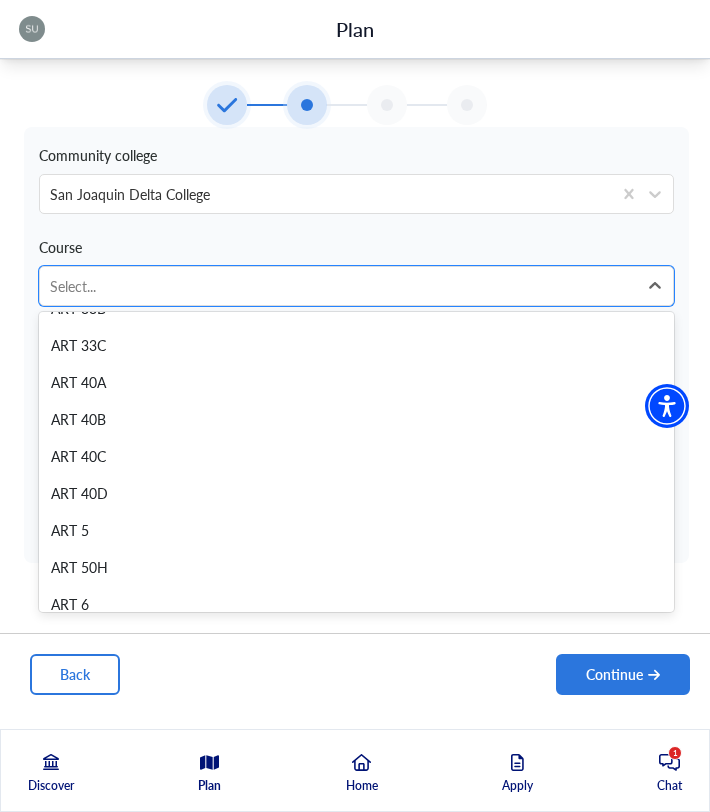 scroll, scrollTop: 9868, scrollLeft: 0, axis: vertical 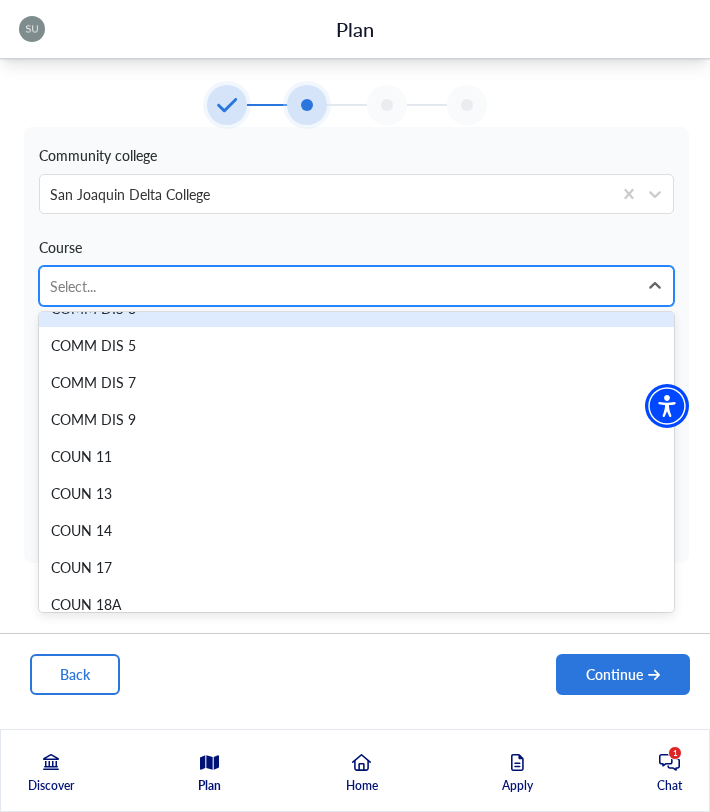 click at bounding box center [338, 286] 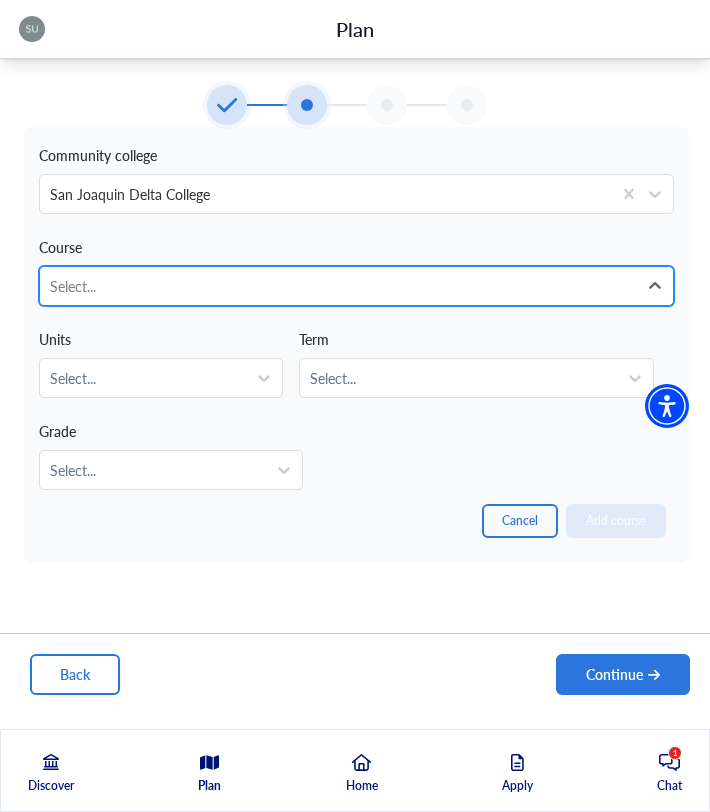 click at bounding box center [338, 286] 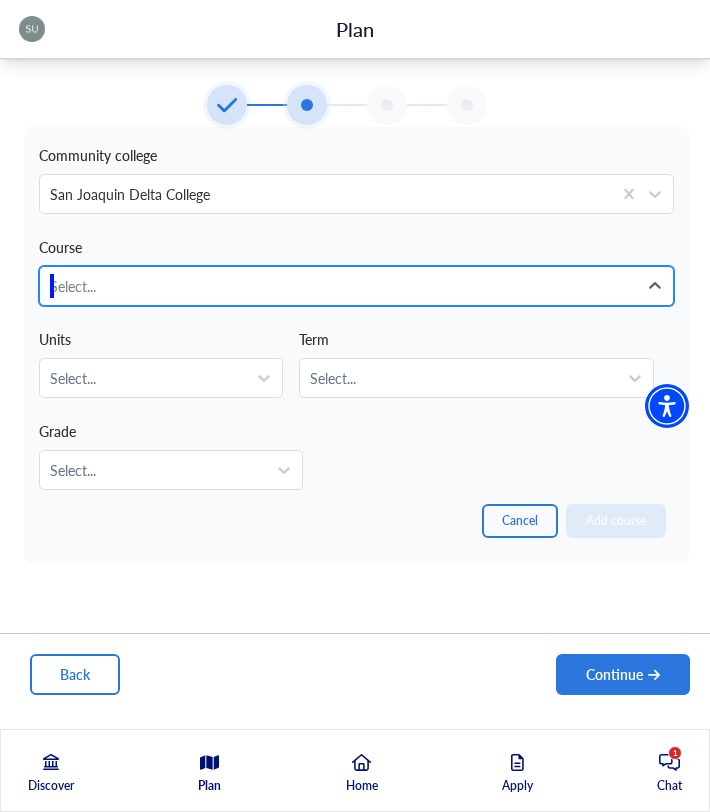 click at bounding box center (338, 286) 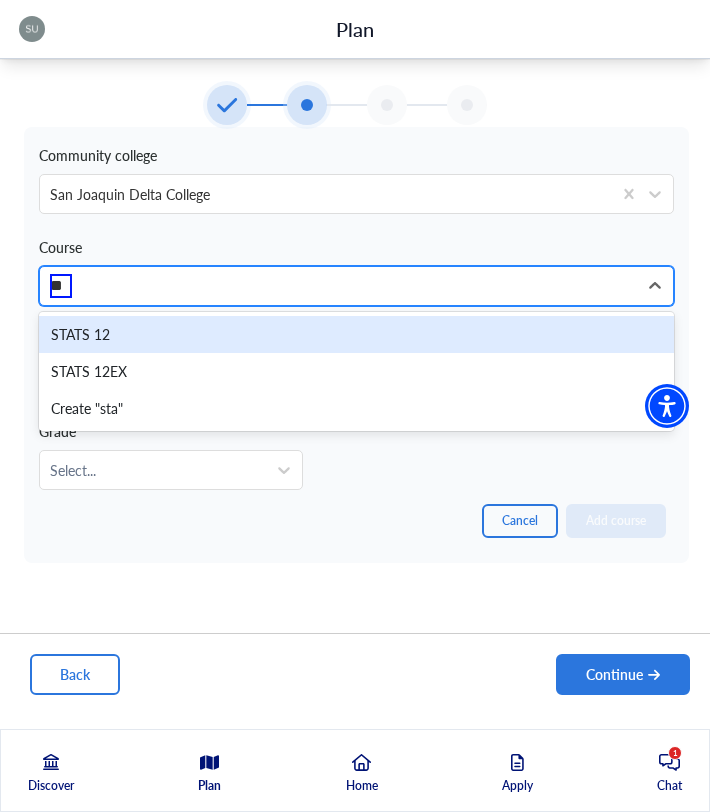 type on "*" 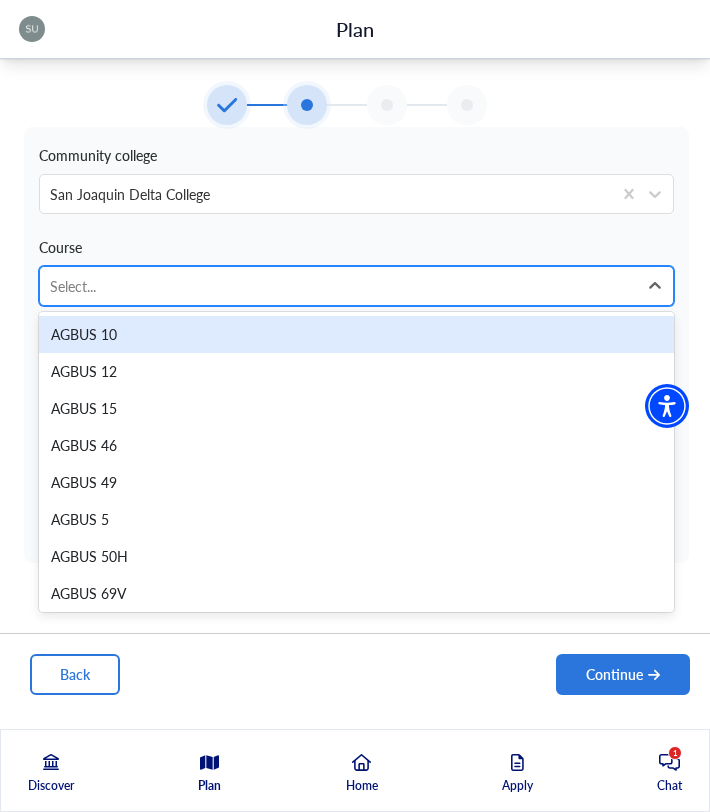 click at bounding box center (338, 286) 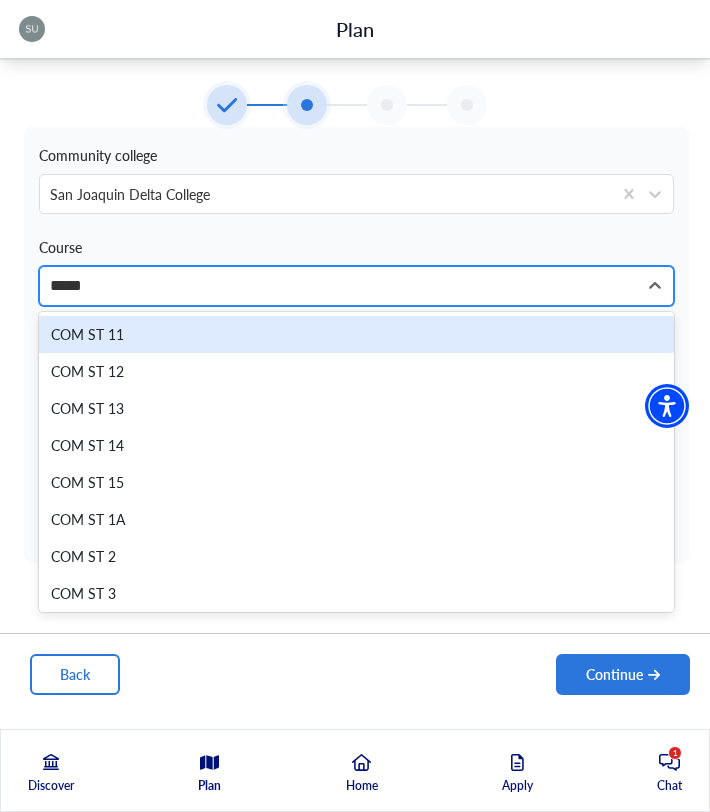 scroll, scrollTop: 0, scrollLeft: 1, axis: horizontal 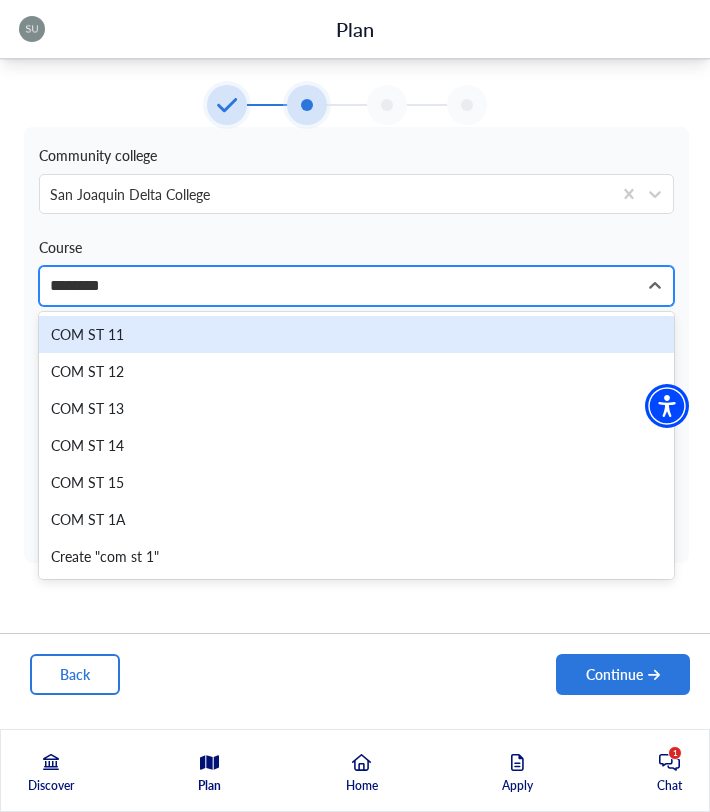 type on "*********" 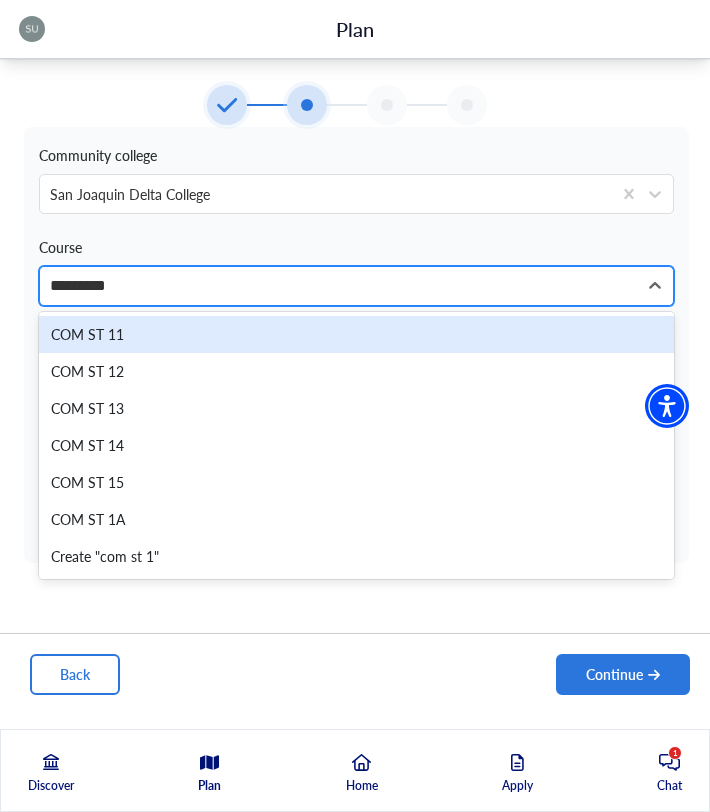 scroll, scrollTop: 0, scrollLeft: 5, axis: horizontal 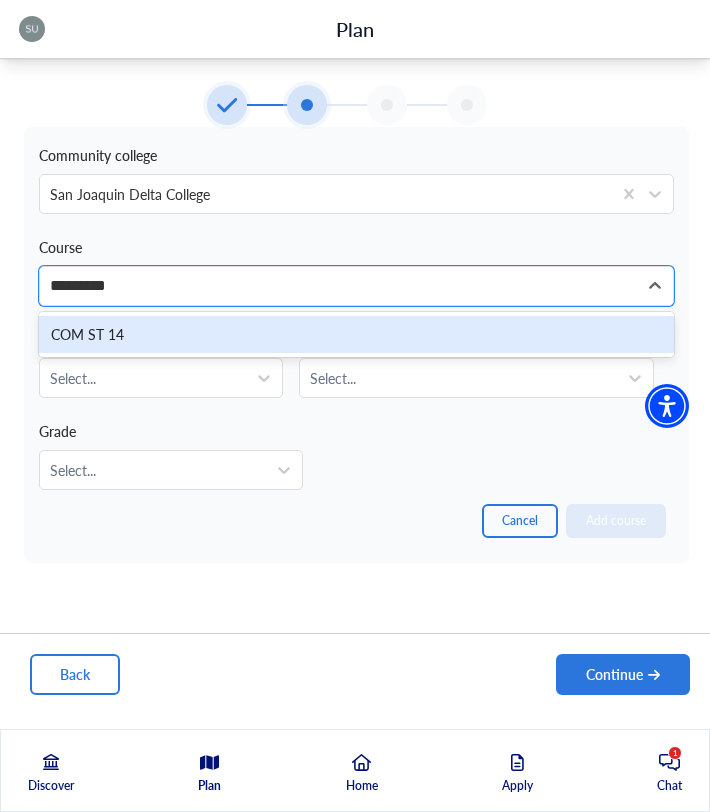 click on "COM ST 14" at bounding box center (356, 334) 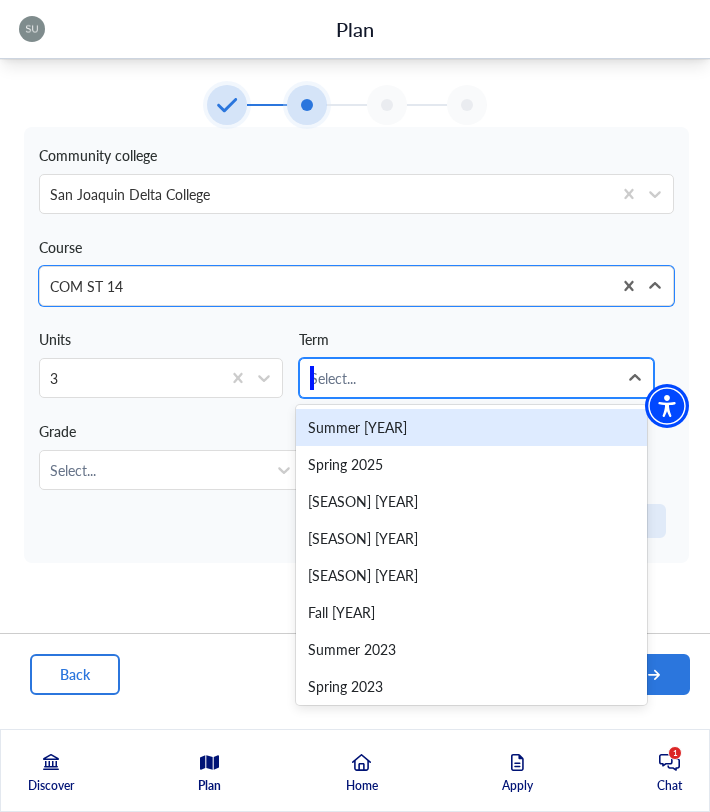 click at bounding box center (458, 378) 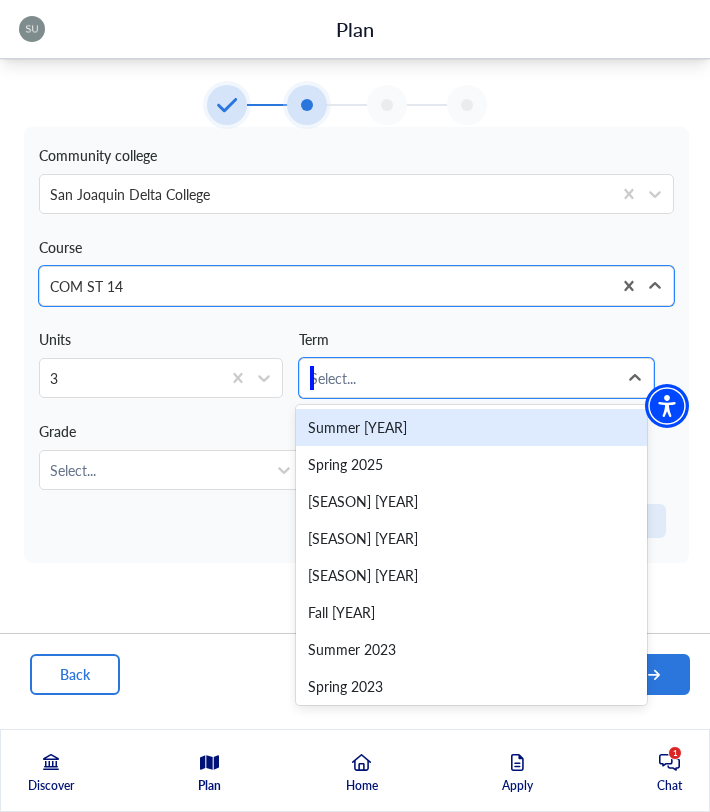 click on "Summer [YEAR]" at bounding box center [471, 427] 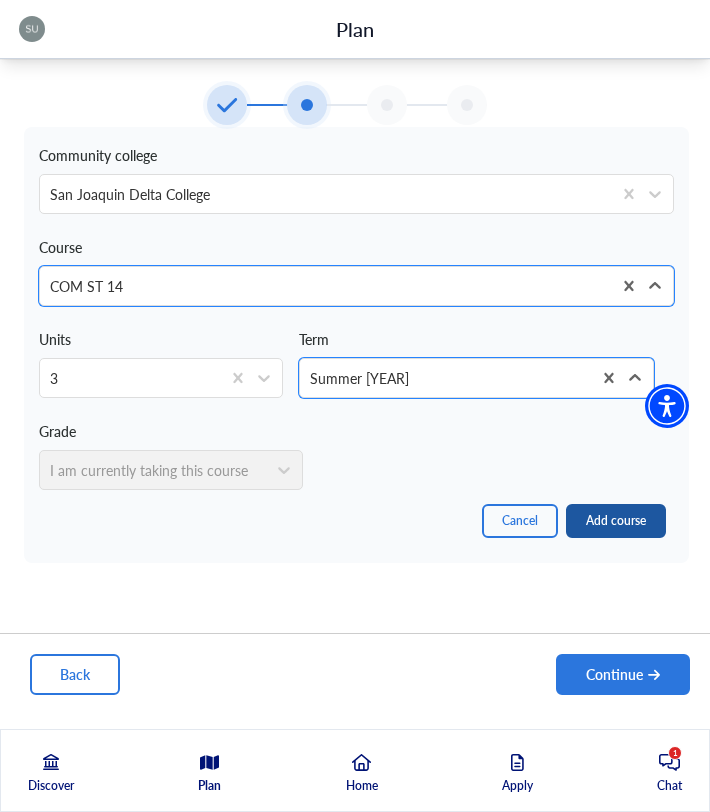 click on "Add course" at bounding box center (616, 521) 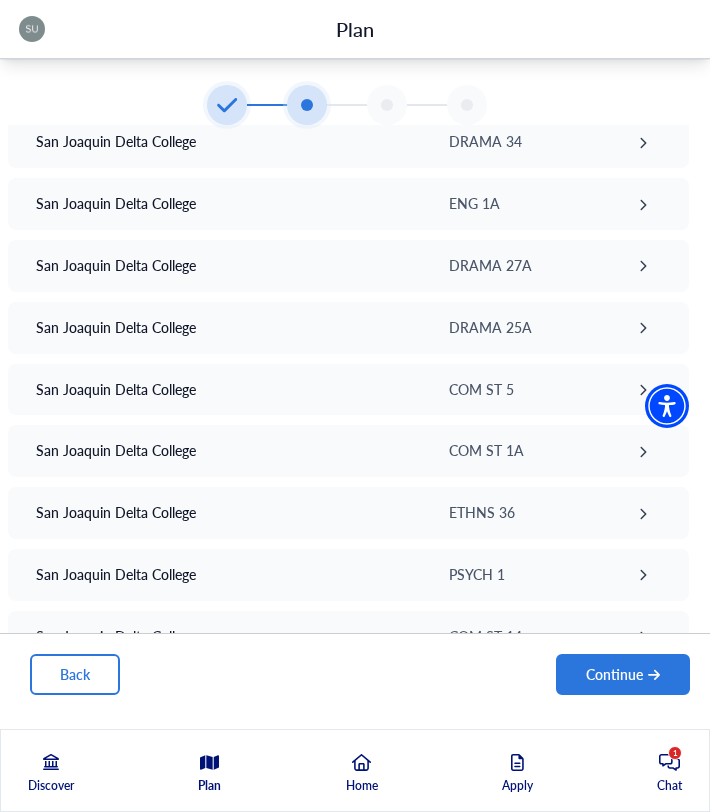 scroll, scrollTop: 539, scrollLeft: 0, axis: vertical 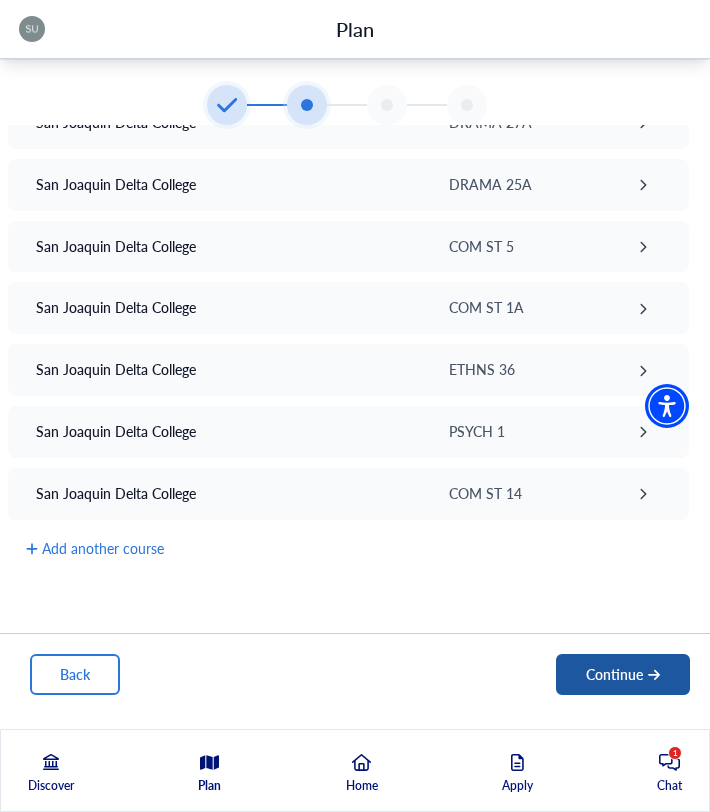 click 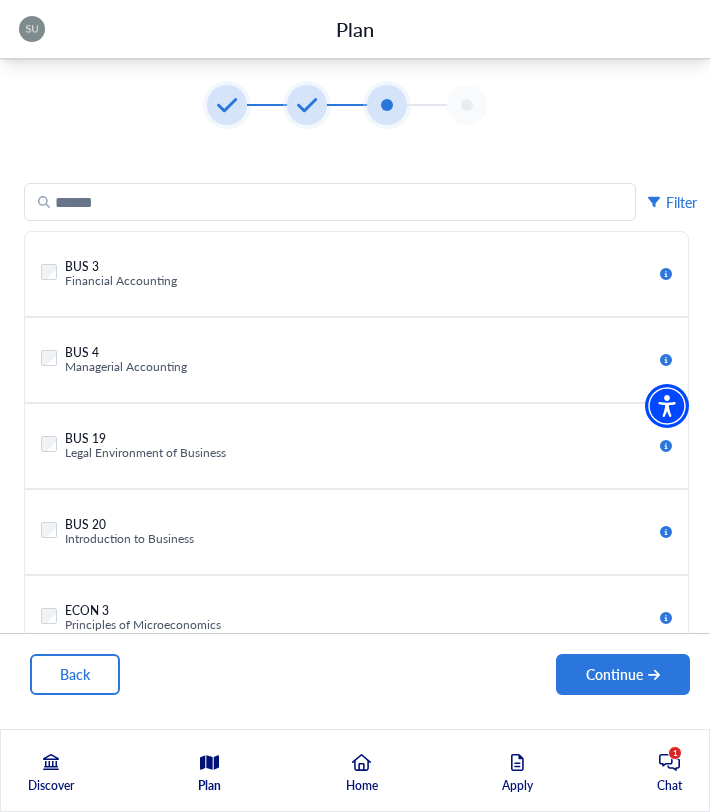 scroll, scrollTop: 0, scrollLeft: 0, axis: both 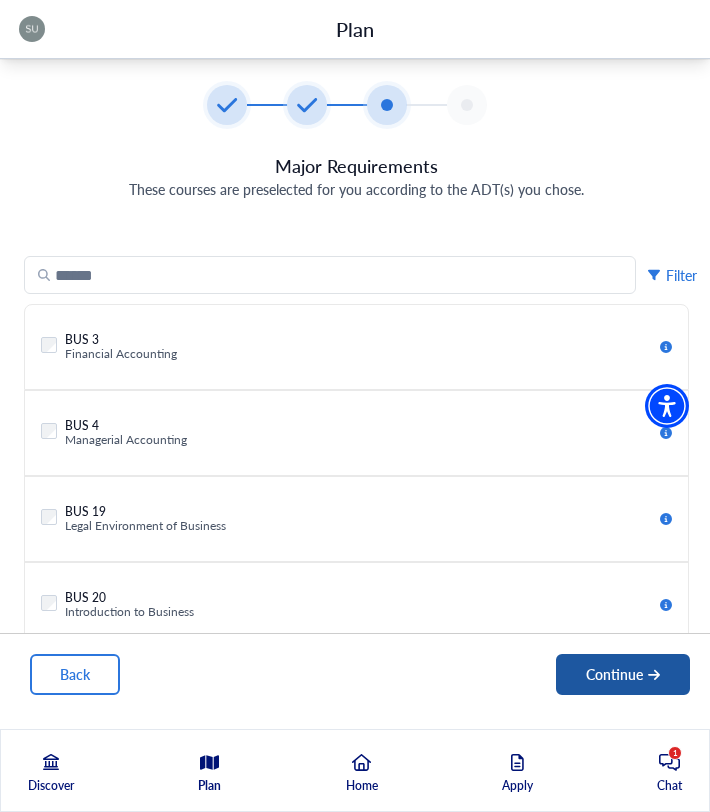 click on "Continue" at bounding box center (623, 674) 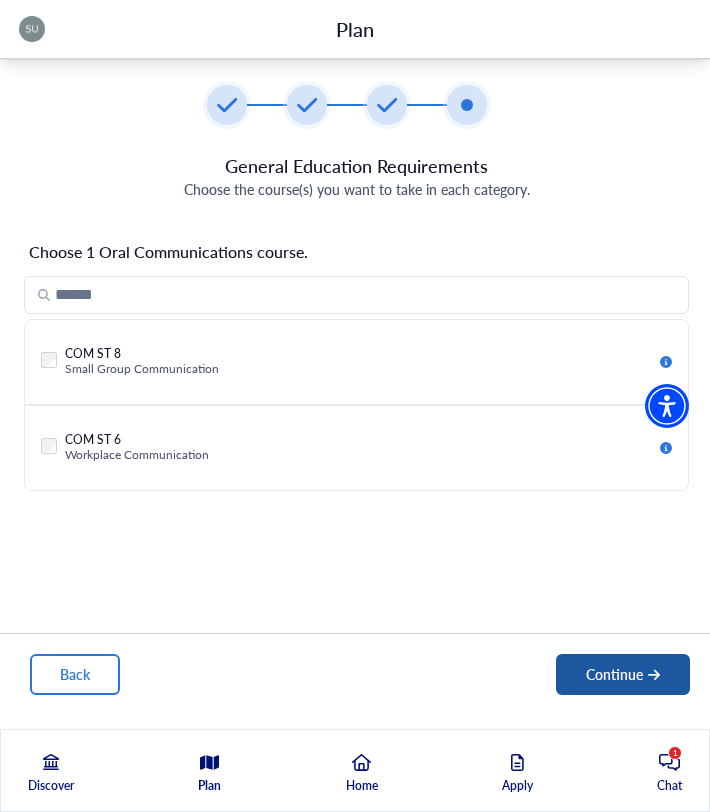 click on "Continue" at bounding box center [623, 674] 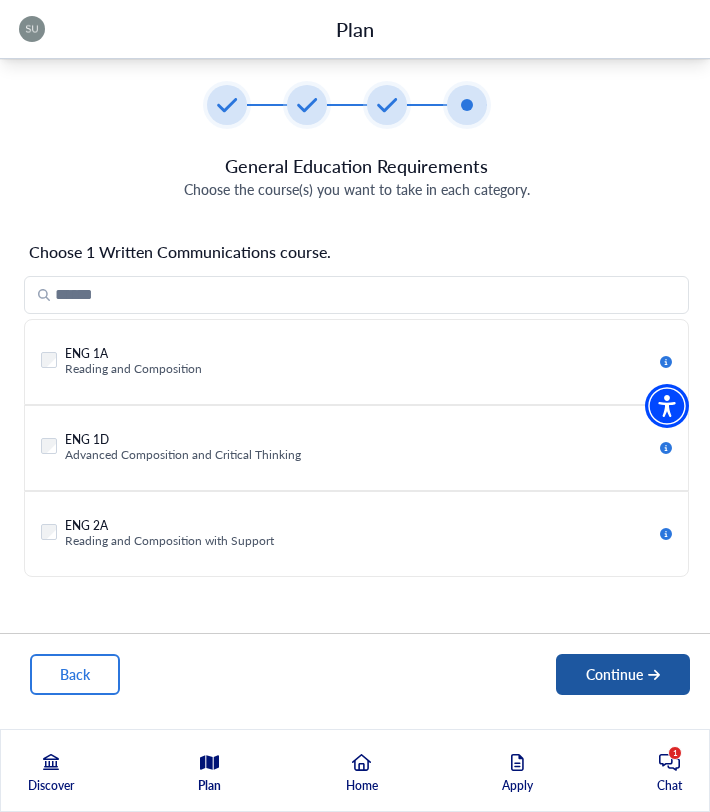 scroll, scrollTop: 13, scrollLeft: 0, axis: vertical 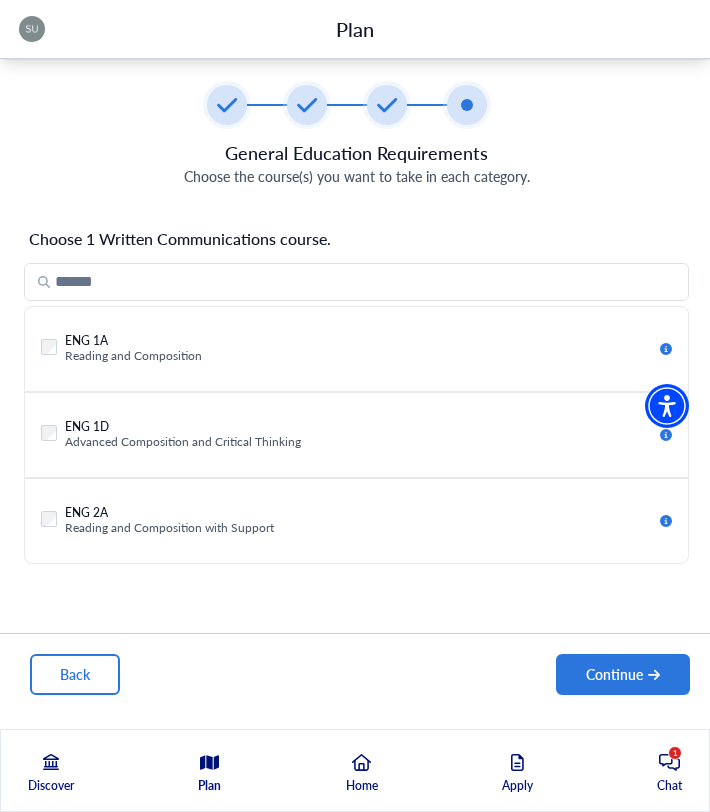click on "Checkbox field" at bounding box center (49, 347) 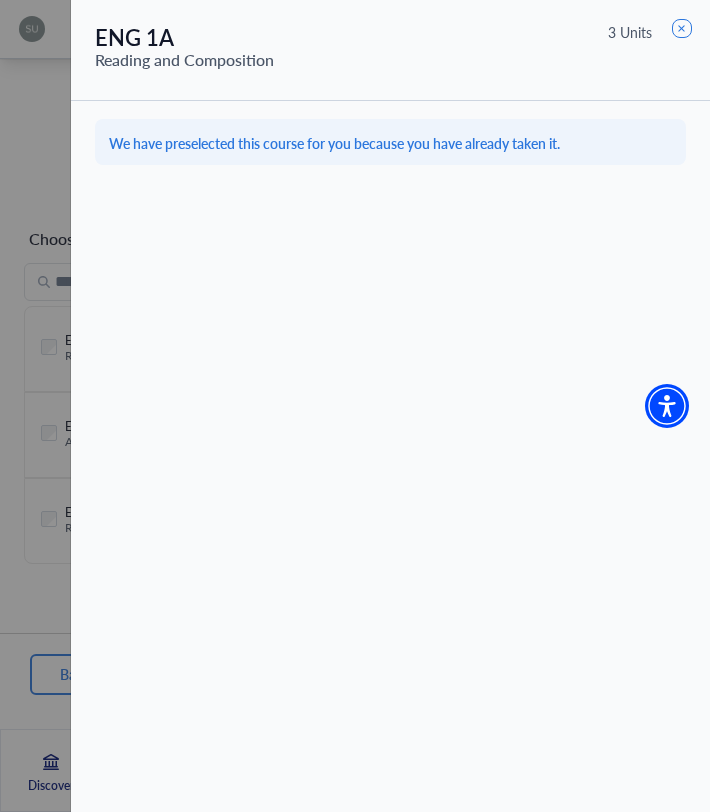 click at bounding box center [355, 406] 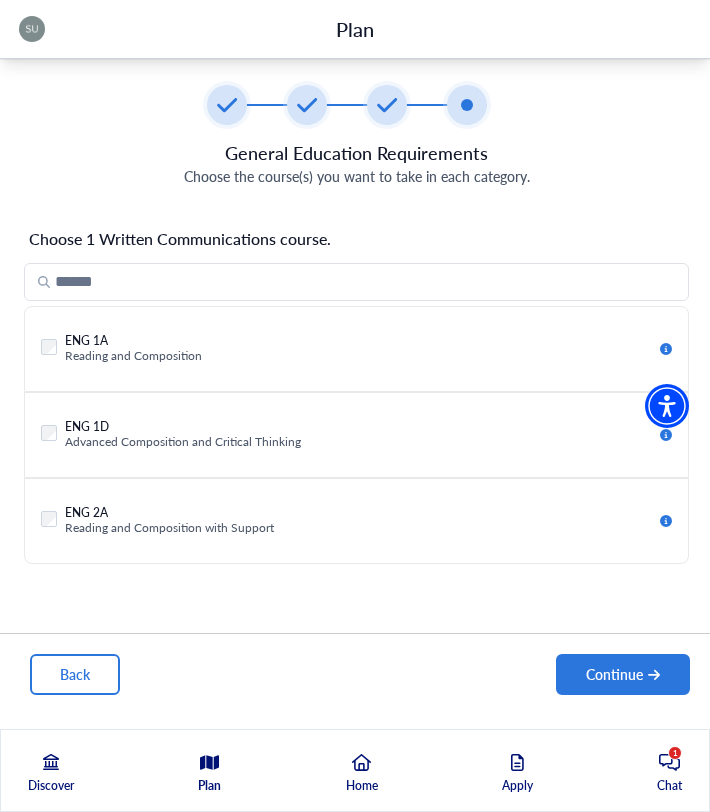 click on "Reading and Composition" at bounding box center (133, 356) 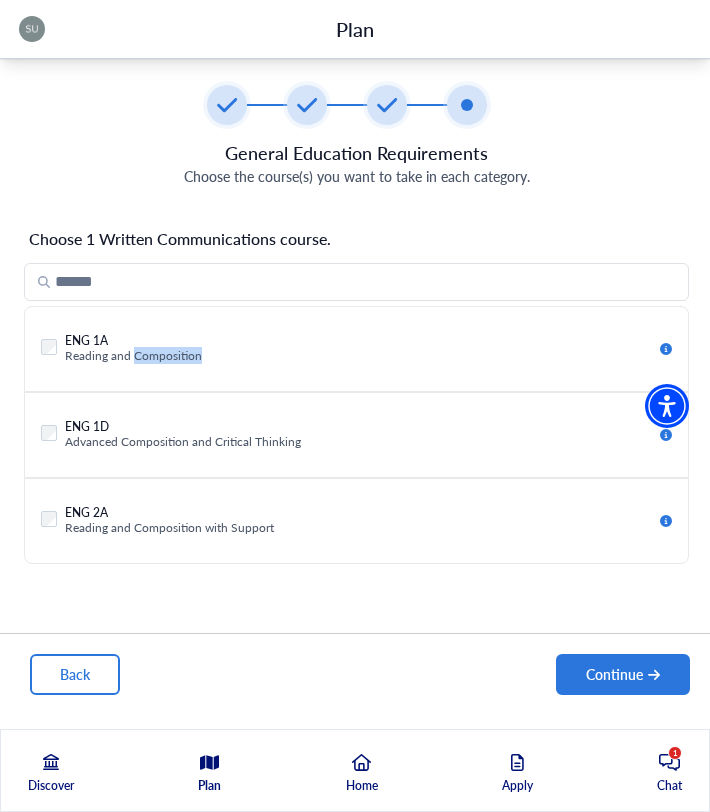 click on "Reading and Composition" at bounding box center [133, 356] 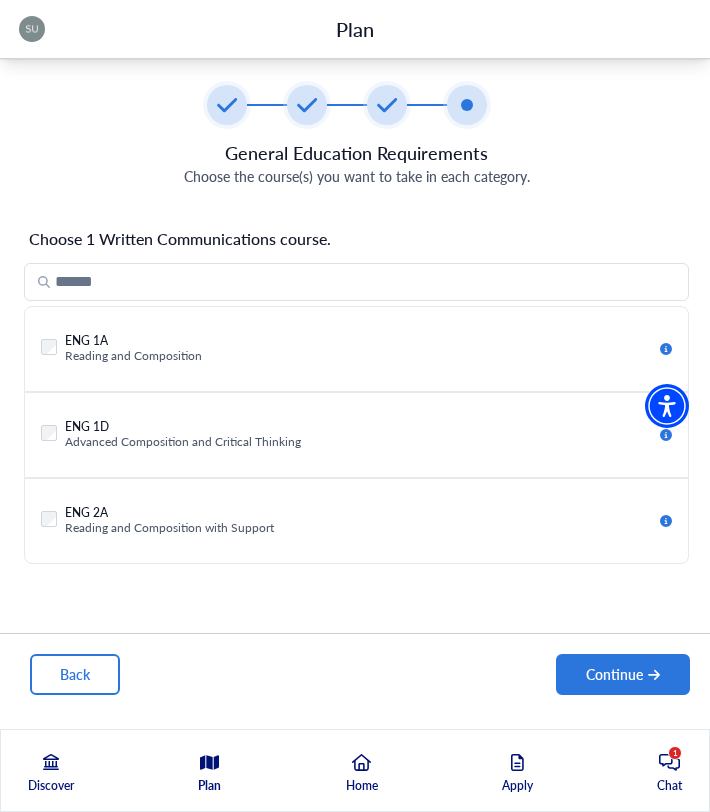 click on "General Education Requirements Choose the course(s) you want to take in each category. Choose 1 Written Communications course. Checkbox field ENG 1A Reading and Composition Learn More Checkbox field ENG 1D Advanced Composition and Critical Thinking Learn More Checkbox field ENG 2A Reading and Composition with Support Learn More" at bounding box center (355, 379) 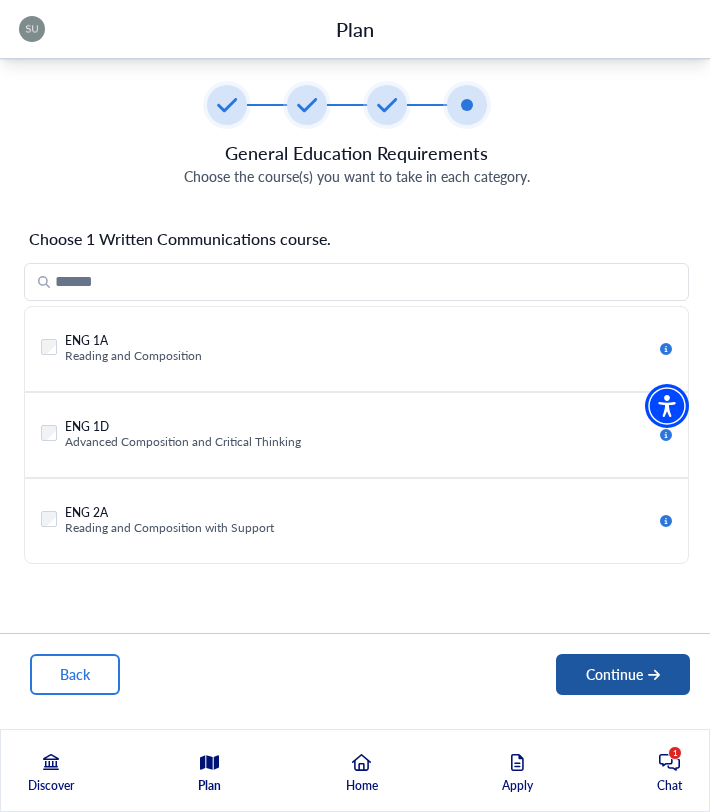click on "Continue" at bounding box center (623, 674) 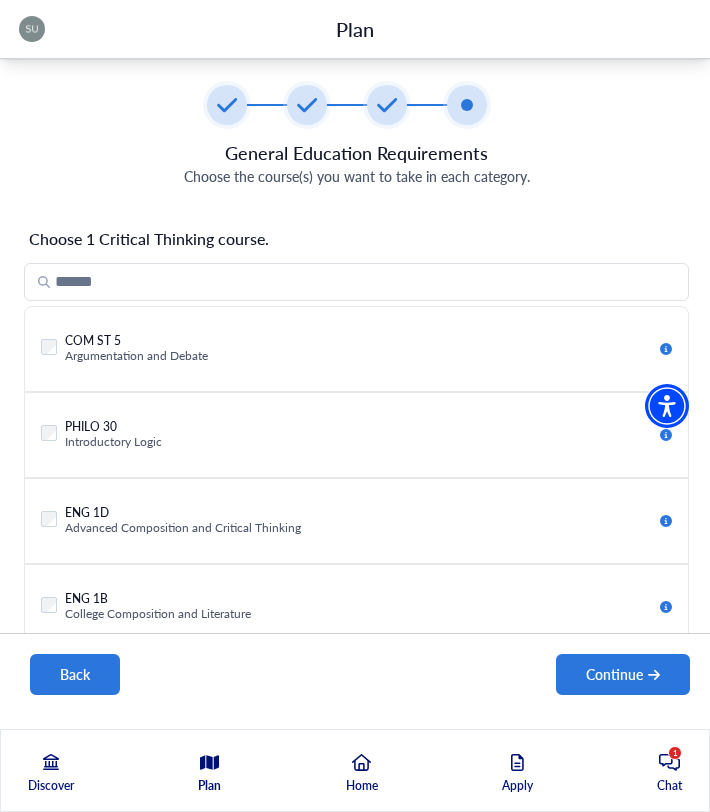 click on "Back" at bounding box center (75, 674) 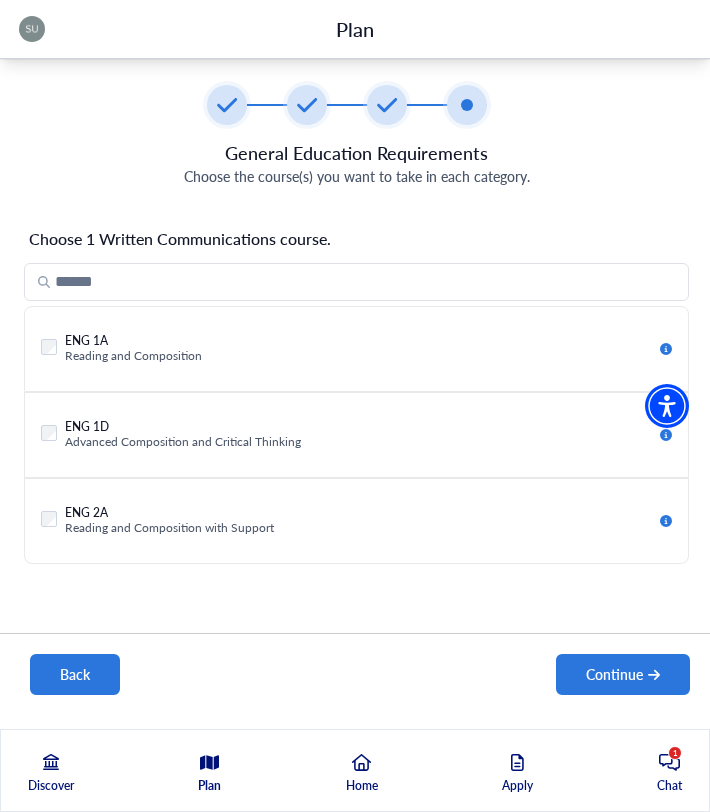 click on "Back" at bounding box center (75, 674) 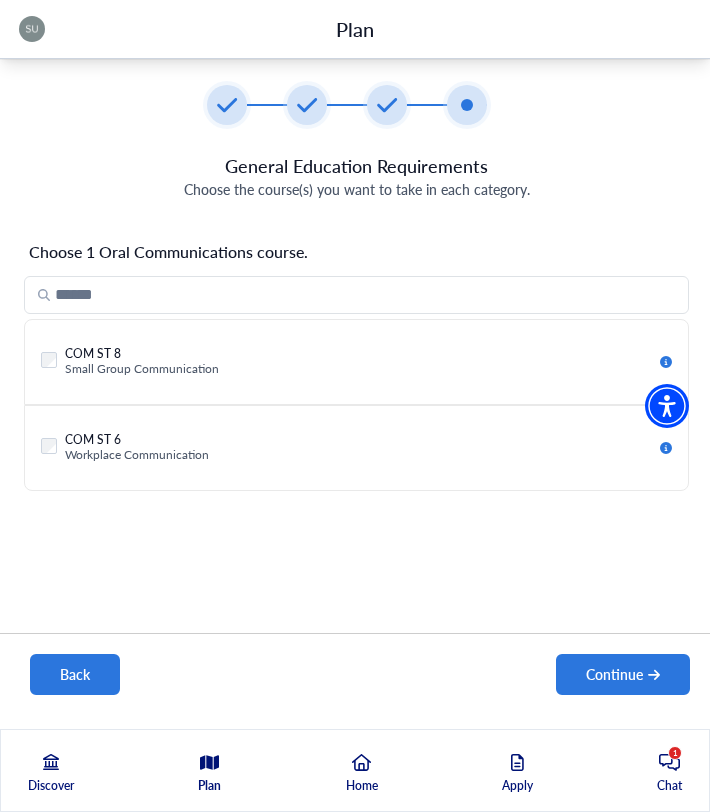 scroll, scrollTop: 0, scrollLeft: 0, axis: both 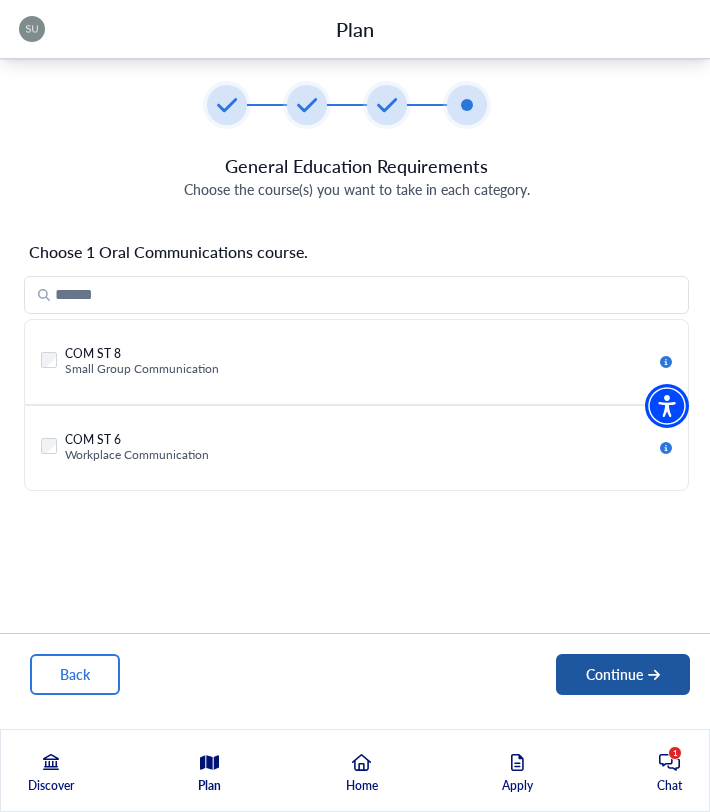 click on "Continue" at bounding box center (623, 674) 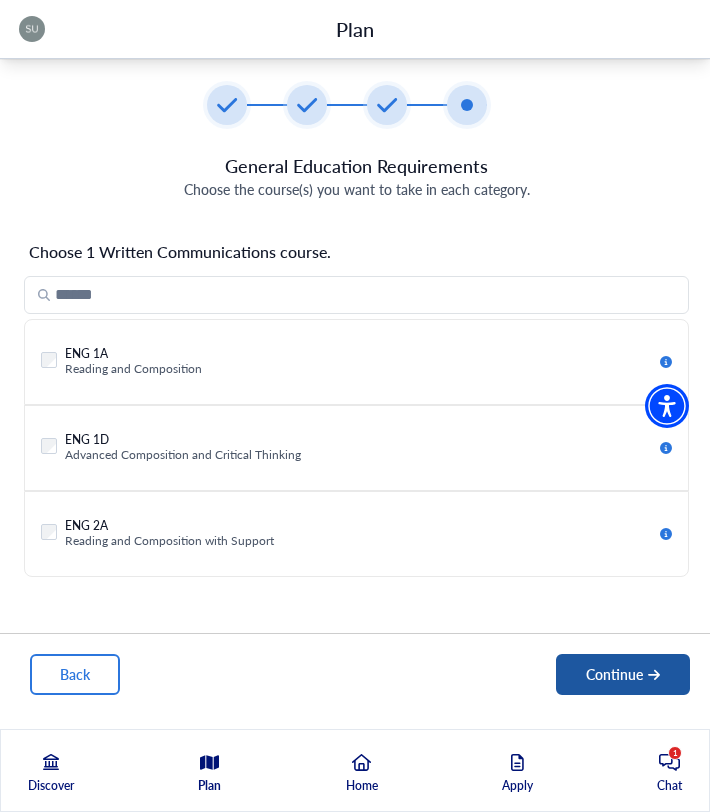 click on "Continue" at bounding box center (623, 674) 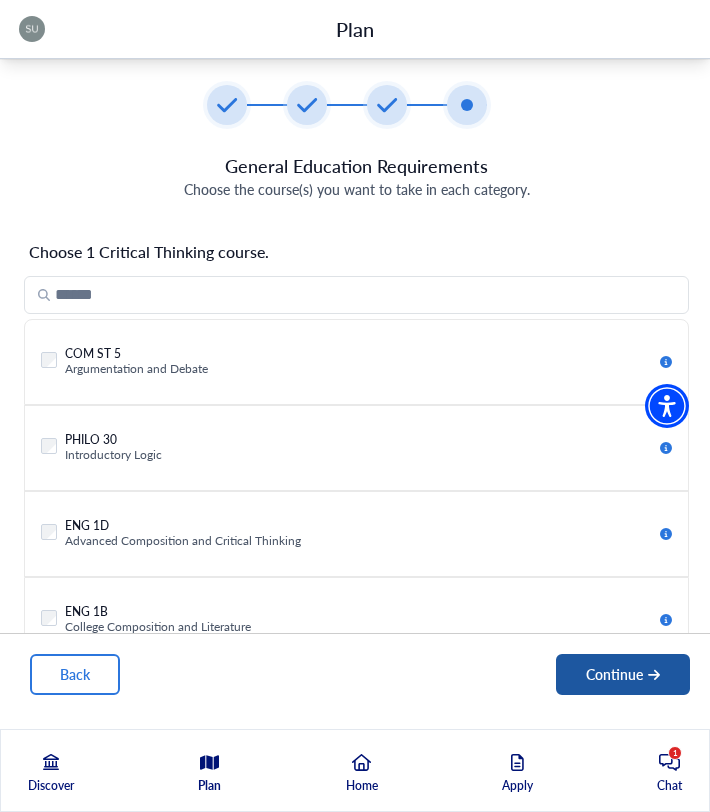 scroll, scrollTop: 99, scrollLeft: 0, axis: vertical 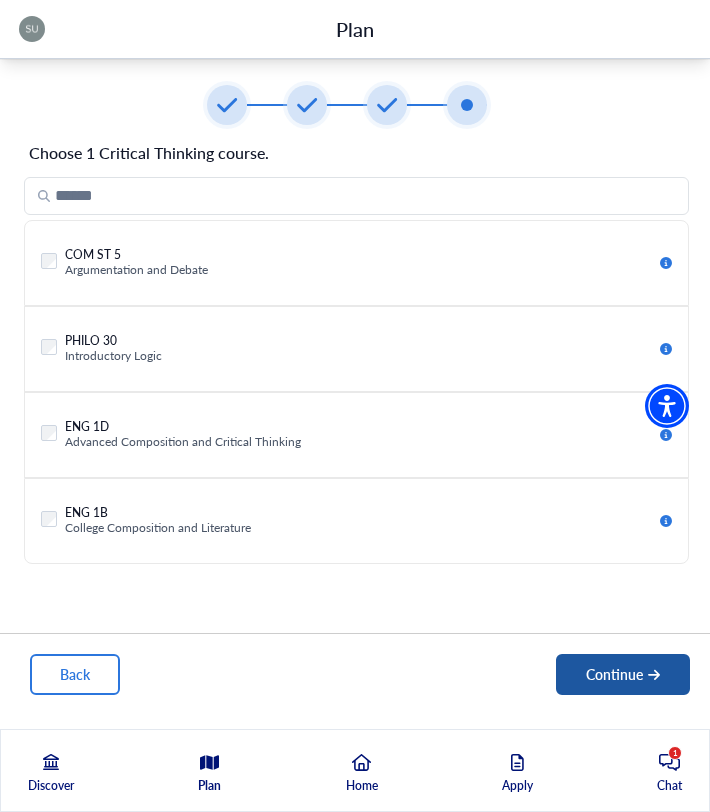 click on "Continue" at bounding box center [623, 674] 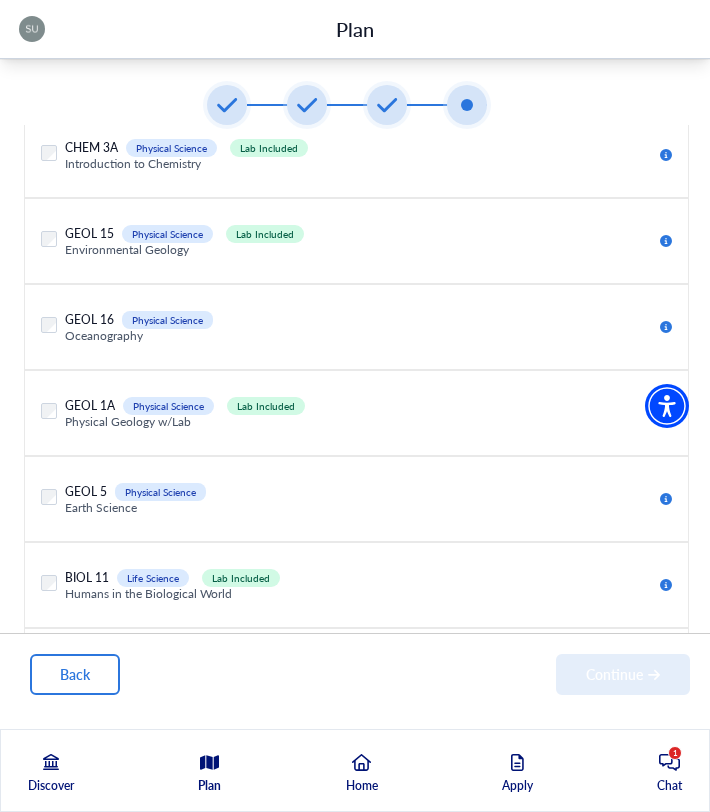scroll, scrollTop: 2050, scrollLeft: 0, axis: vertical 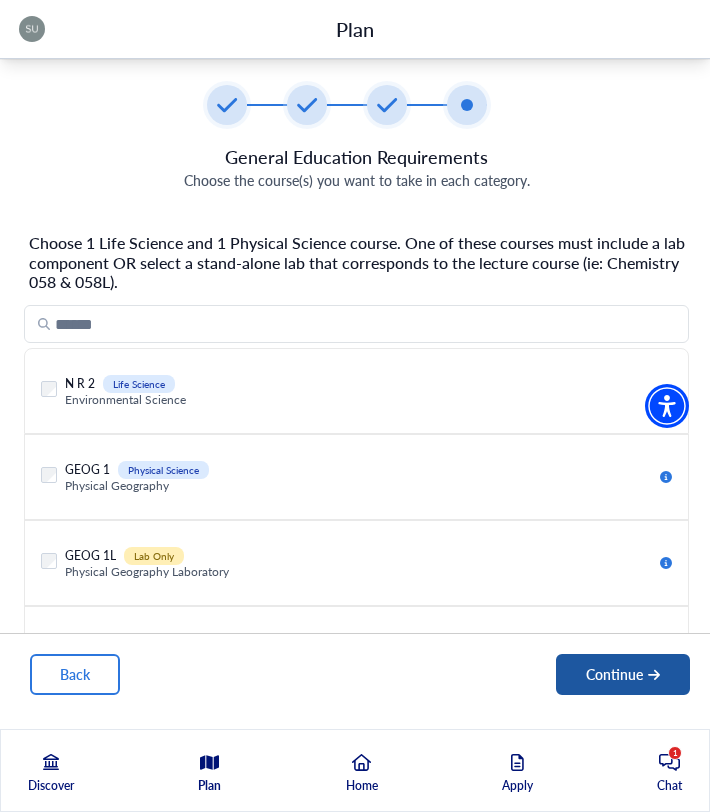 click on "Continue" at bounding box center (623, 674) 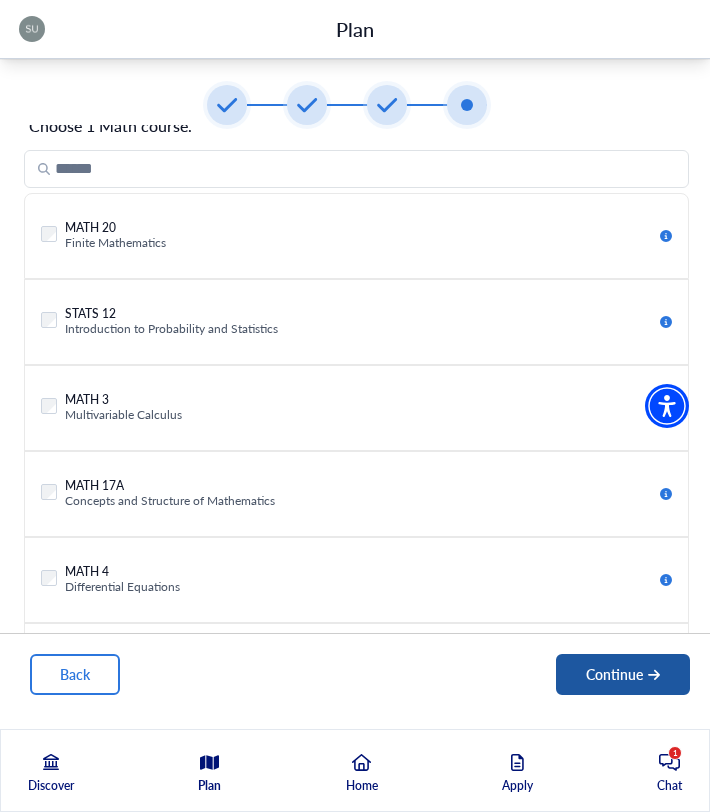 scroll, scrollTop: 131, scrollLeft: 0, axis: vertical 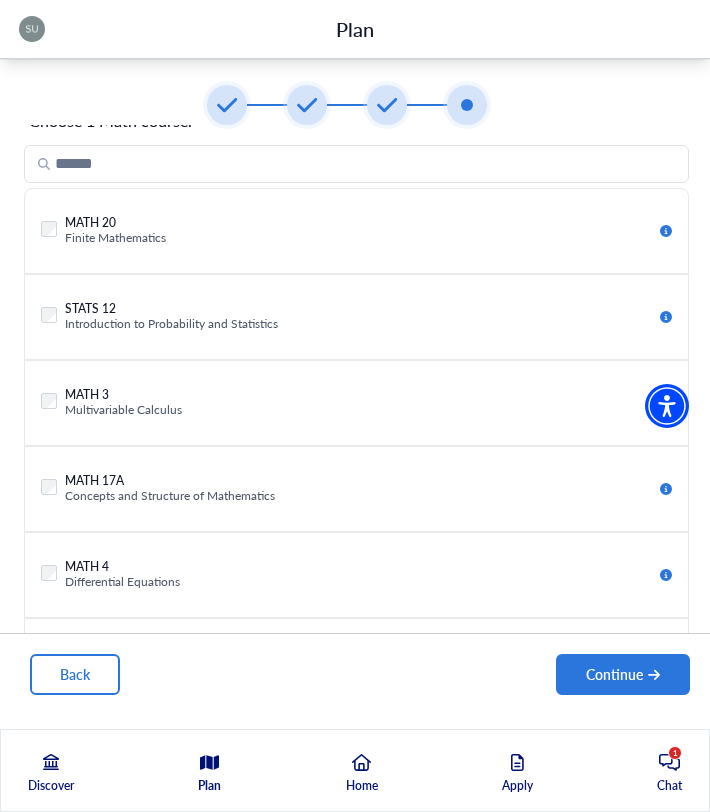 click 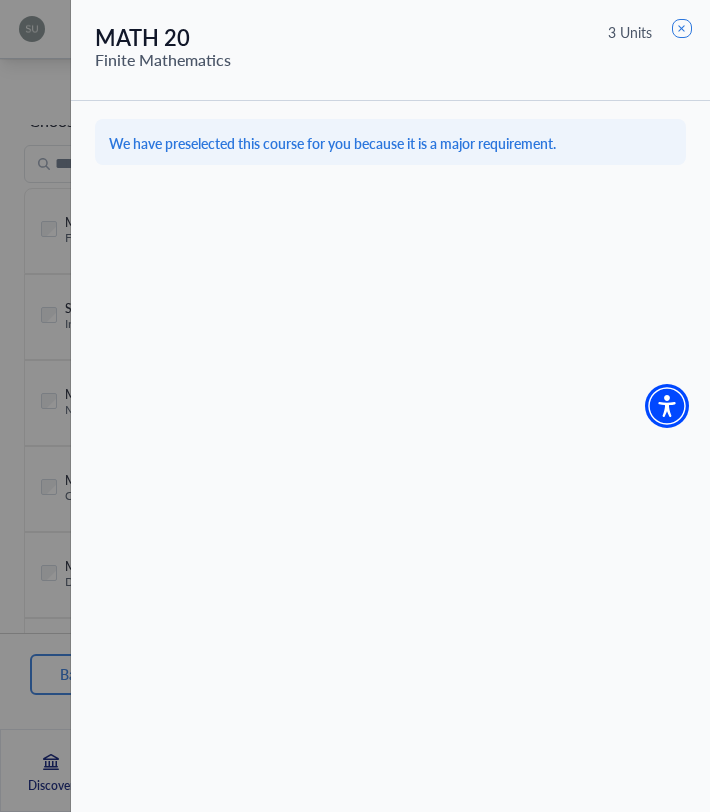 click at bounding box center [355, 406] 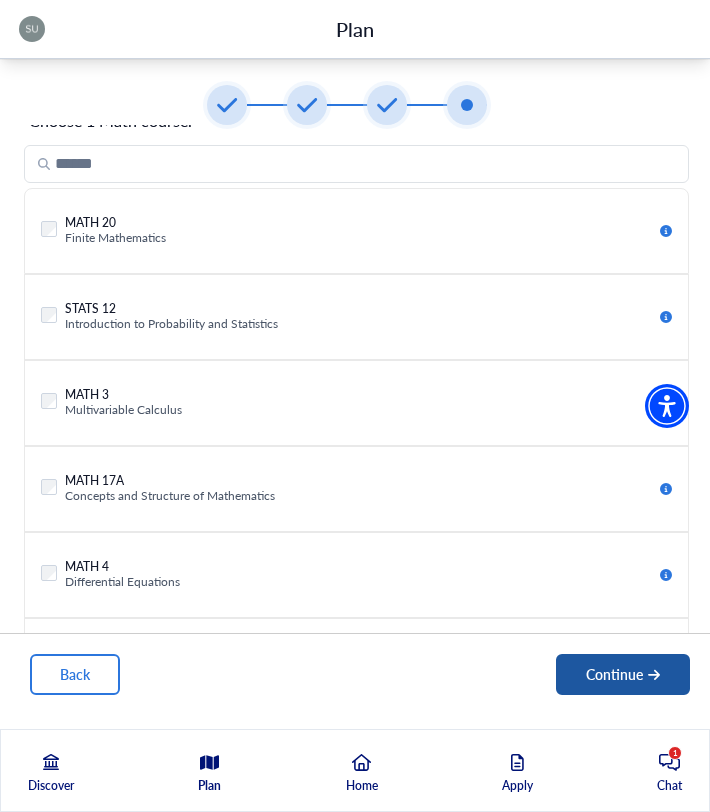 click on "Continue" at bounding box center (623, 674) 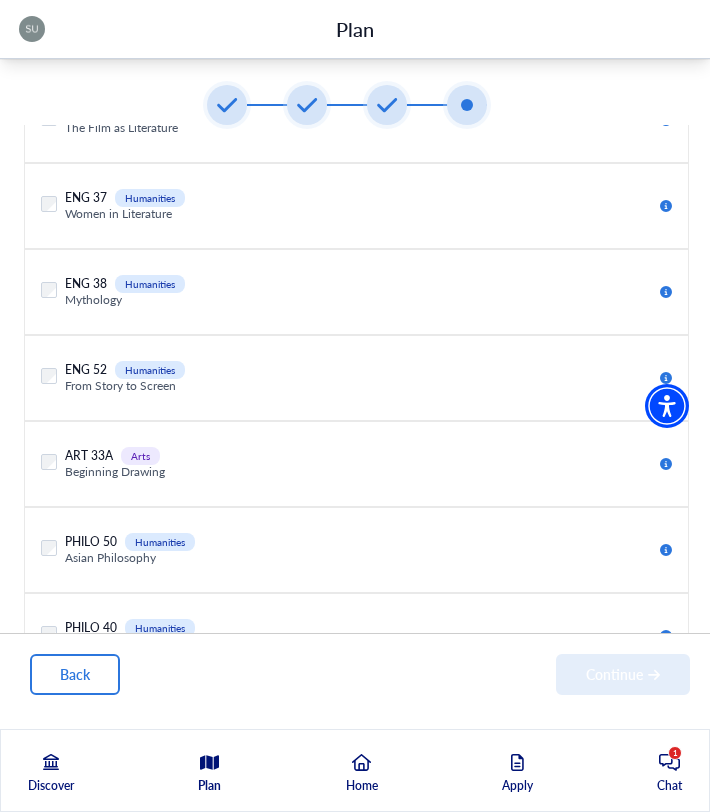 scroll, scrollTop: 506, scrollLeft: 0, axis: vertical 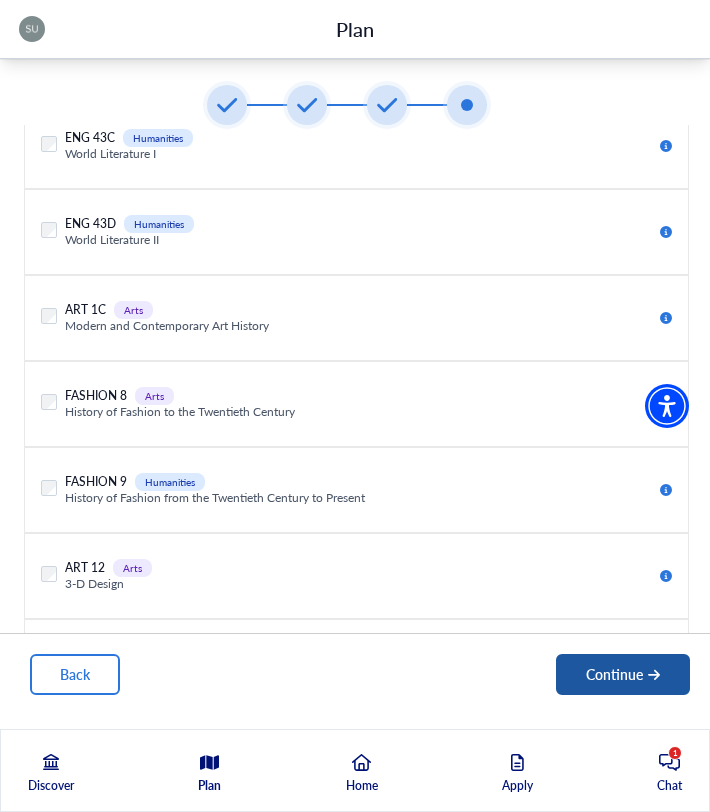 click on "Continue" at bounding box center (623, 674) 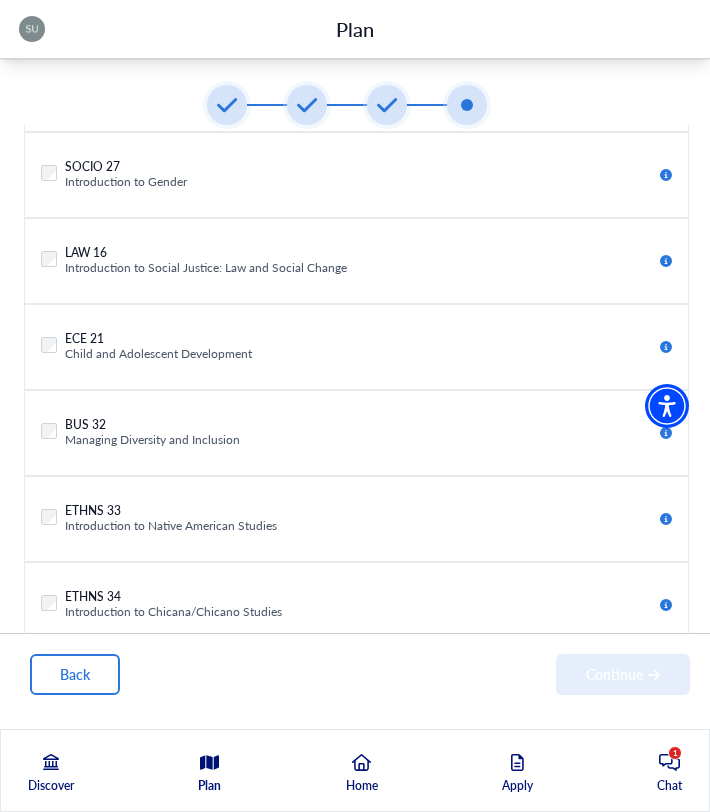 scroll, scrollTop: 620, scrollLeft: 0, axis: vertical 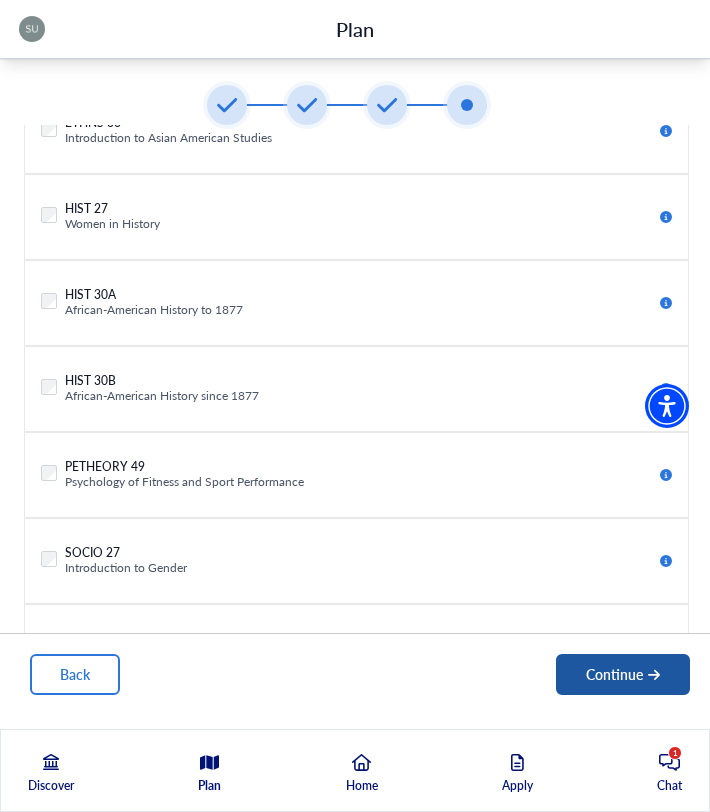 click on "Continue" at bounding box center [623, 674] 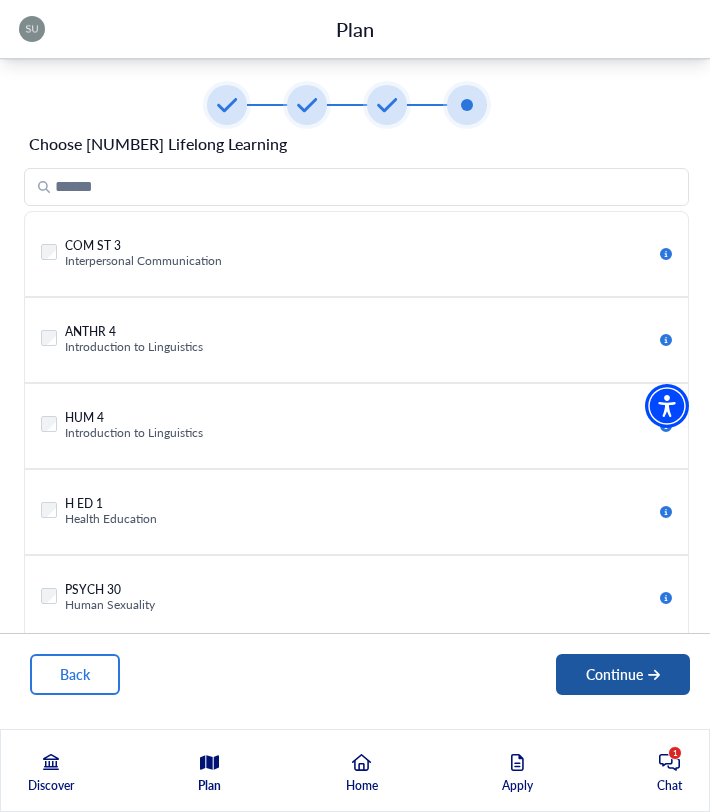 scroll, scrollTop: 0, scrollLeft: 0, axis: both 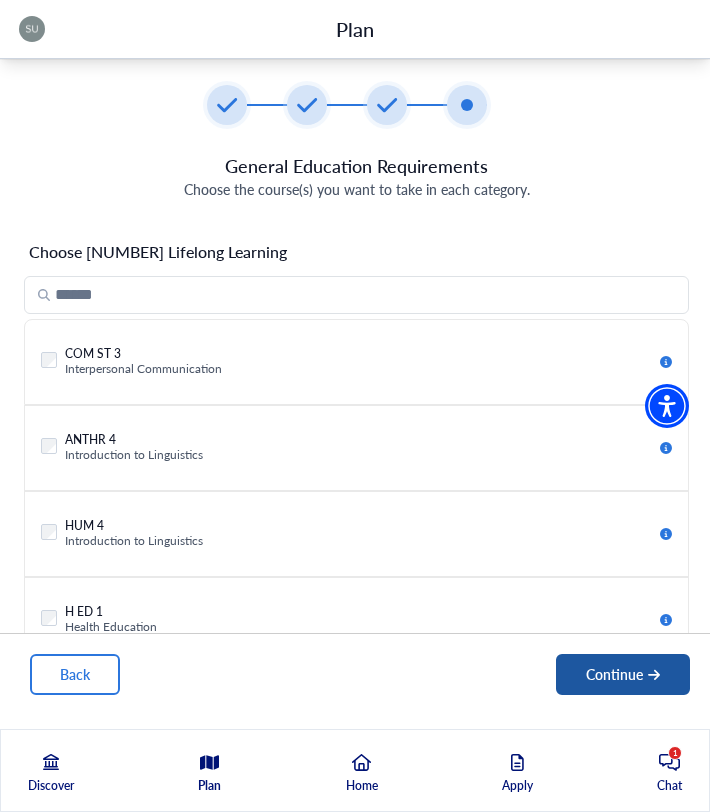 click on "Continue" at bounding box center [623, 674] 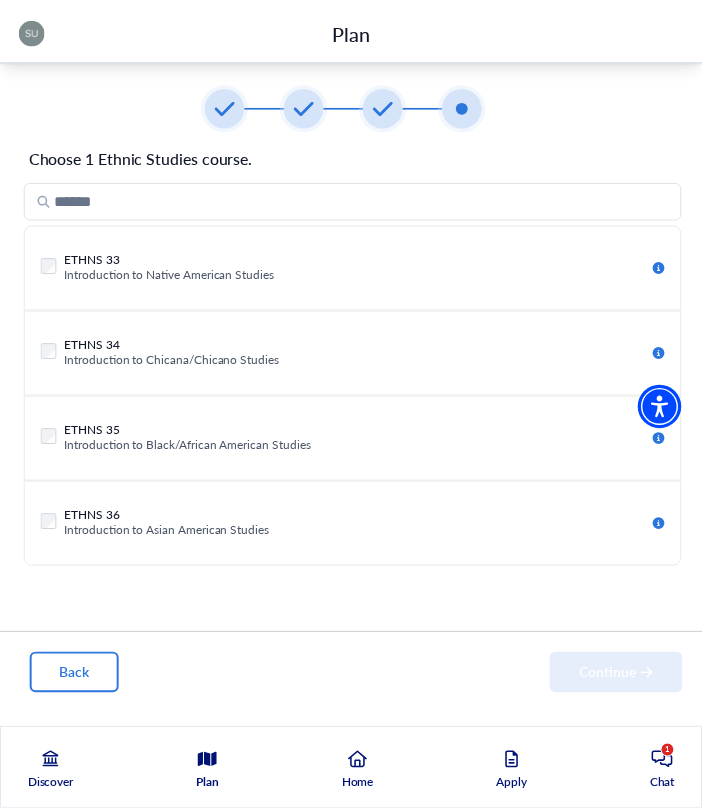 scroll, scrollTop: 99, scrollLeft: 0, axis: vertical 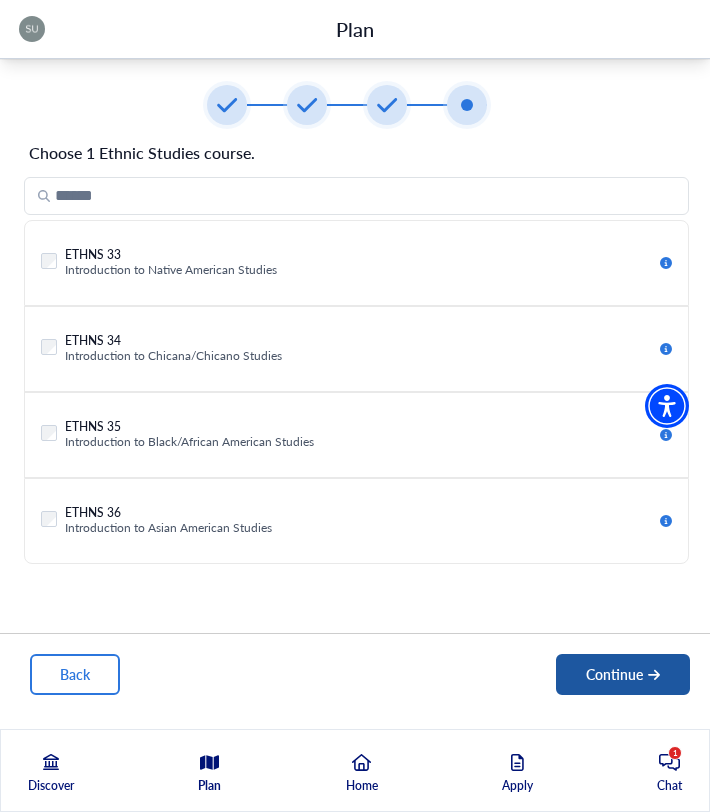 click on "Continue" at bounding box center (623, 674) 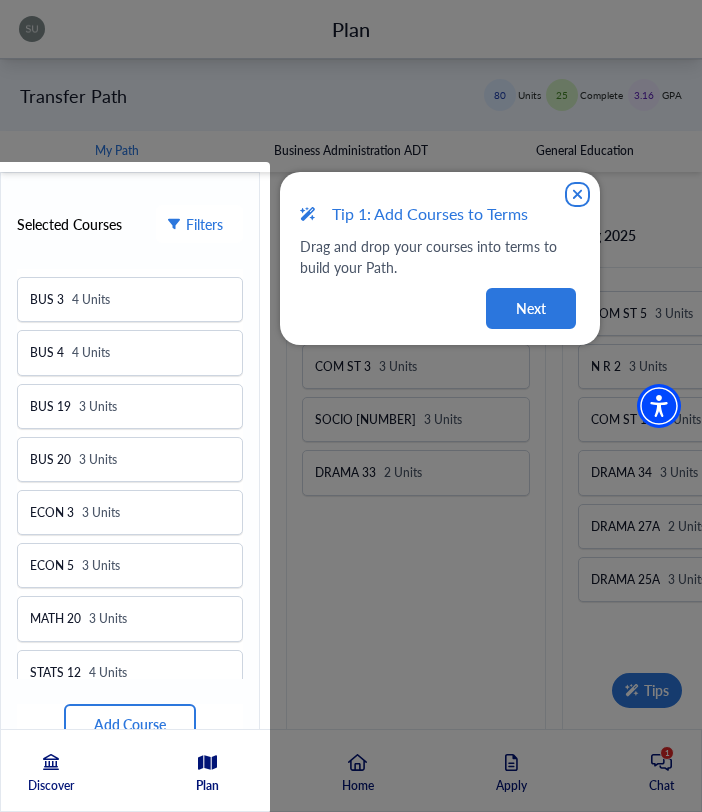scroll, scrollTop: 11, scrollLeft: 0, axis: vertical 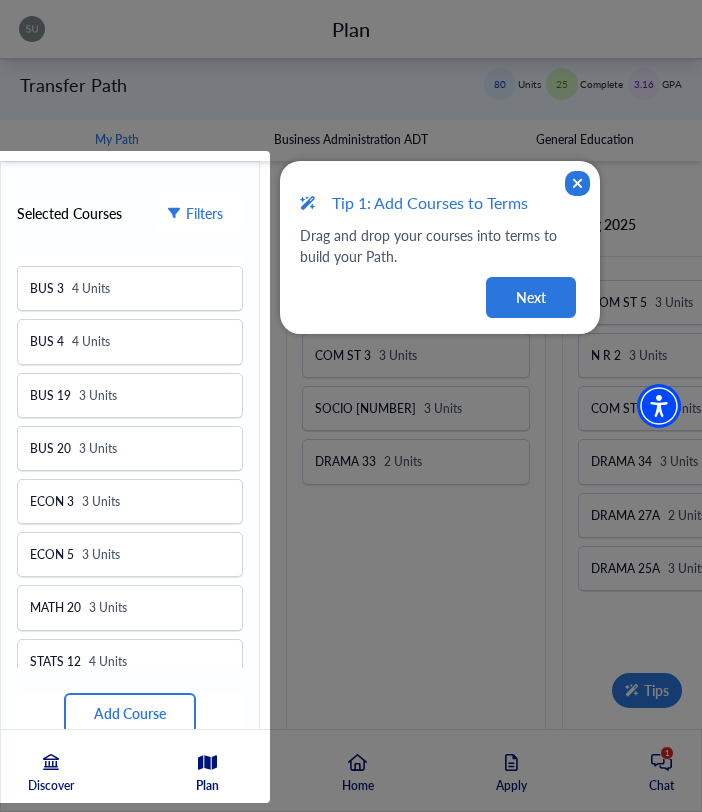 click 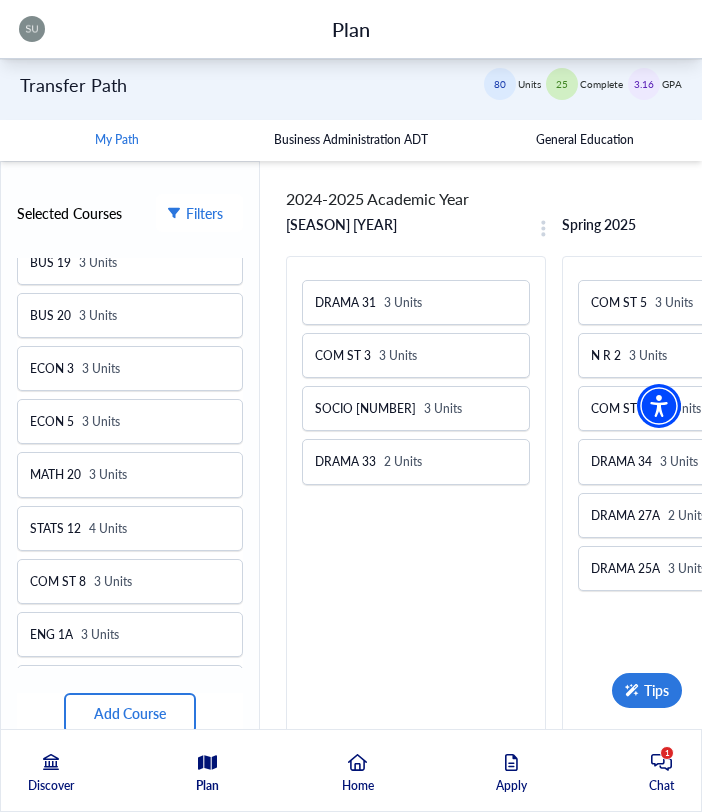 scroll, scrollTop: 281, scrollLeft: 0, axis: vertical 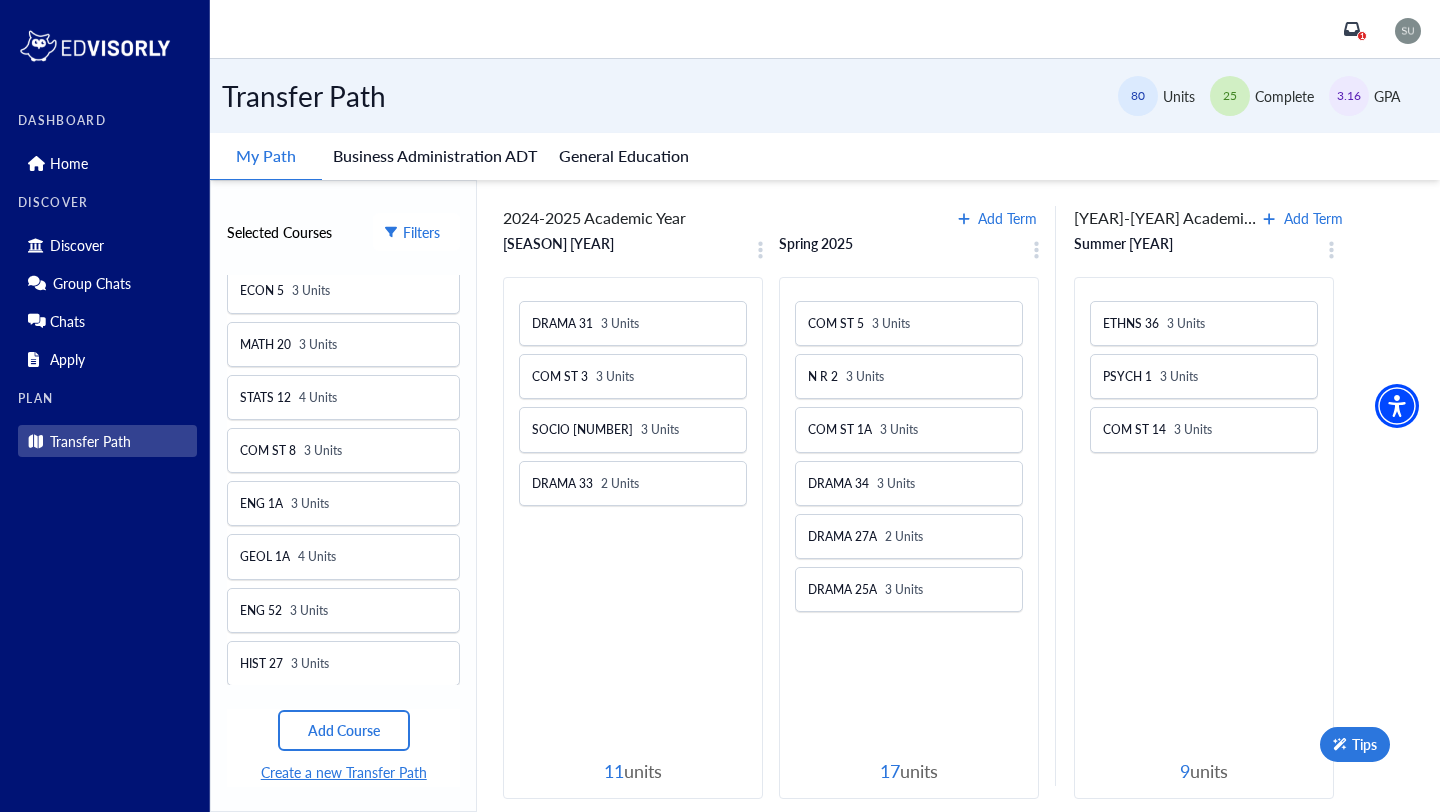 click on "Business Administration ADT" at bounding box center [435, 156] 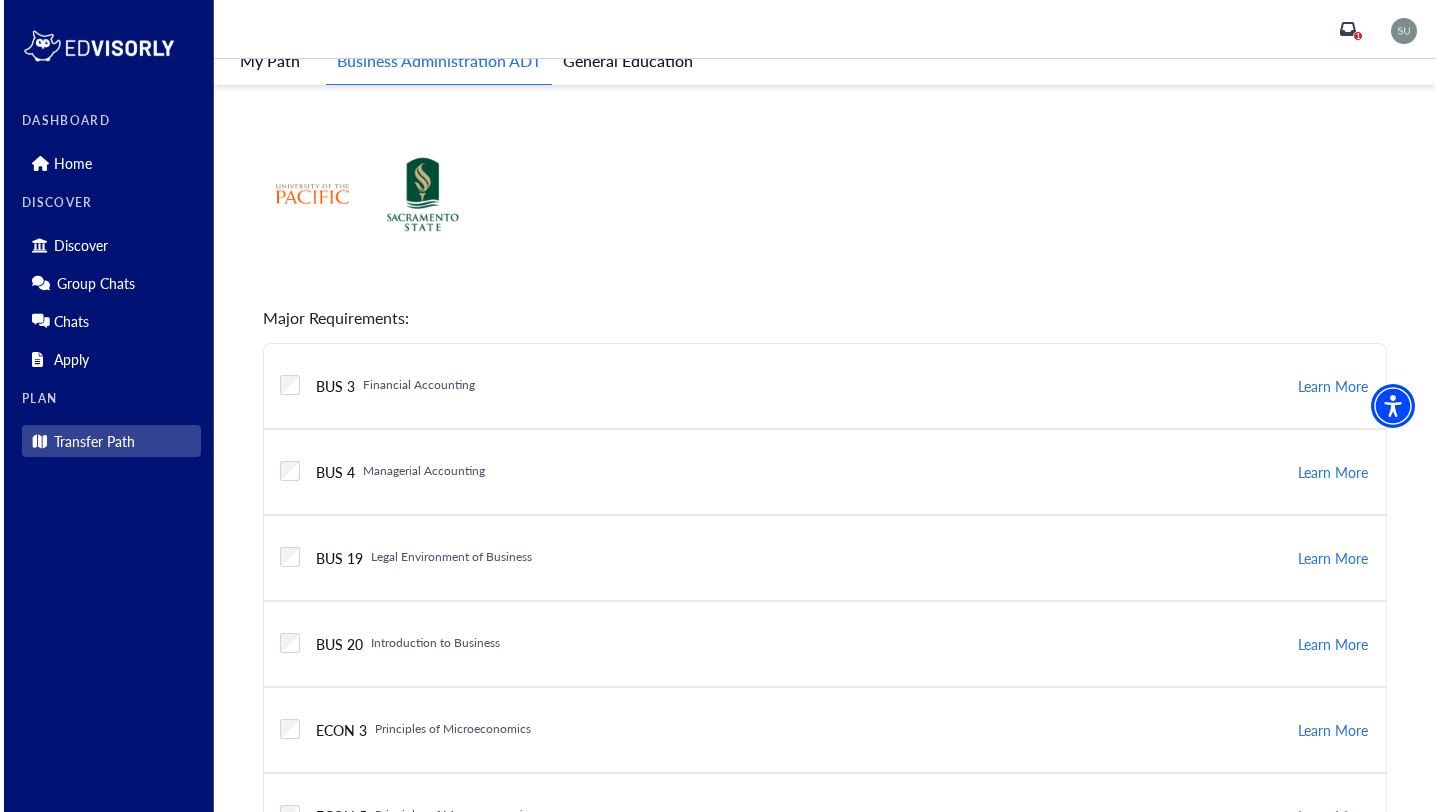 scroll, scrollTop: 0, scrollLeft: 0, axis: both 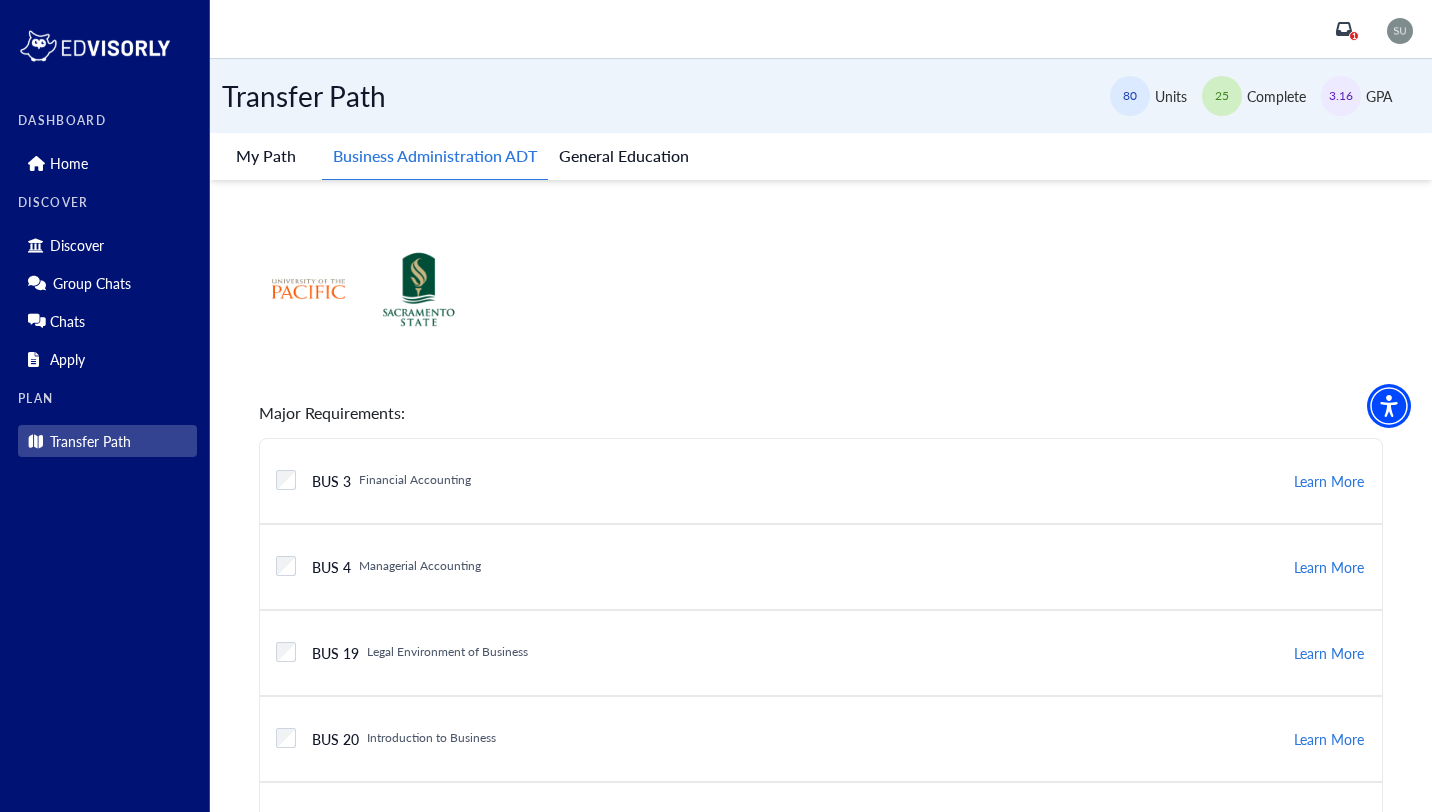 click on "1" at bounding box center [1354, 36] 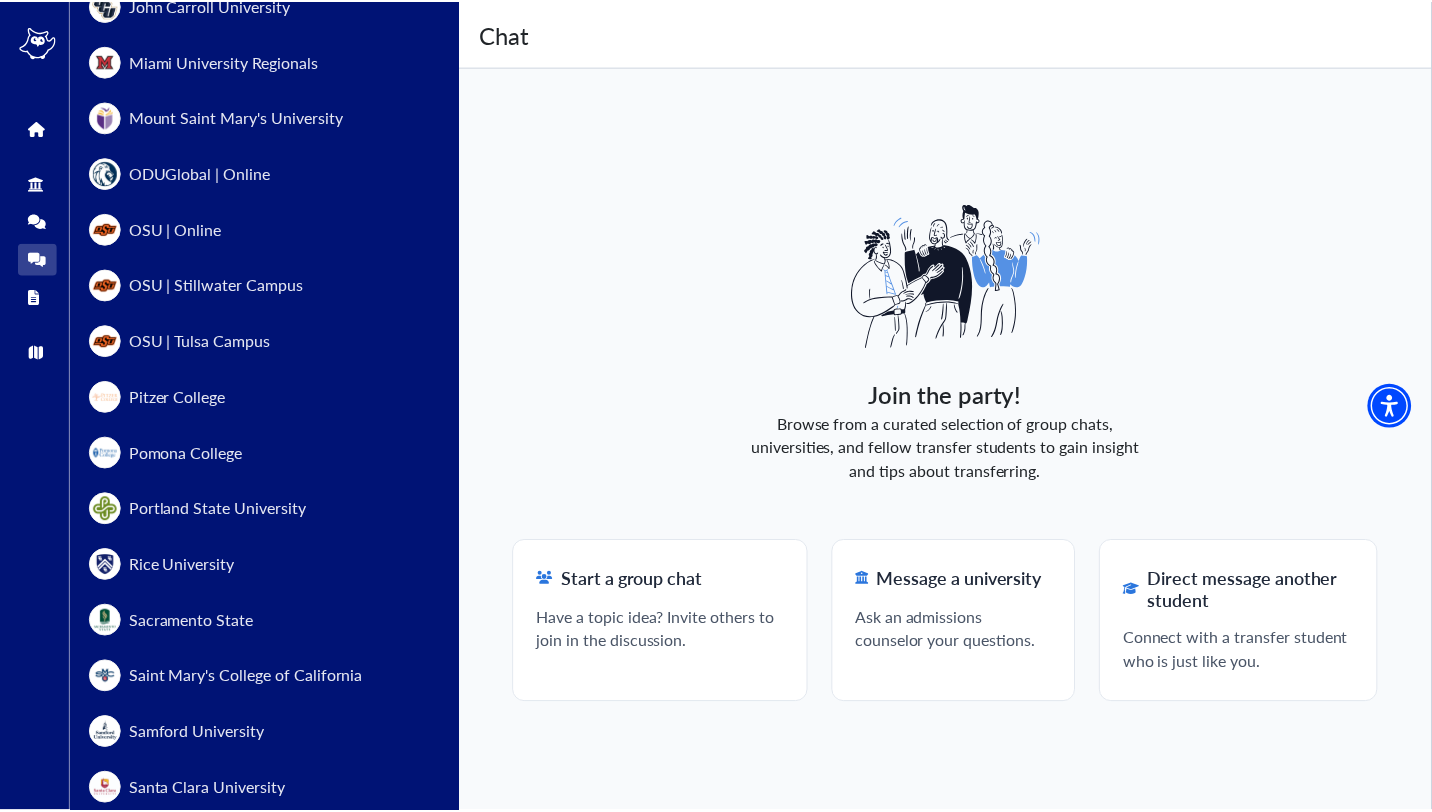 scroll, scrollTop: 0, scrollLeft: 0, axis: both 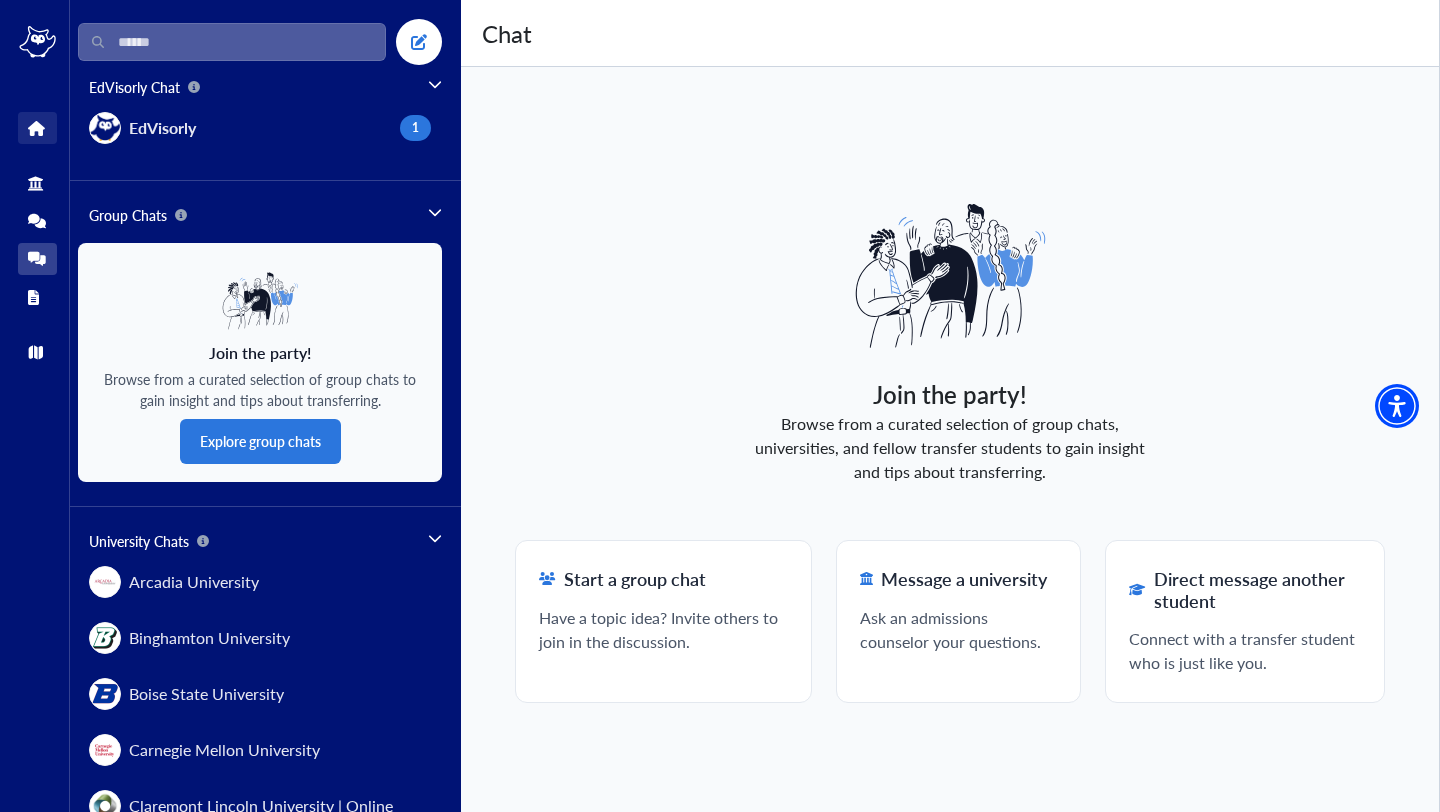 click at bounding box center (35, 128) 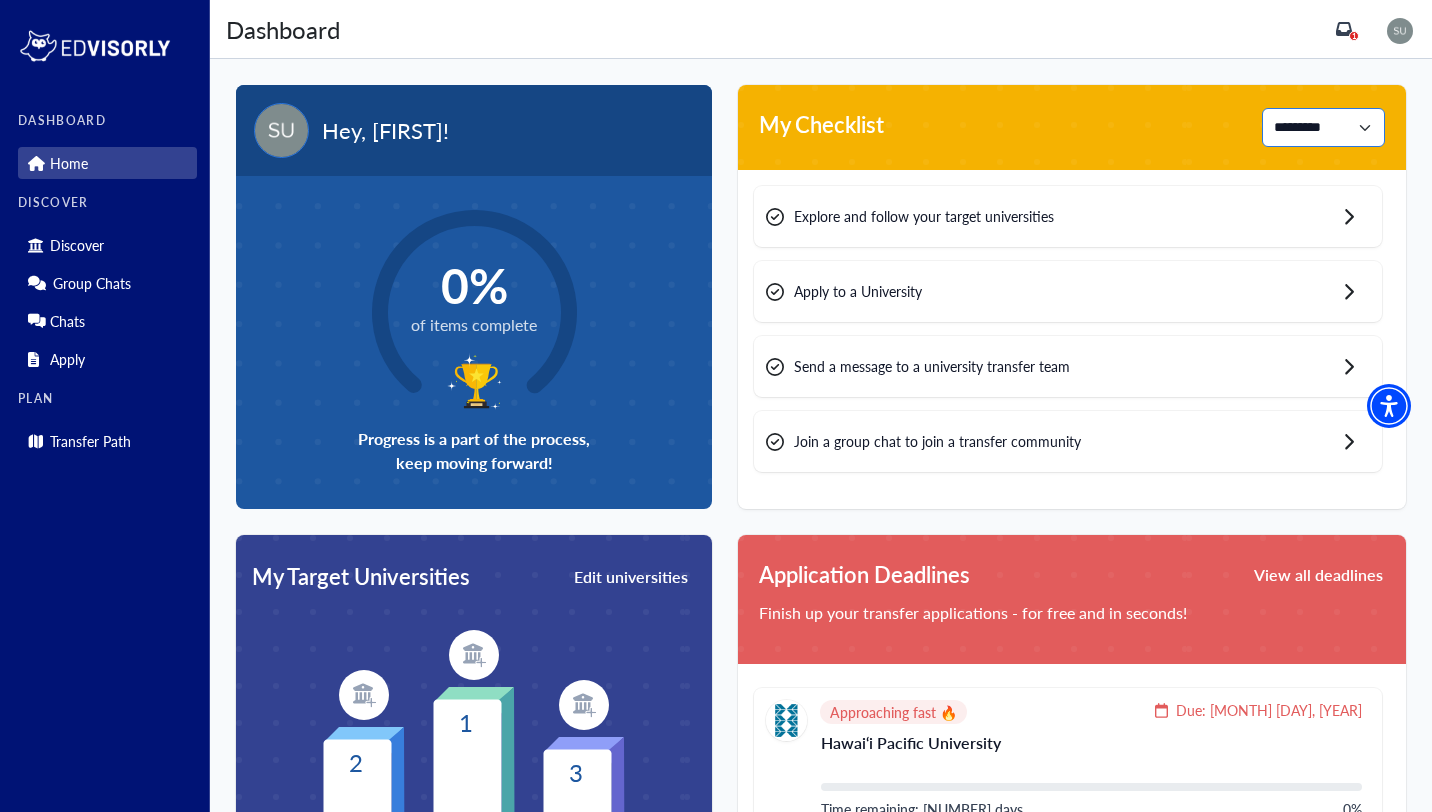 click on "**********" at bounding box center [1323, 127] 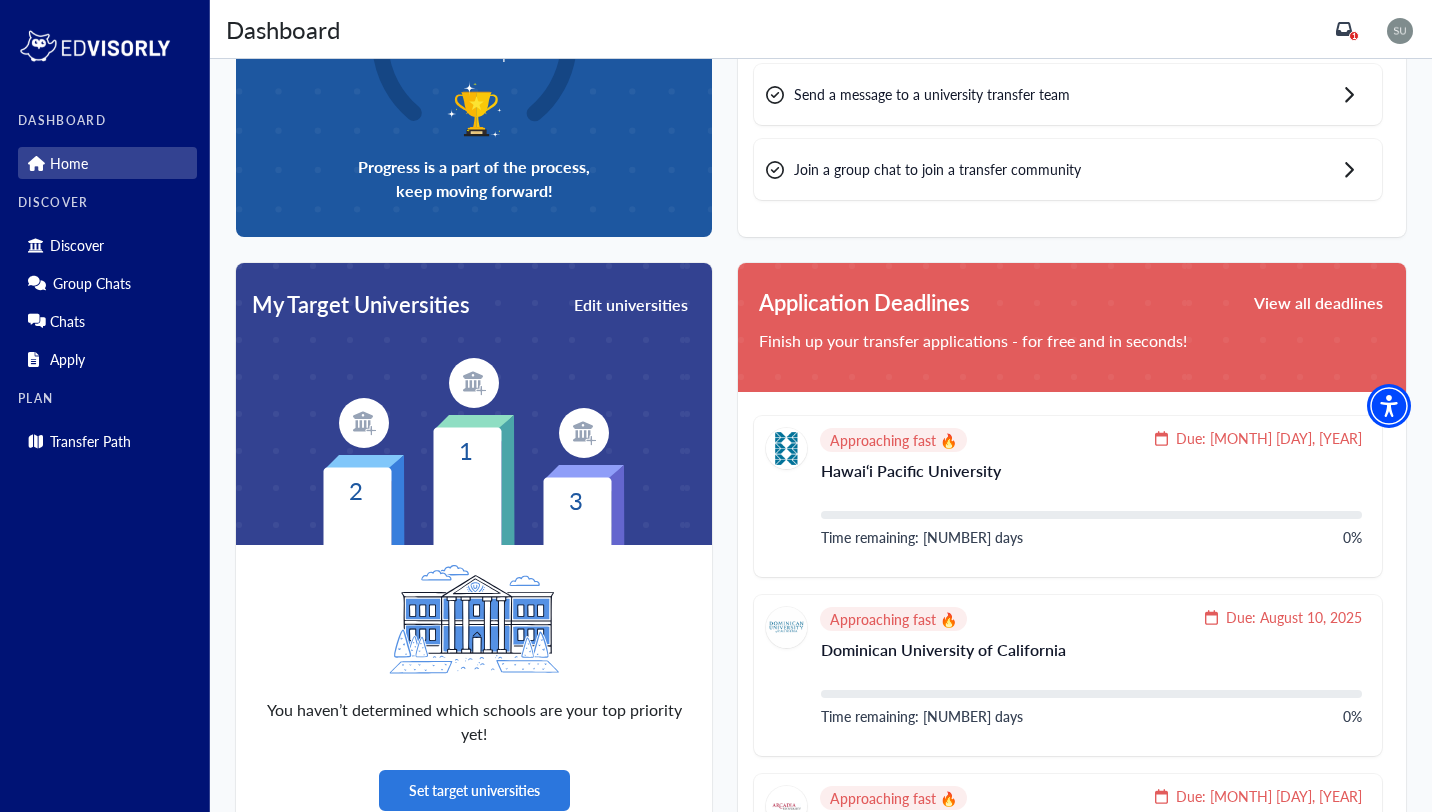 scroll, scrollTop: 297, scrollLeft: 0, axis: vertical 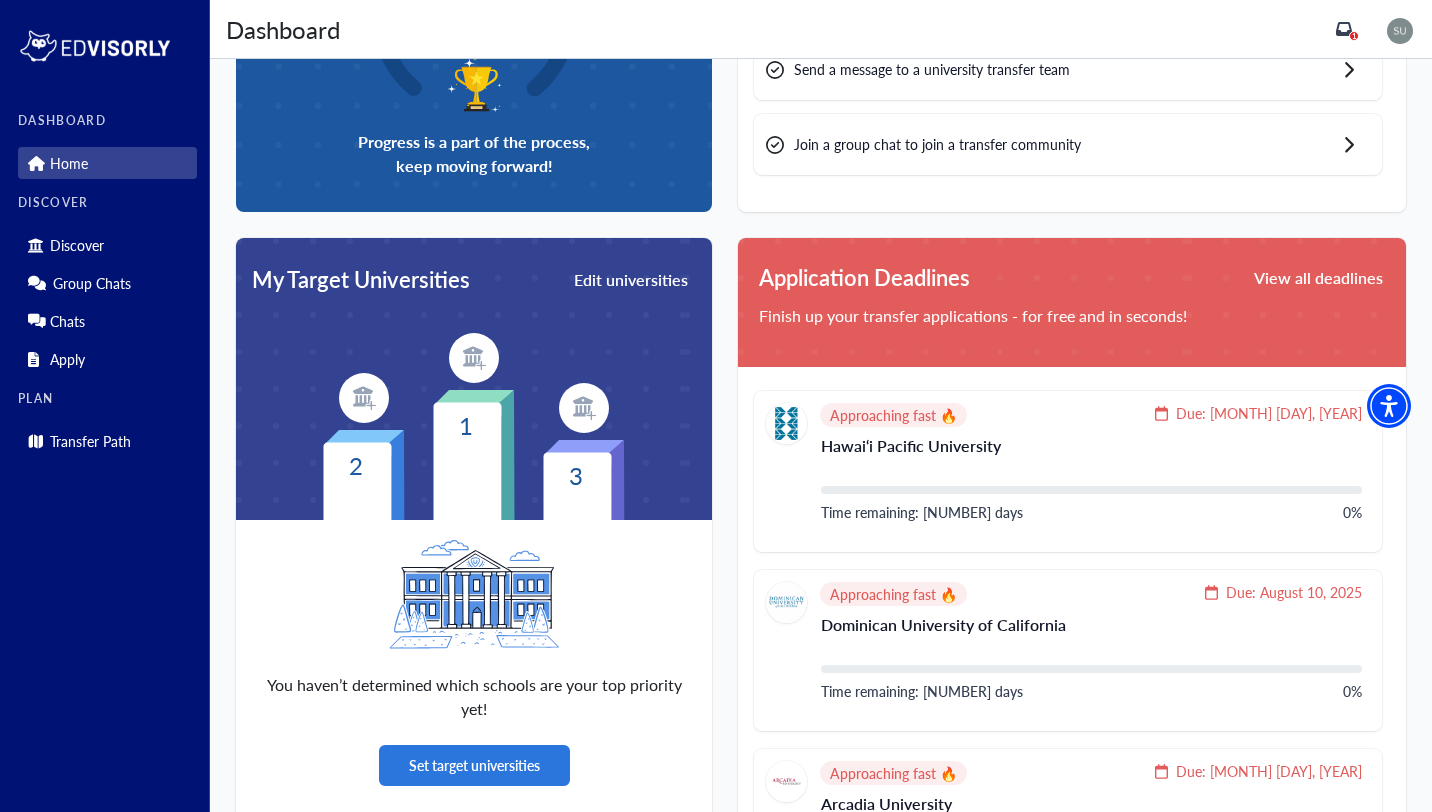click at bounding box center [1400, 31] 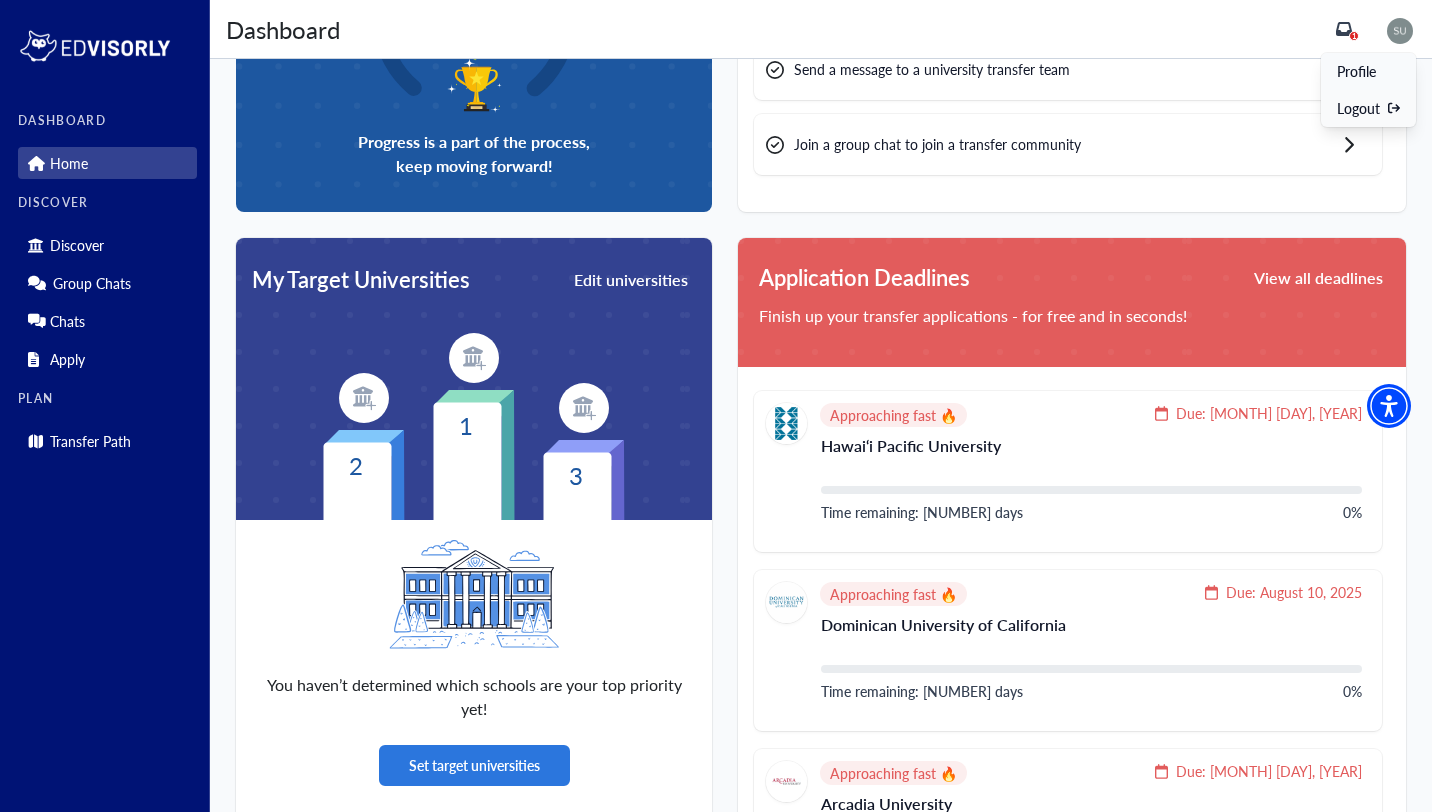 click on "Profile" at bounding box center [1368, 71] 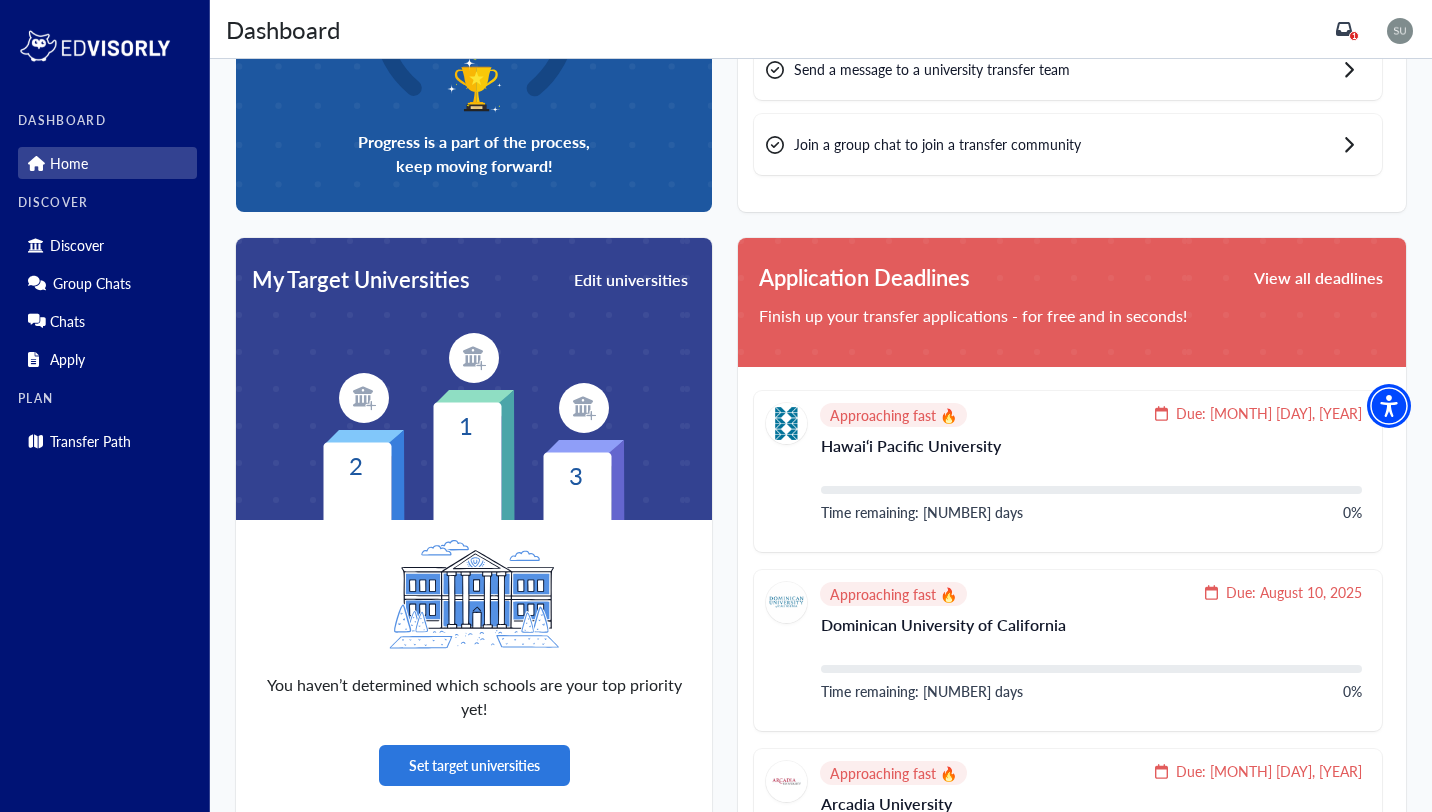 click at bounding box center [1400, 31] 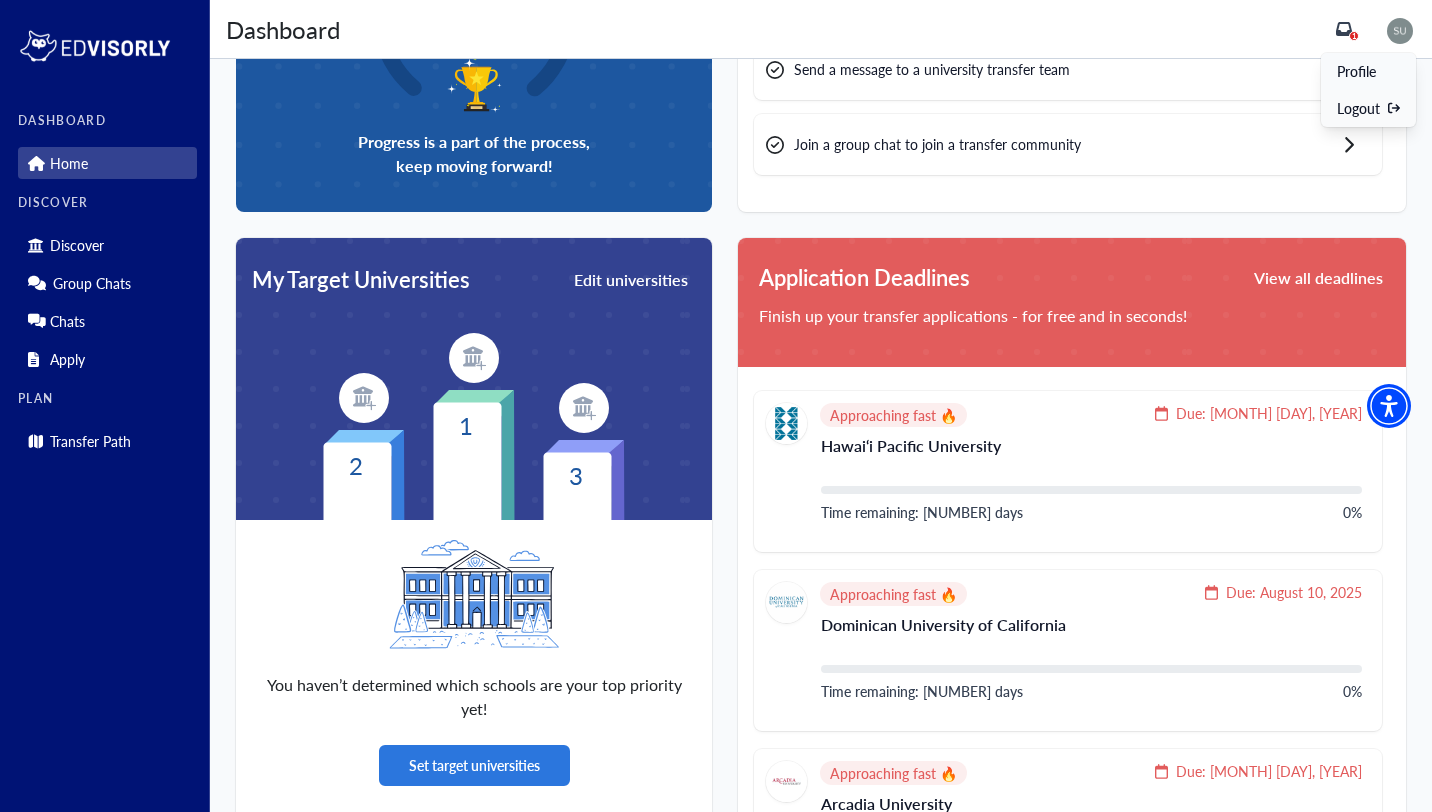 click on "Profile" at bounding box center [1356, 71] 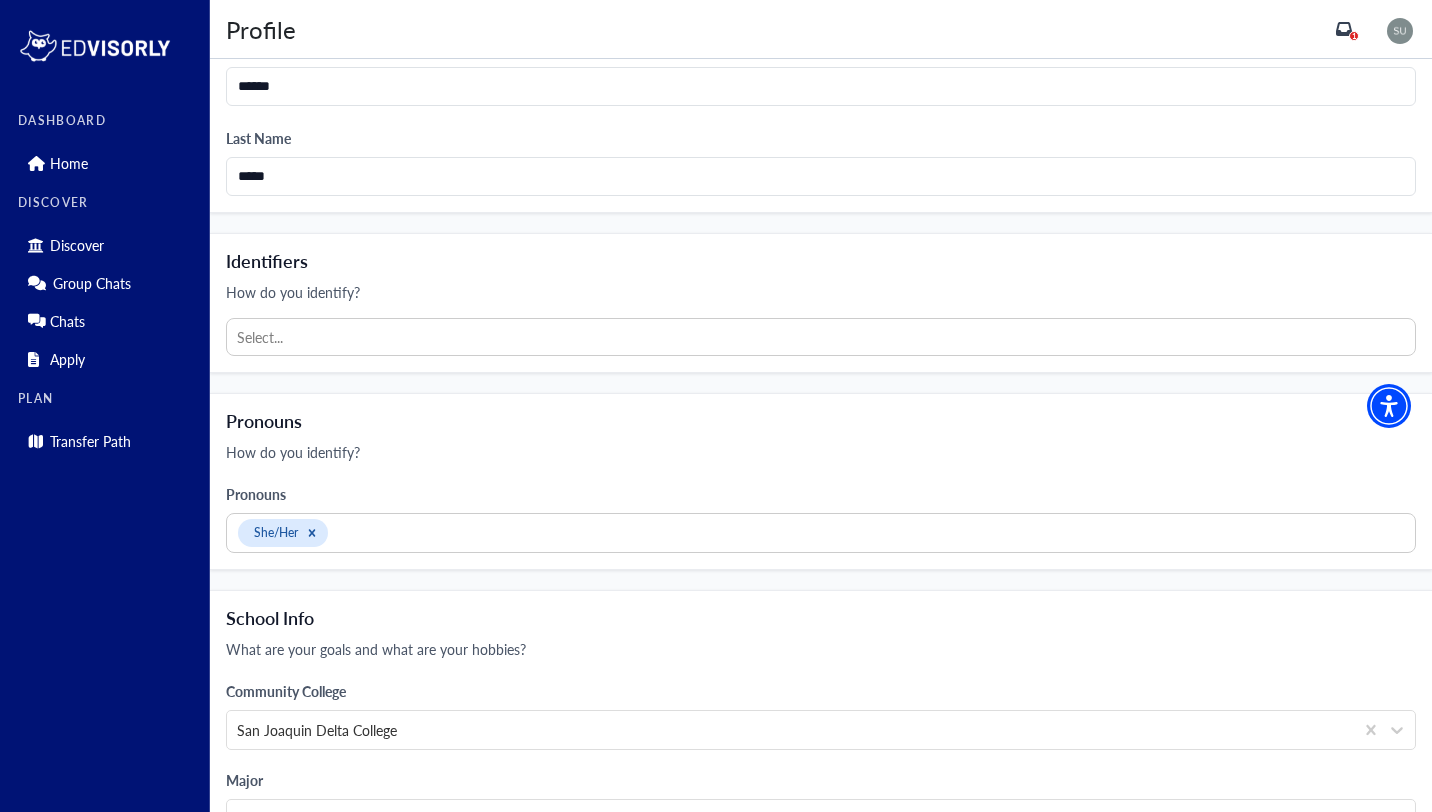 scroll, scrollTop: 504, scrollLeft: 0, axis: vertical 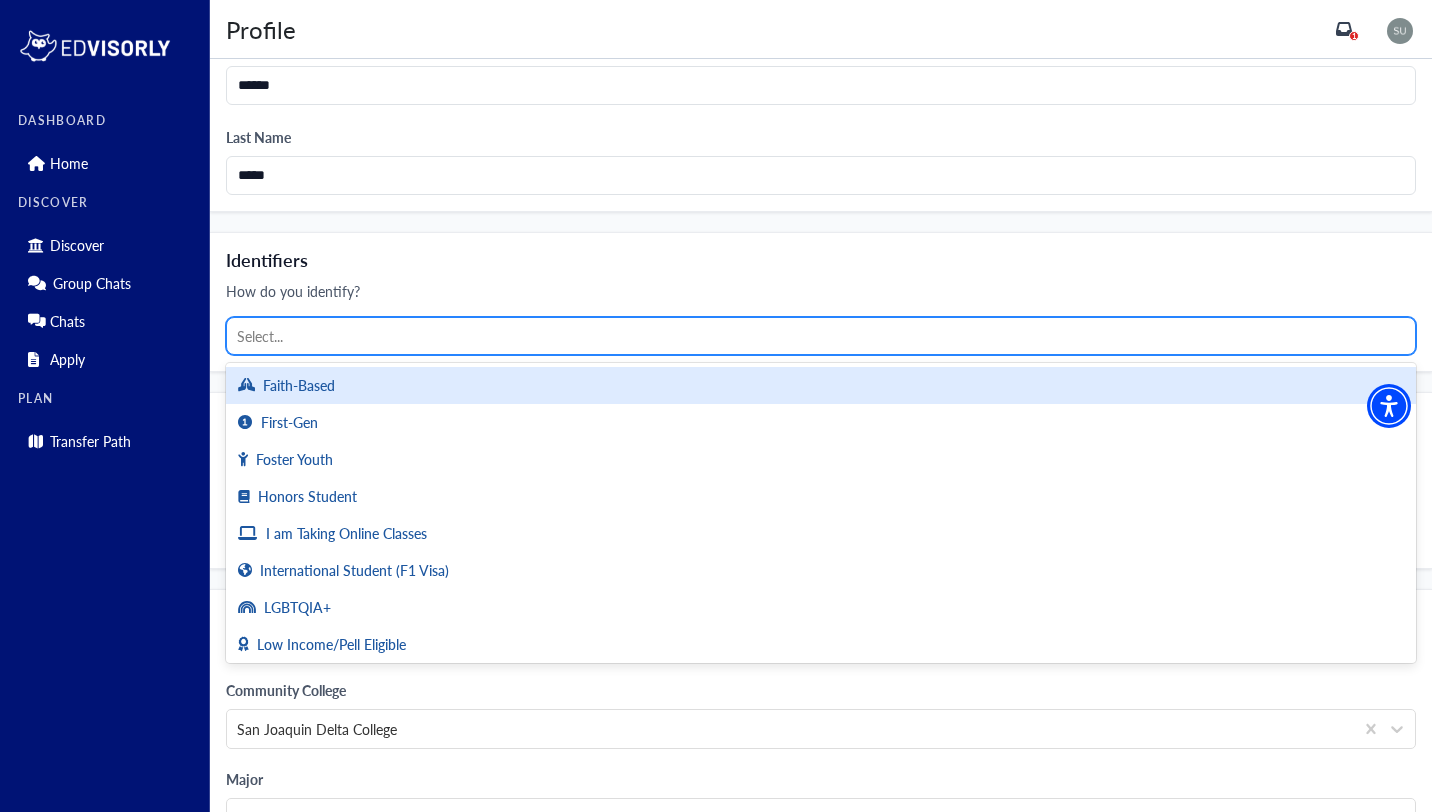 click at bounding box center [821, 336] 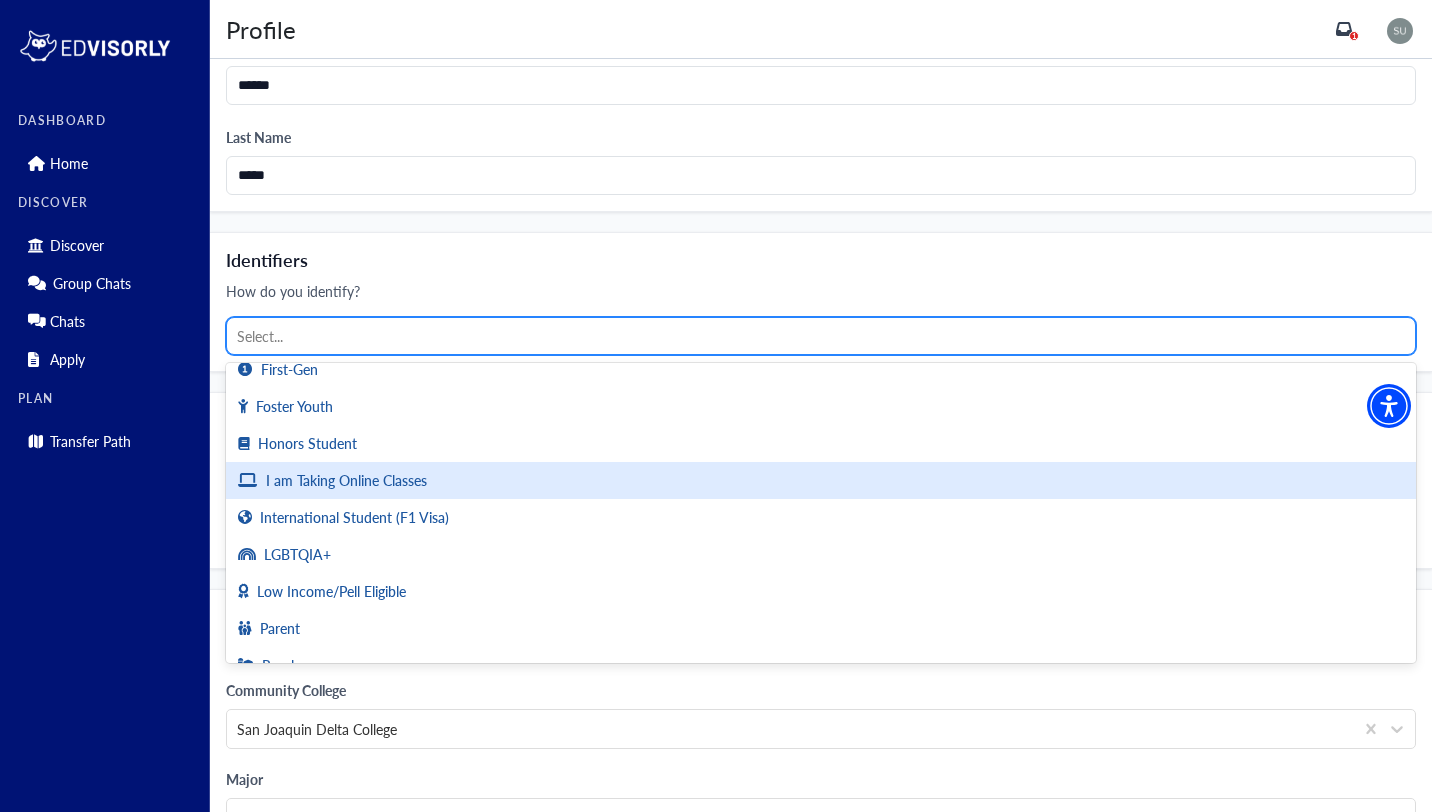 scroll, scrollTop: 0, scrollLeft: 0, axis: both 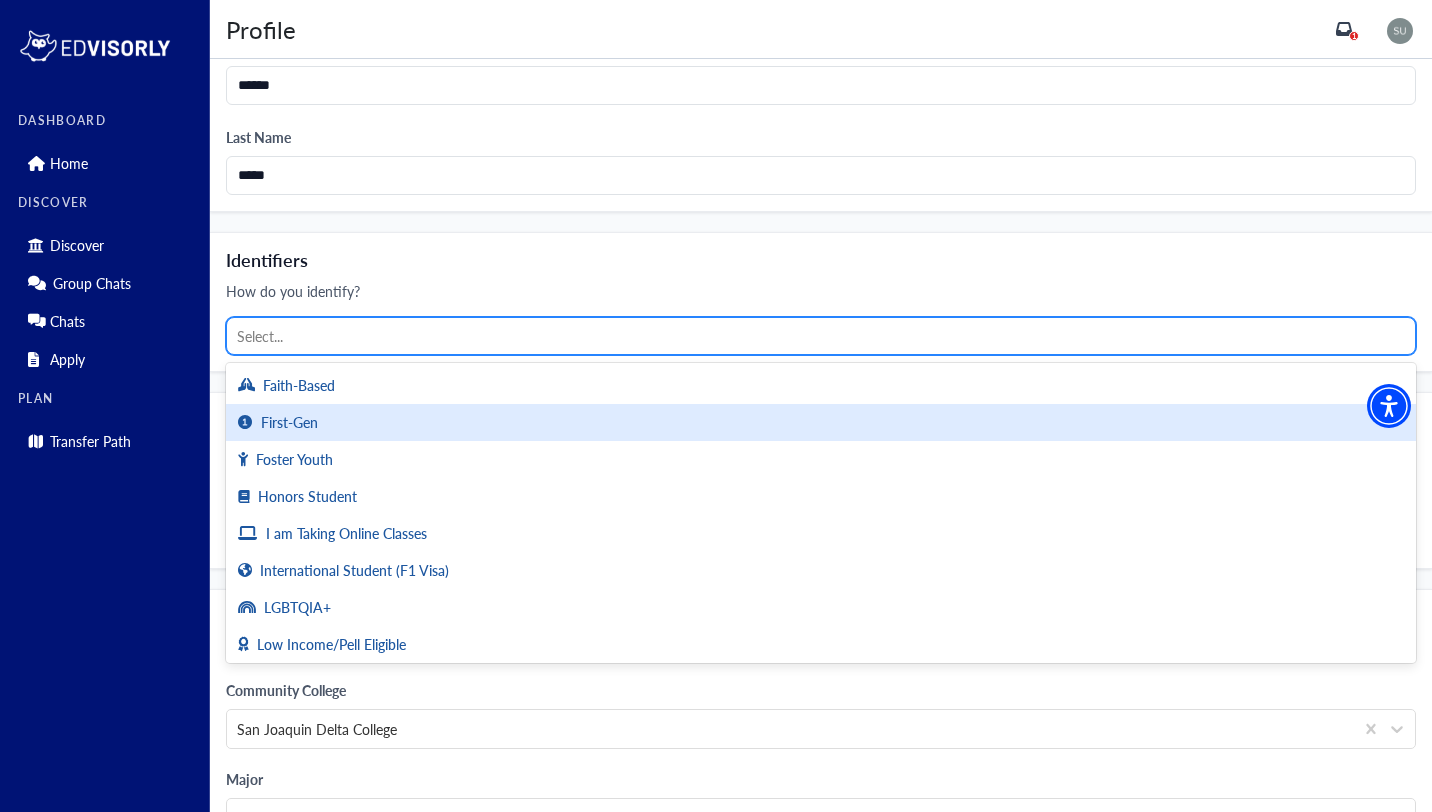 click on "First-Gen" at bounding box center [821, 422] 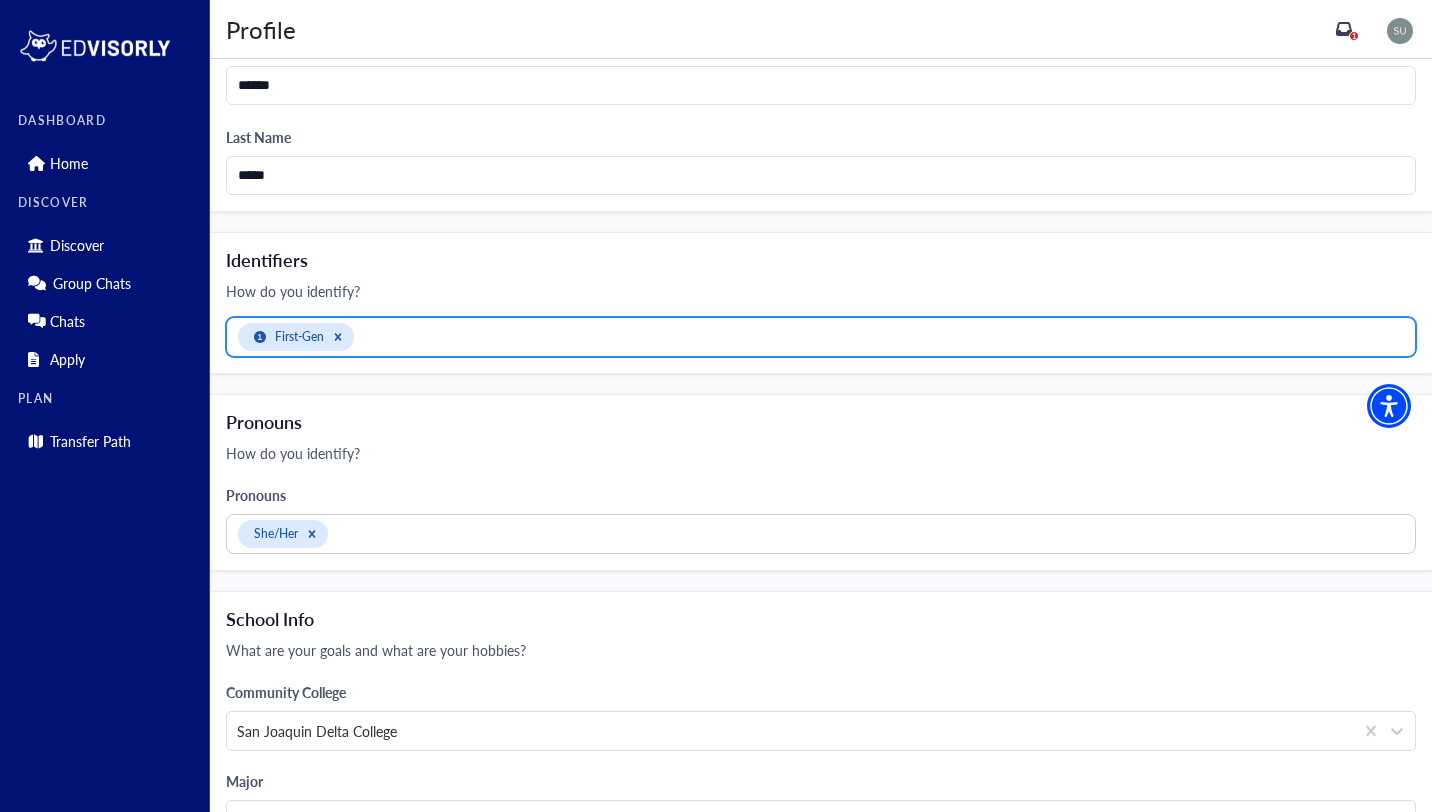 click on "Pronouns" at bounding box center (821, 422) 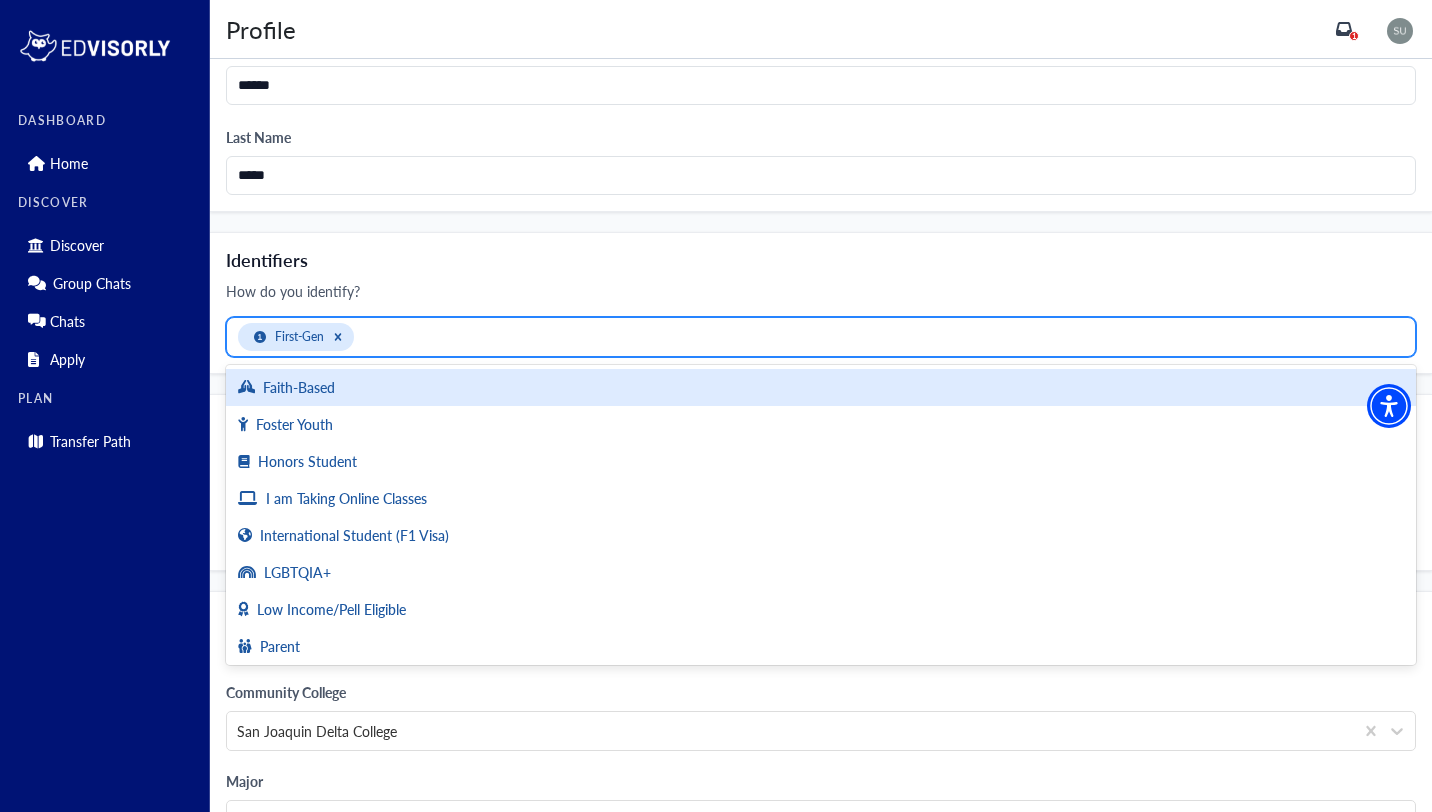 click at bounding box center [882, 337] 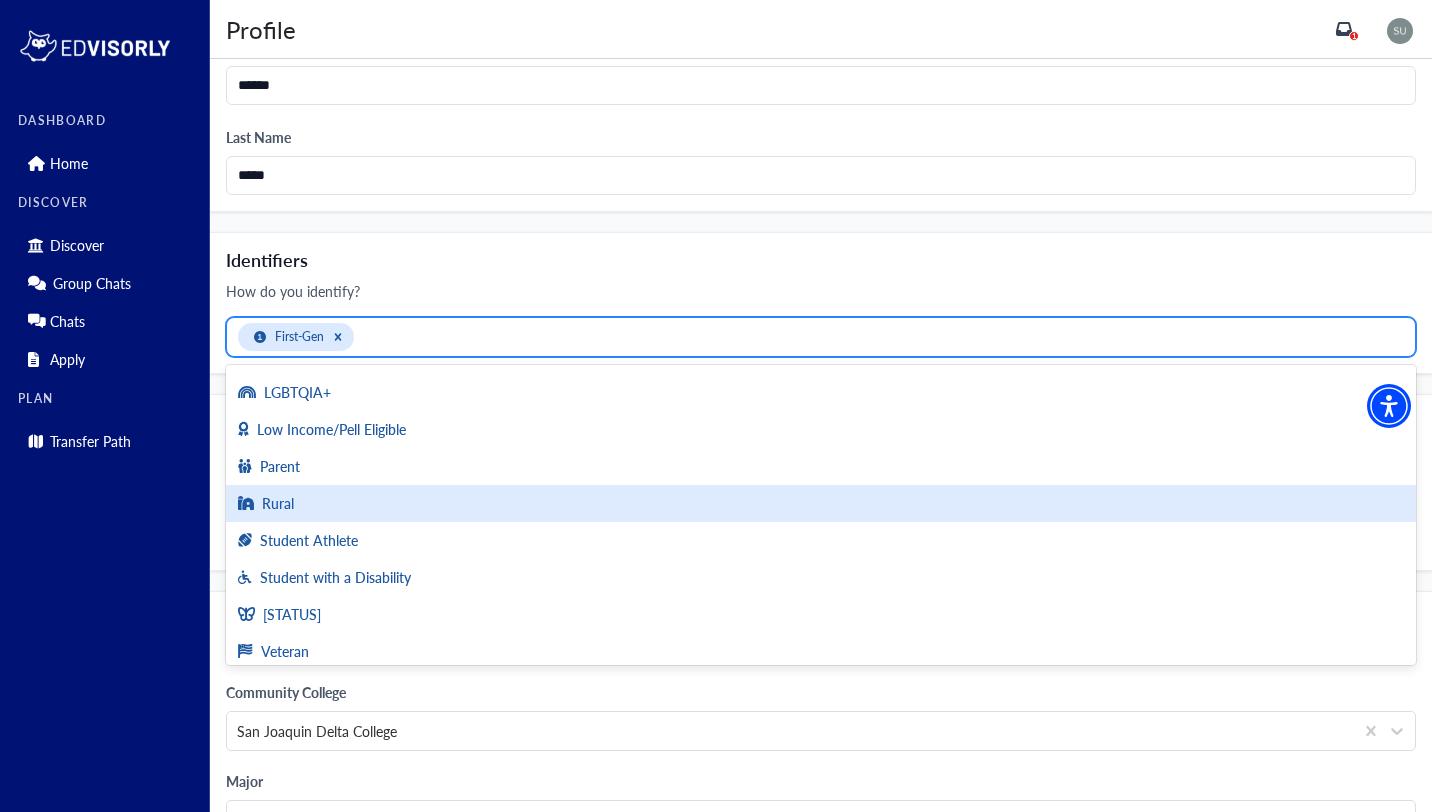 scroll, scrollTop: 189, scrollLeft: 0, axis: vertical 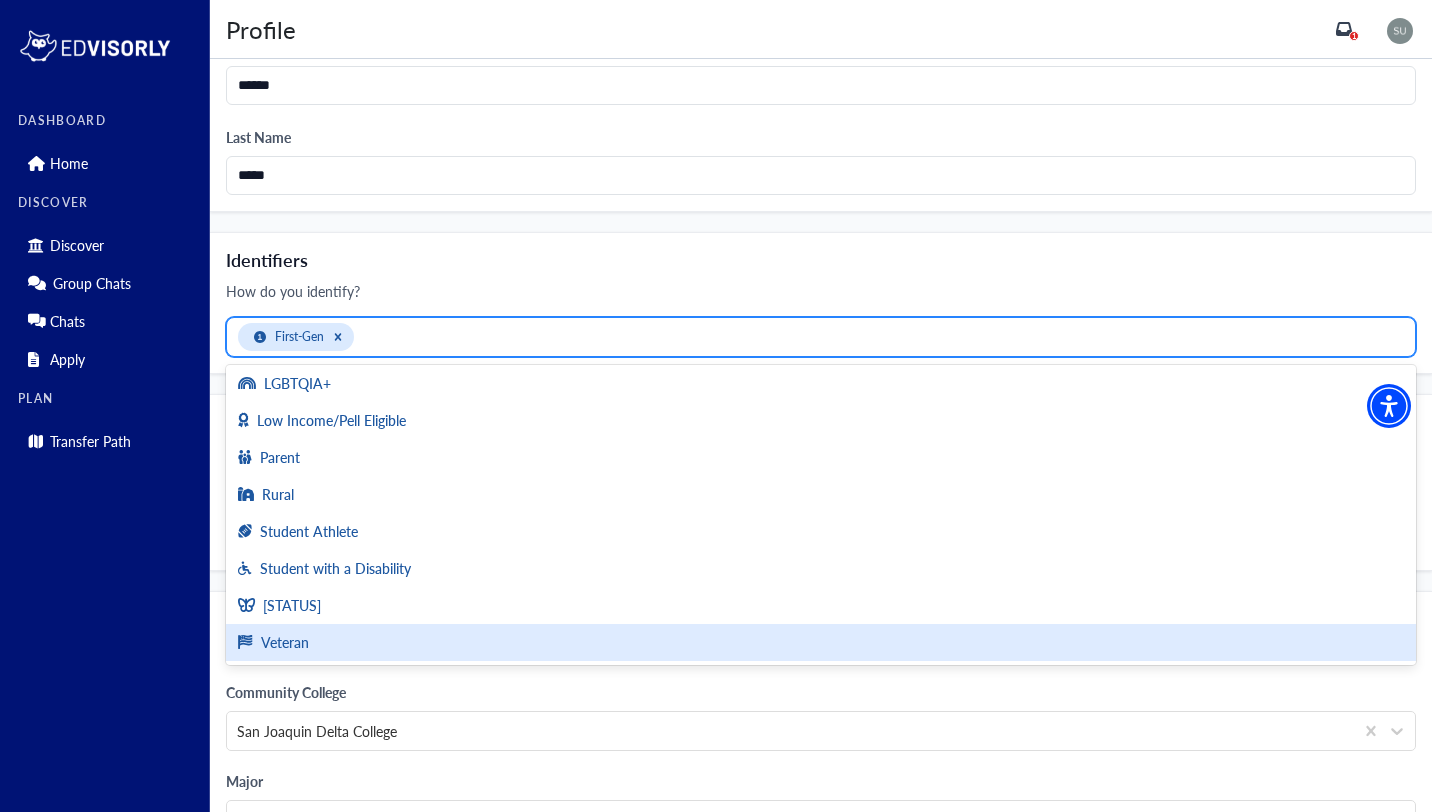 click on "DASHBOARD Home DISCOVER Discover Group Chats Chats Apply PLAN Transfer Path" at bounding box center (105, 406) 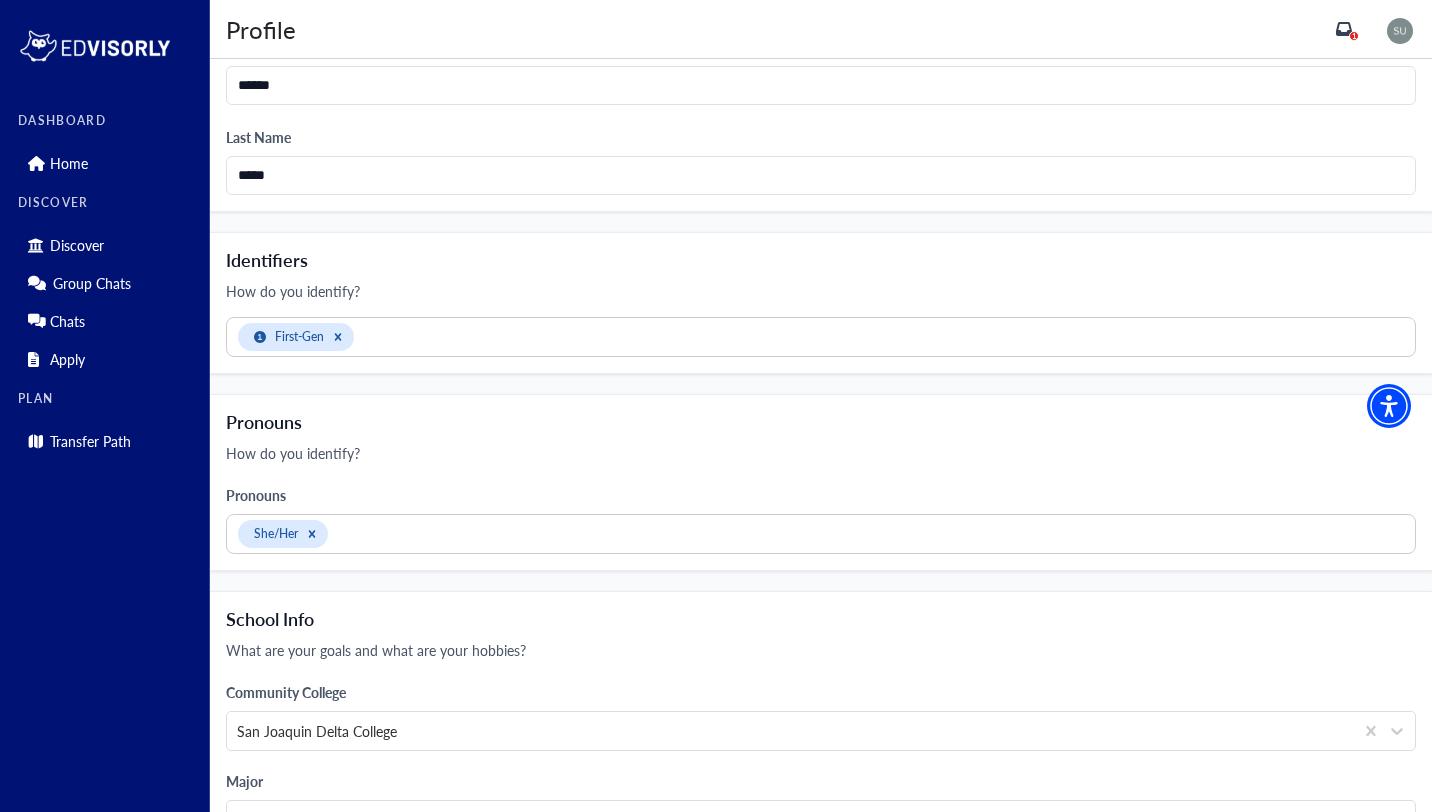 click on "Pronouns How do you identify? Pronouns She/Her" at bounding box center (821, 482) 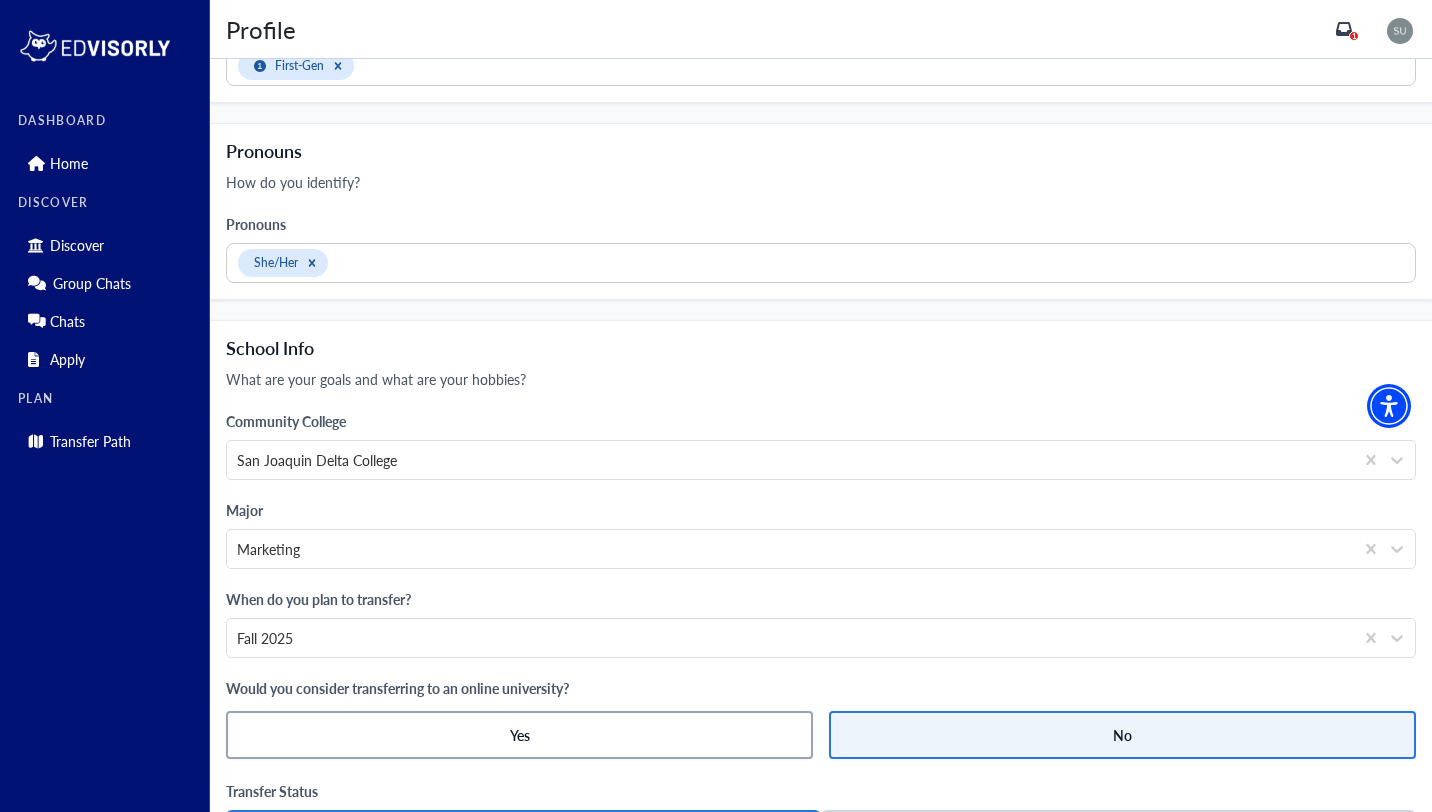 scroll, scrollTop: 777, scrollLeft: 0, axis: vertical 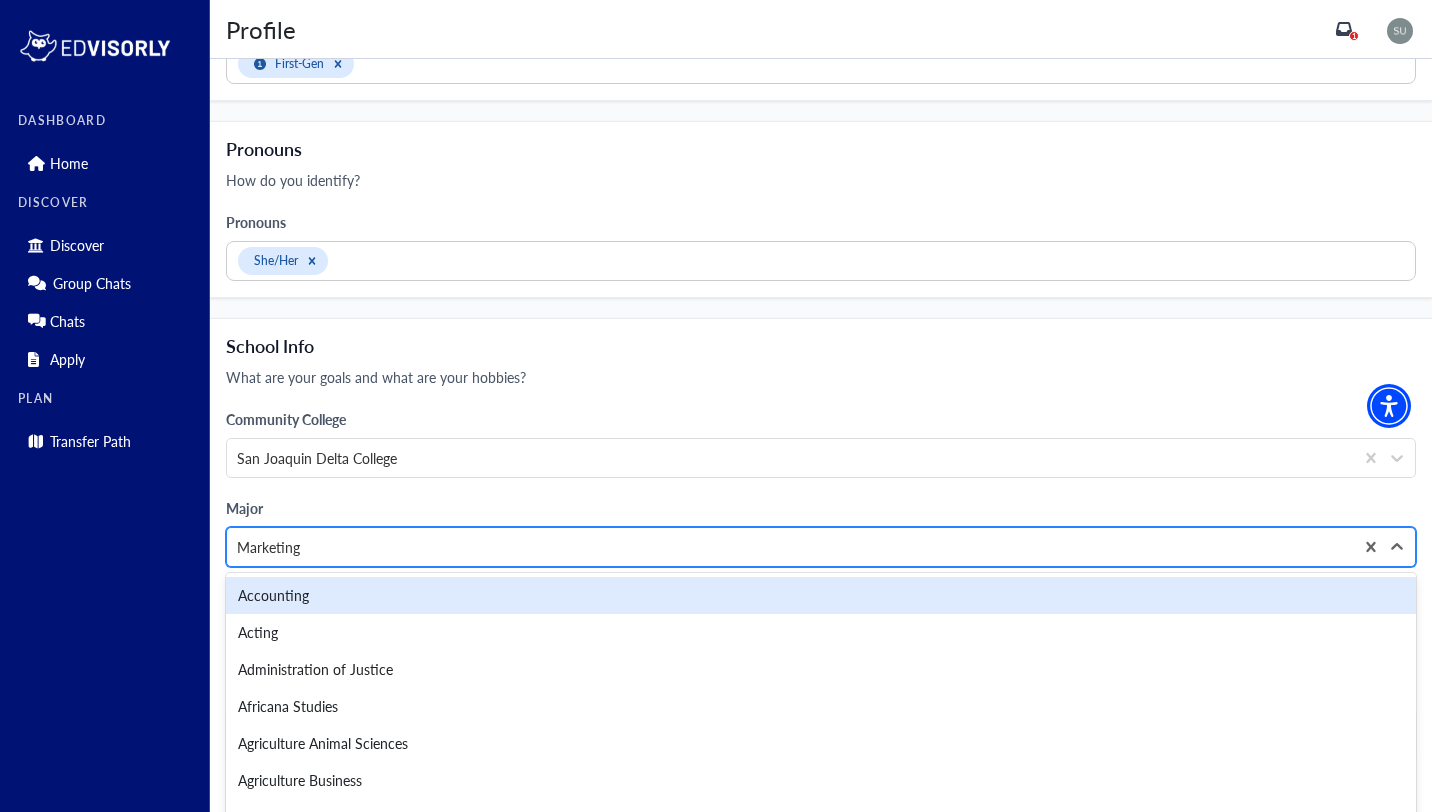 click at bounding box center [790, 547] 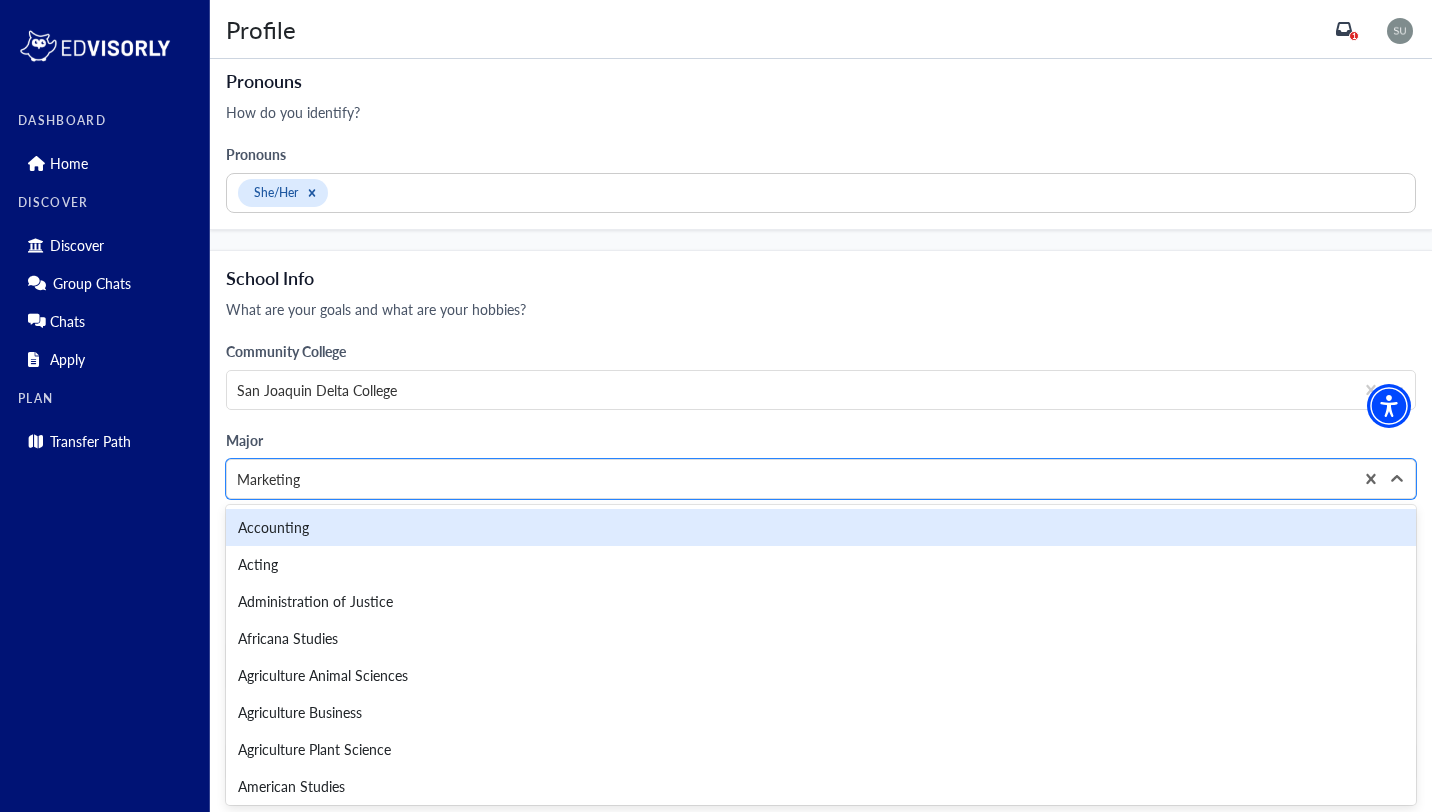 click on "Major" at bounding box center [821, 440] 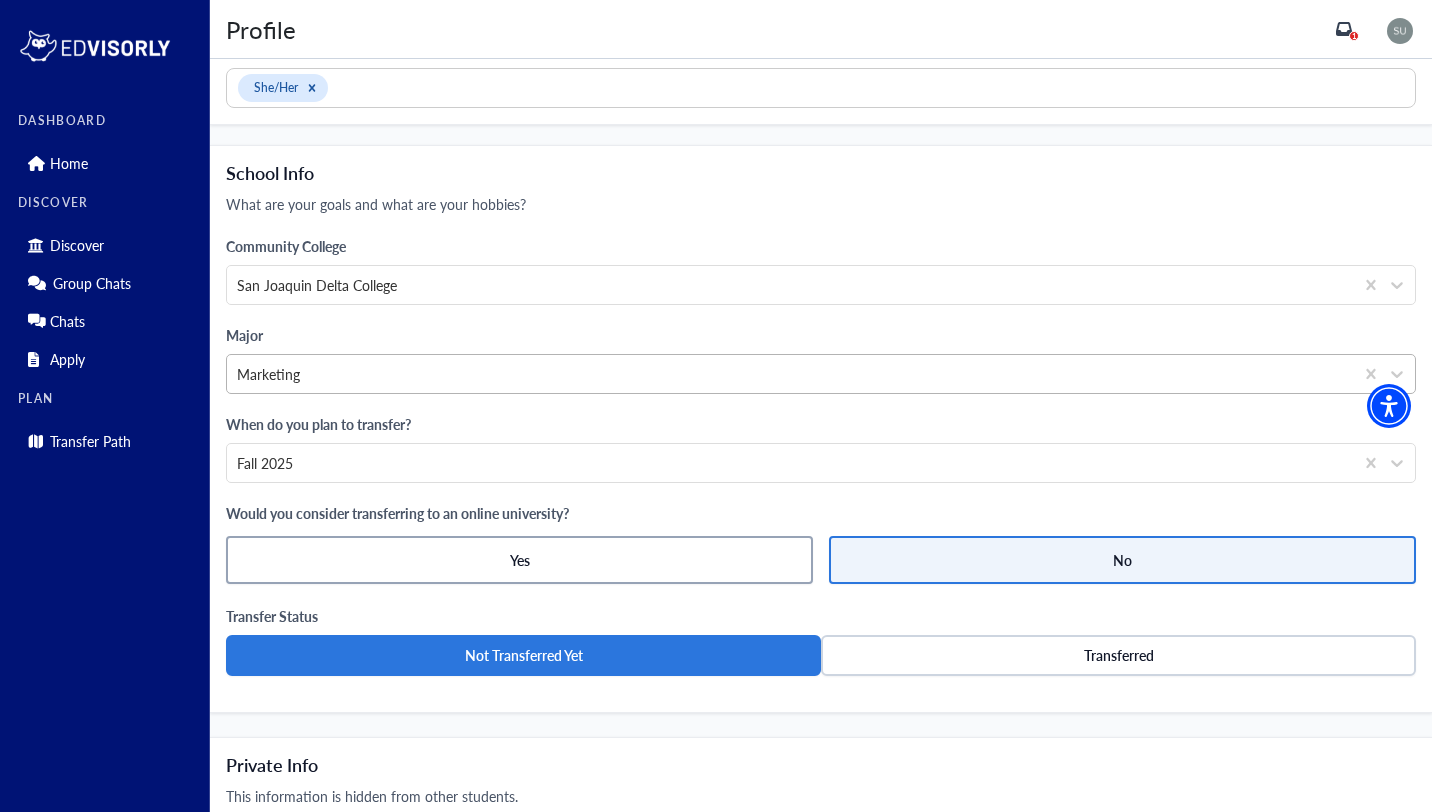 scroll, scrollTop: 951, scrollLeft: 0, axis: vertical 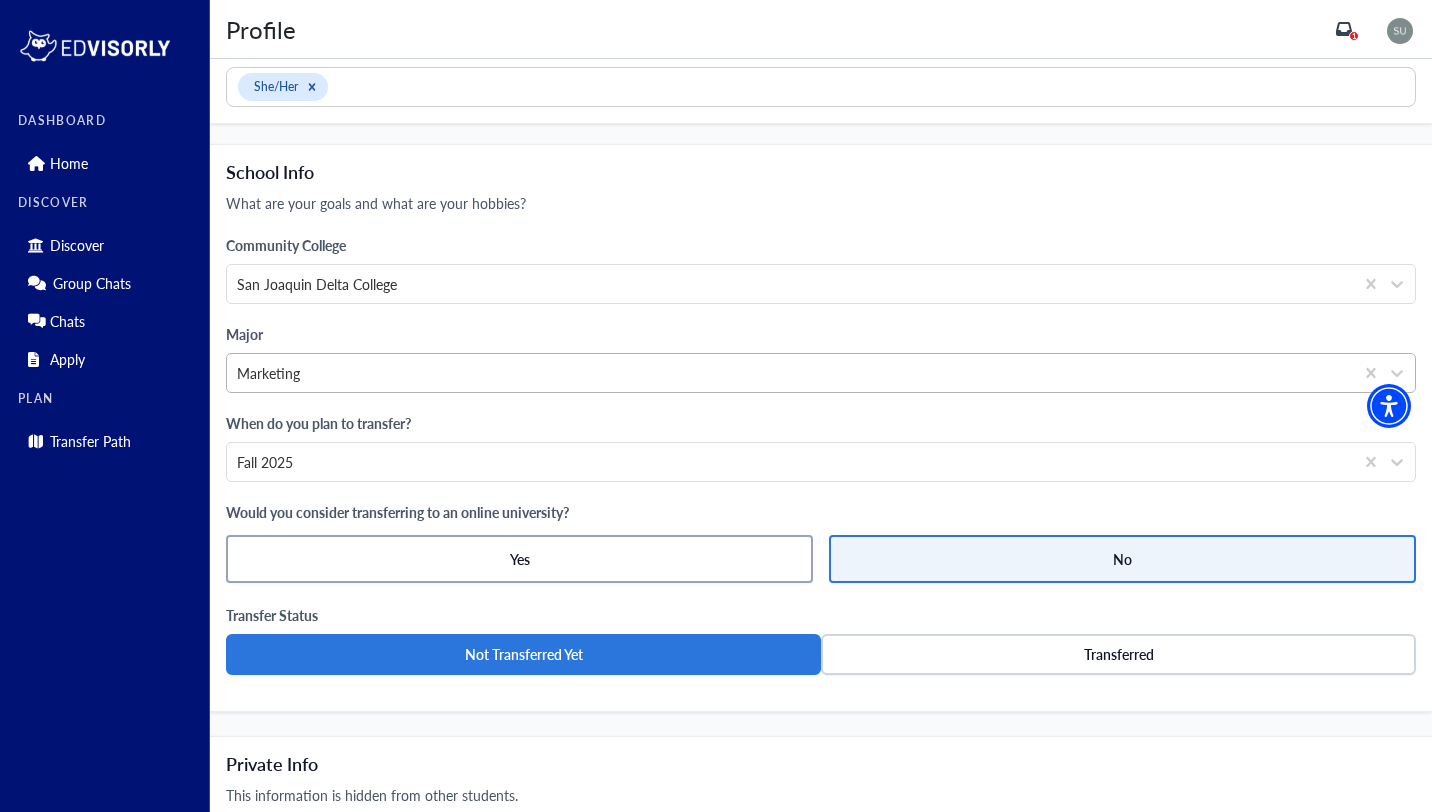click at bounding box center [790, 373] 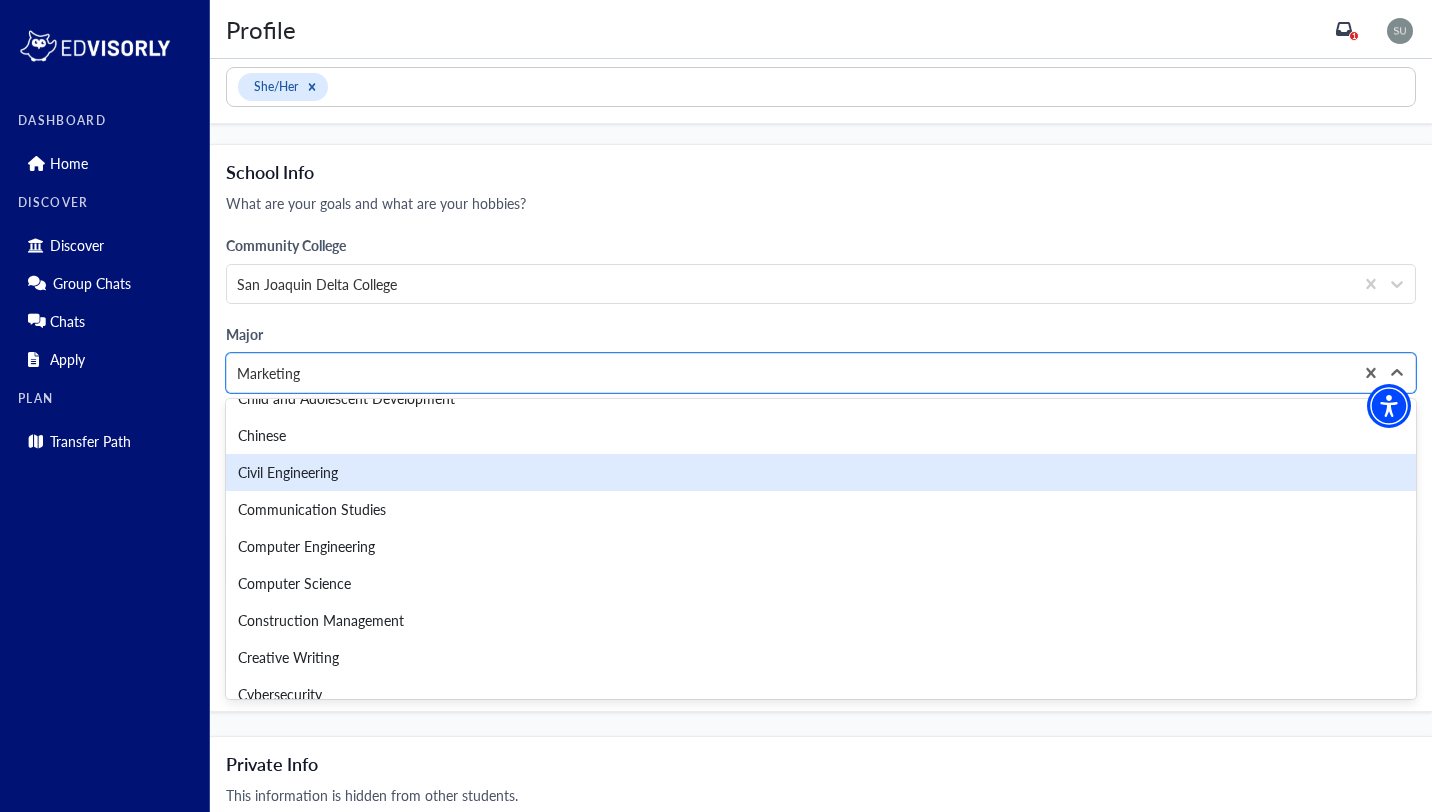 scroll, scrollTop: 916, scrollLeft: 0, axis: vertical 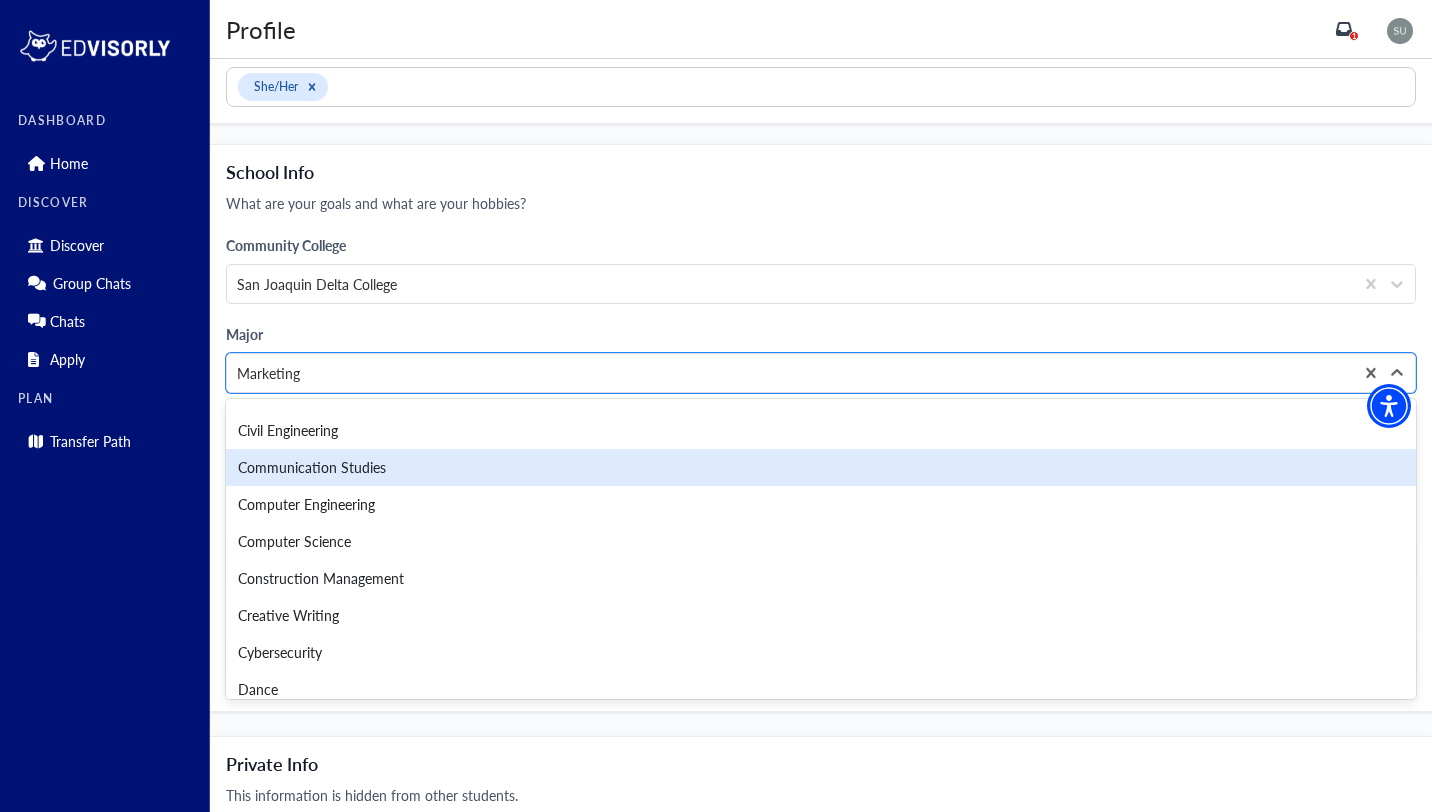 click on "Communication Studies" at bounding box center [821, 467] 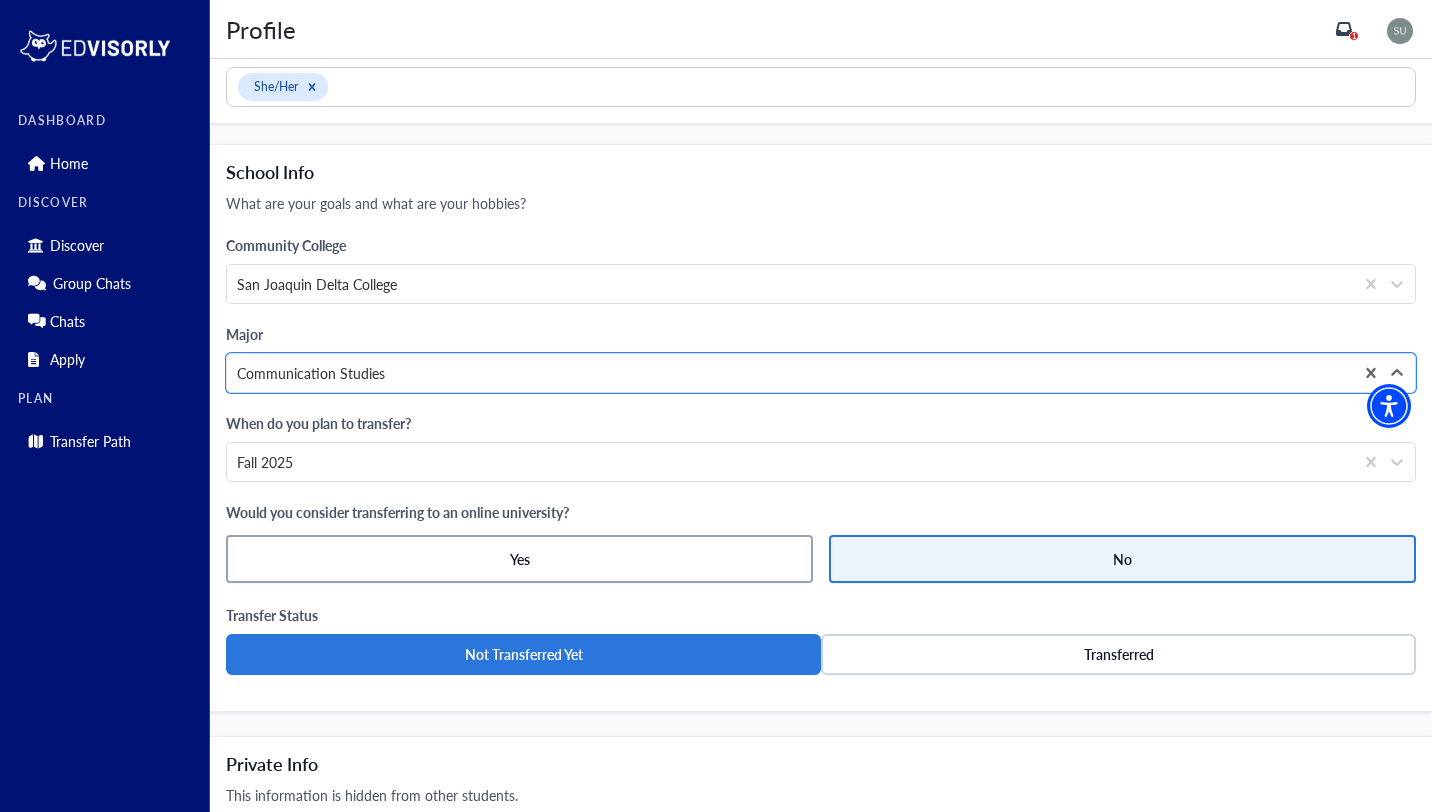 click on "When do you plan to transfer?" at bounding box center (821, 423) 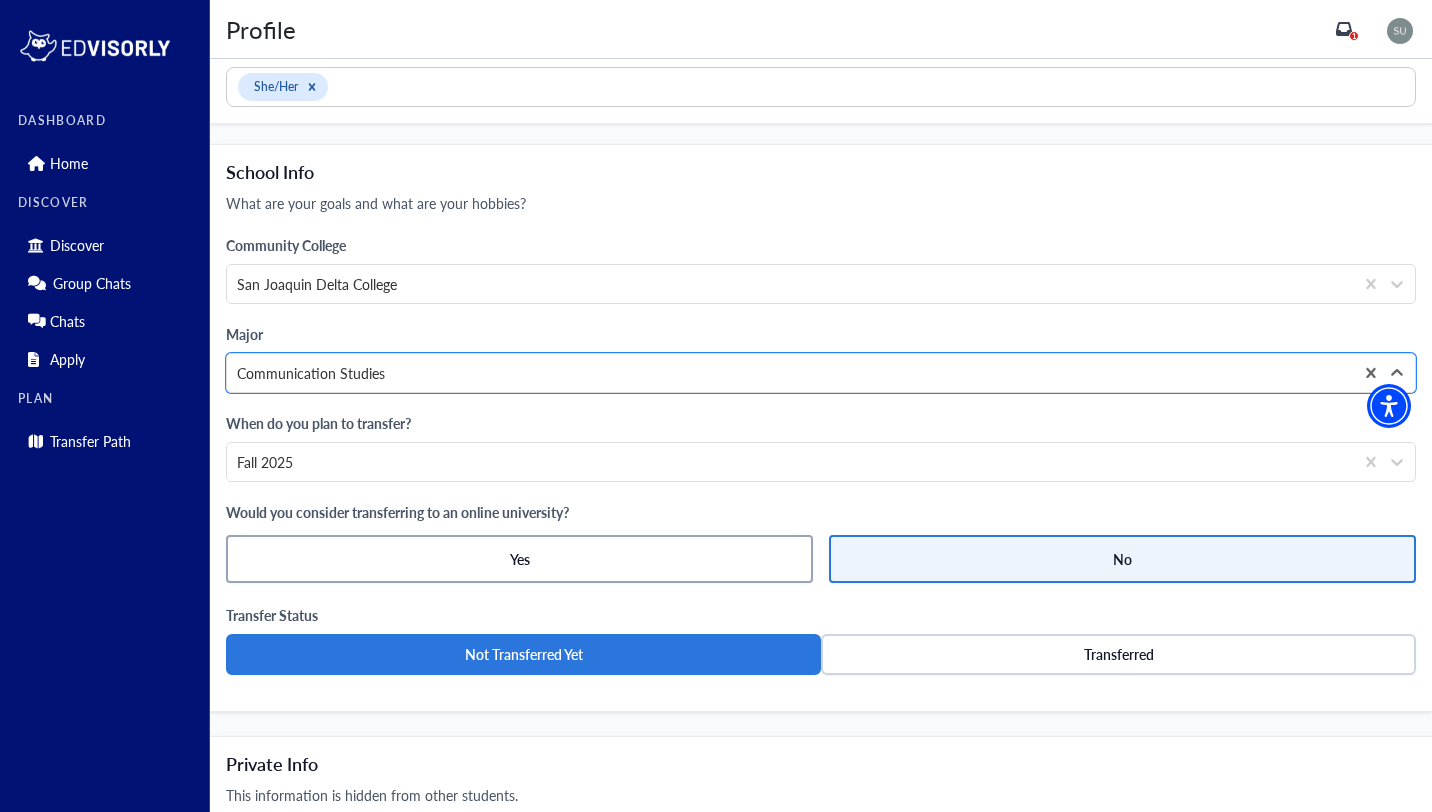 click on "Not Transferred Yet" at bounding box center [523, 654] 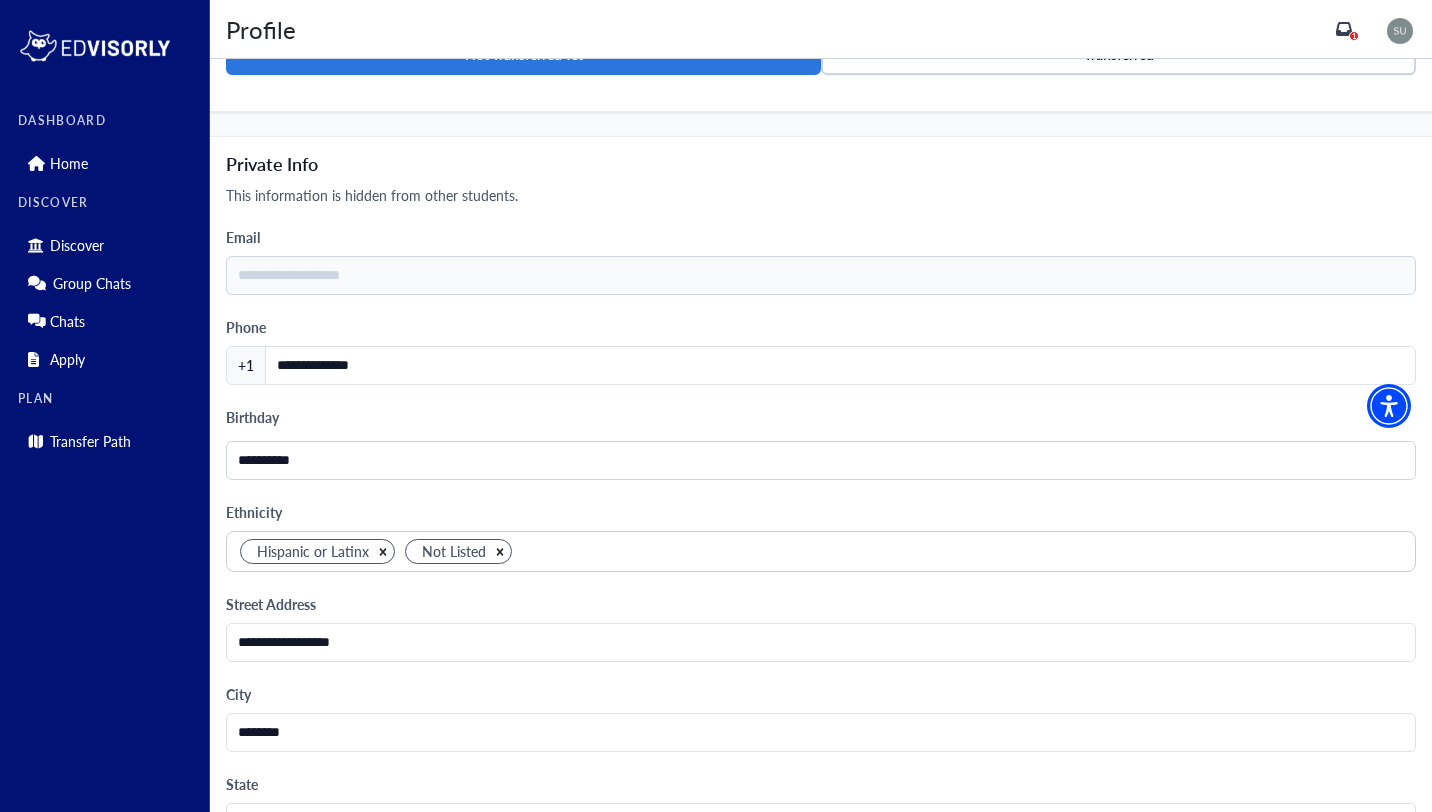 scroll, scrollTop: 1777, scrollLeft: 0, axis: vertical 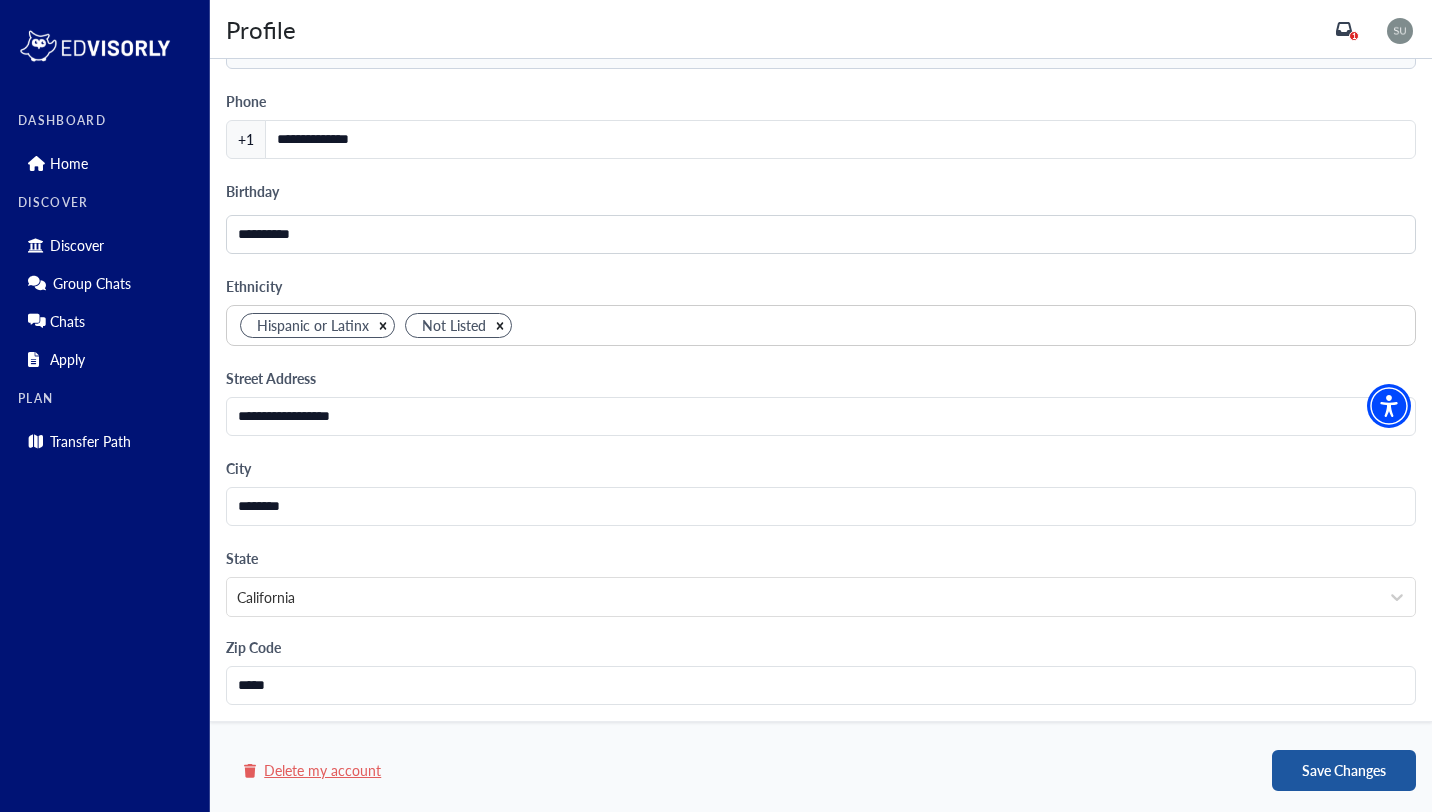 click on "Save Changes" at bounding box center (1344, 770) 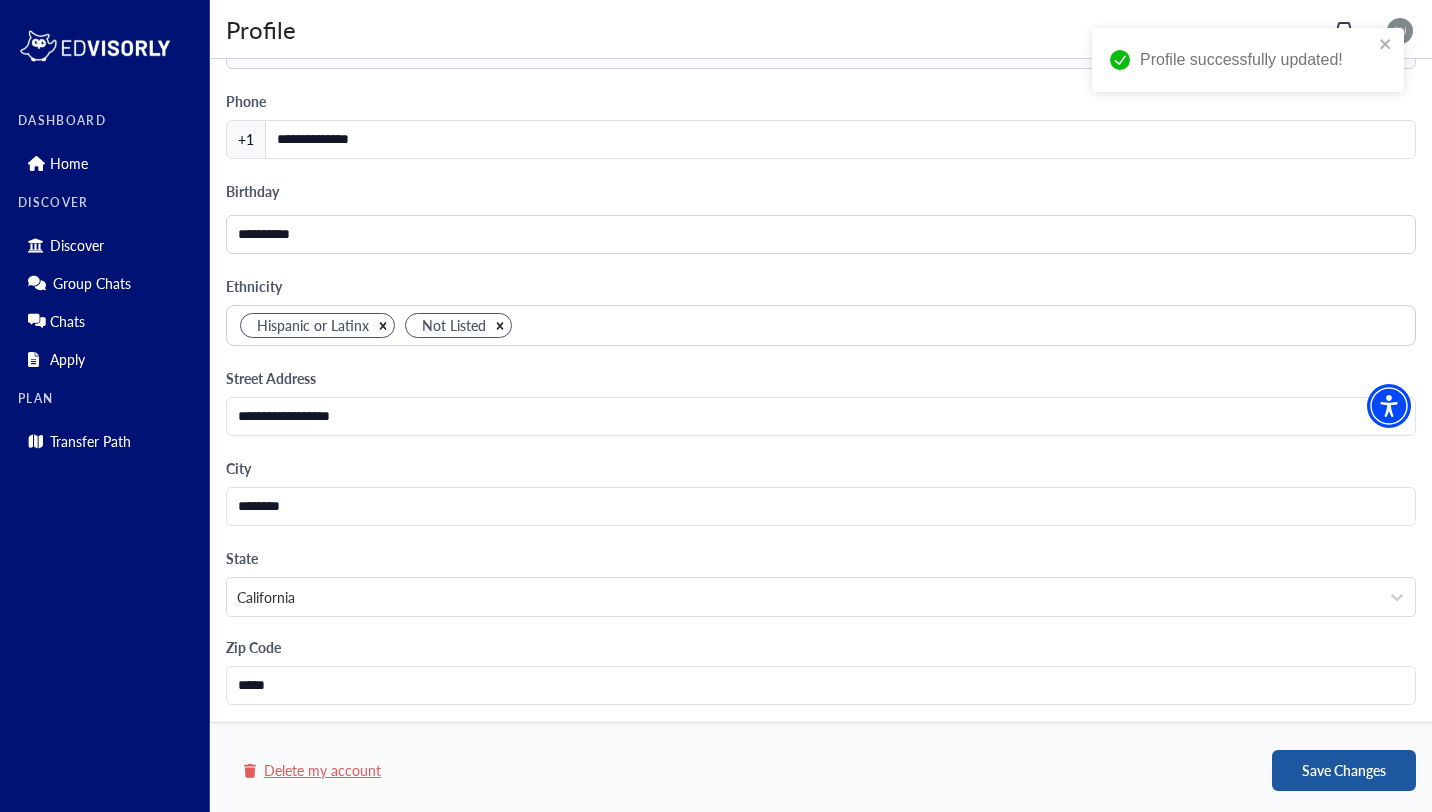 scroll, scrollTop: 1823, scrollLeft: 0, axis: vertical 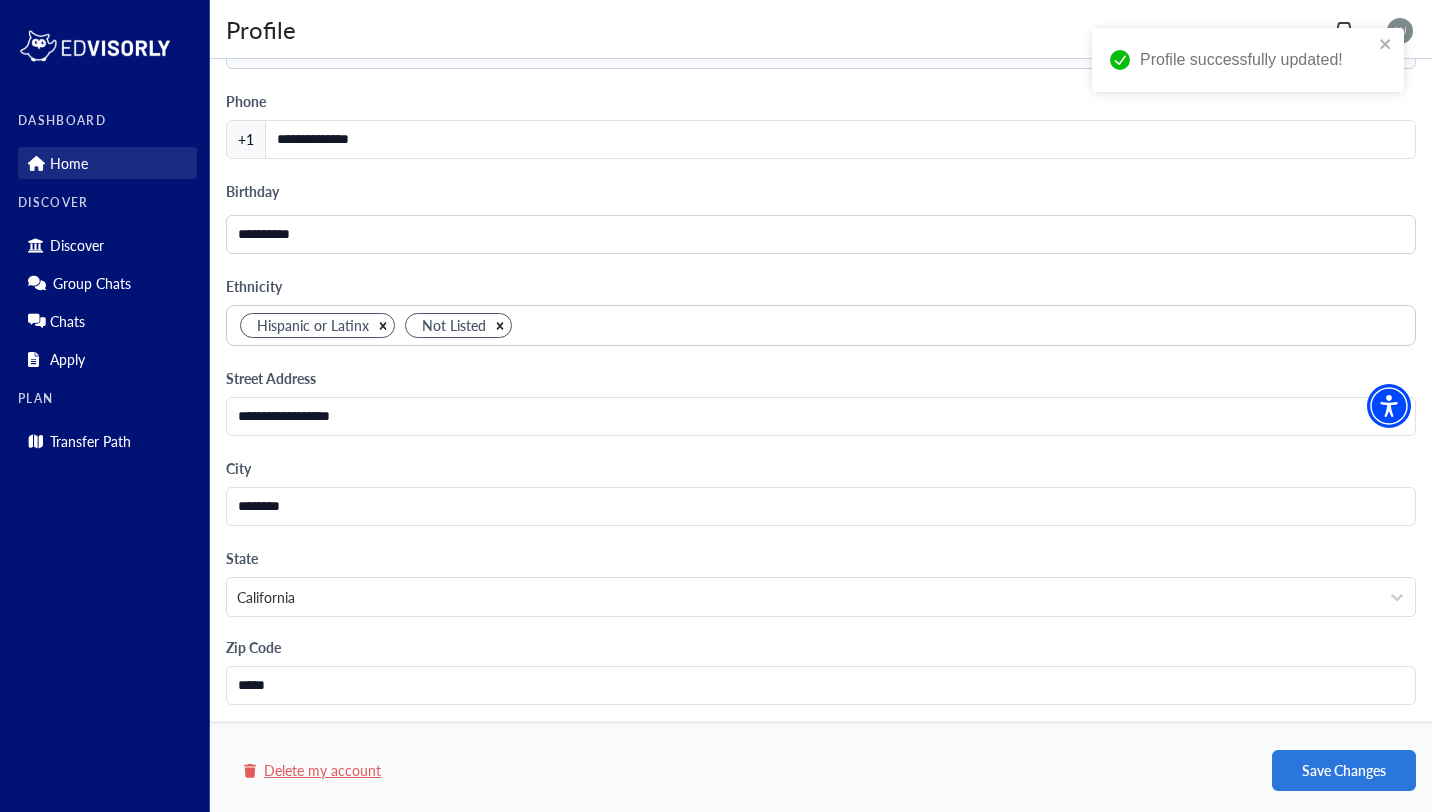 click on "Home" at bounding box center [107, 163] 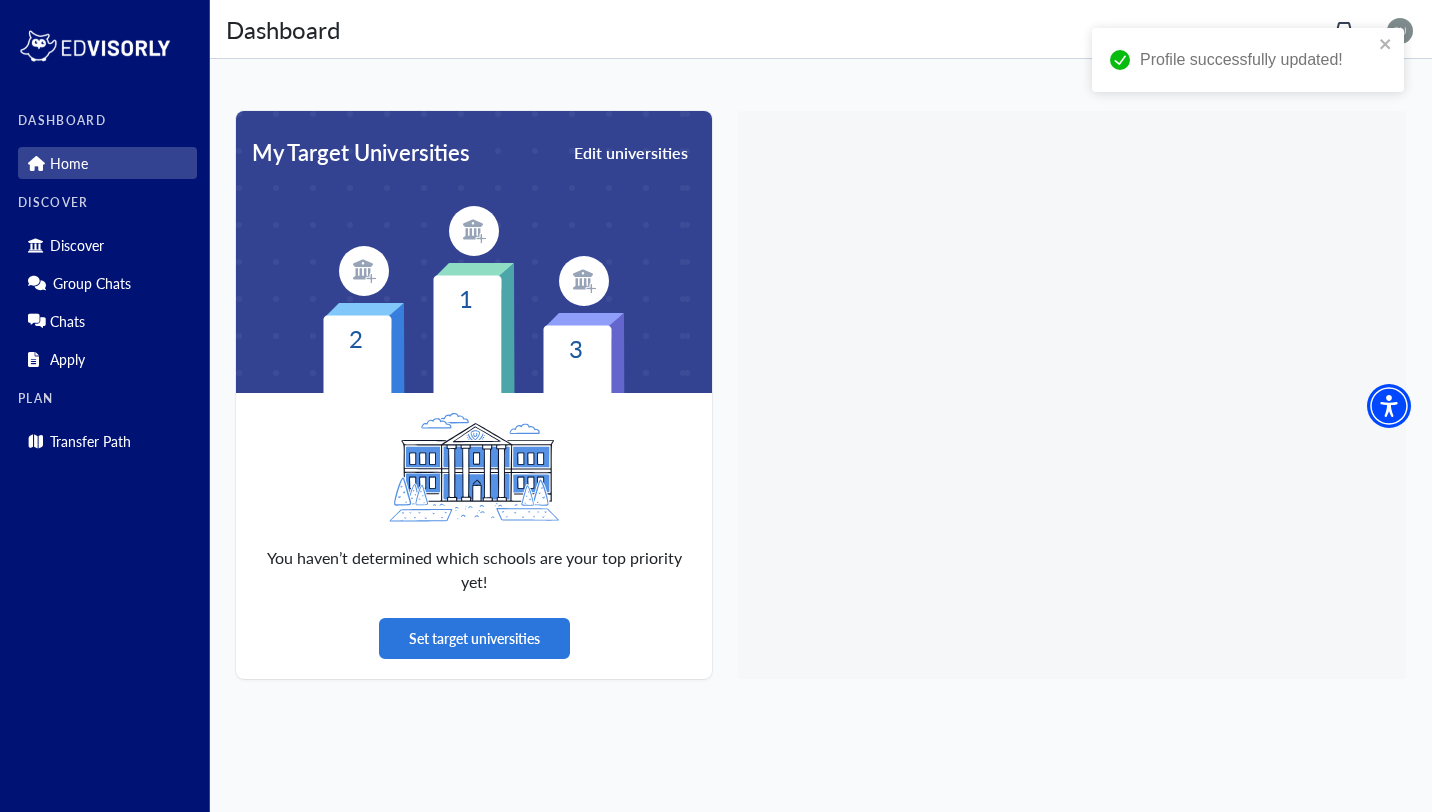 scroll, scrollTop: 0, scrollLeft: 0, axis: both 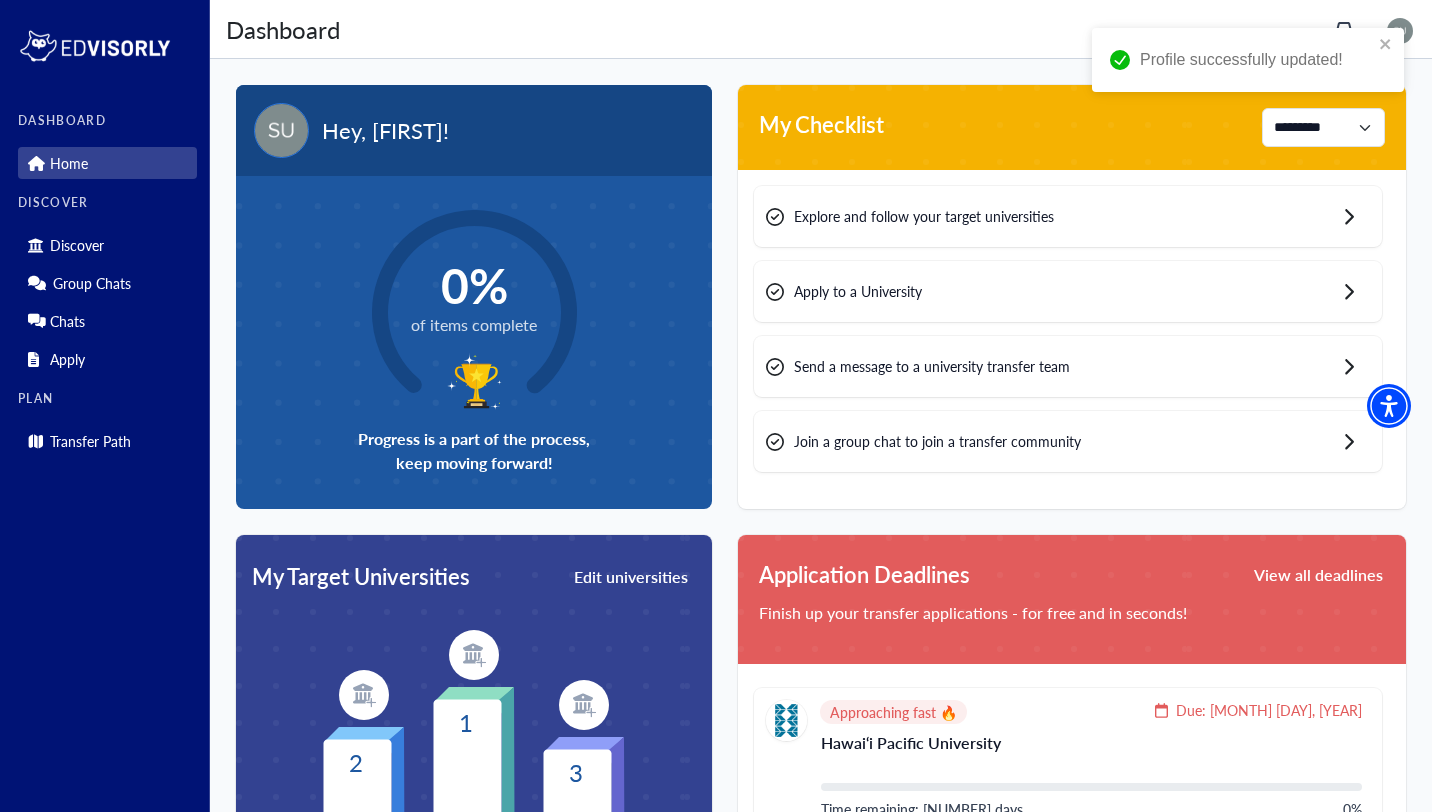 click on "[NUMBER]% of items complete Progress is a part of the process,
keep moving forward!" at bounding box center [474, 342] 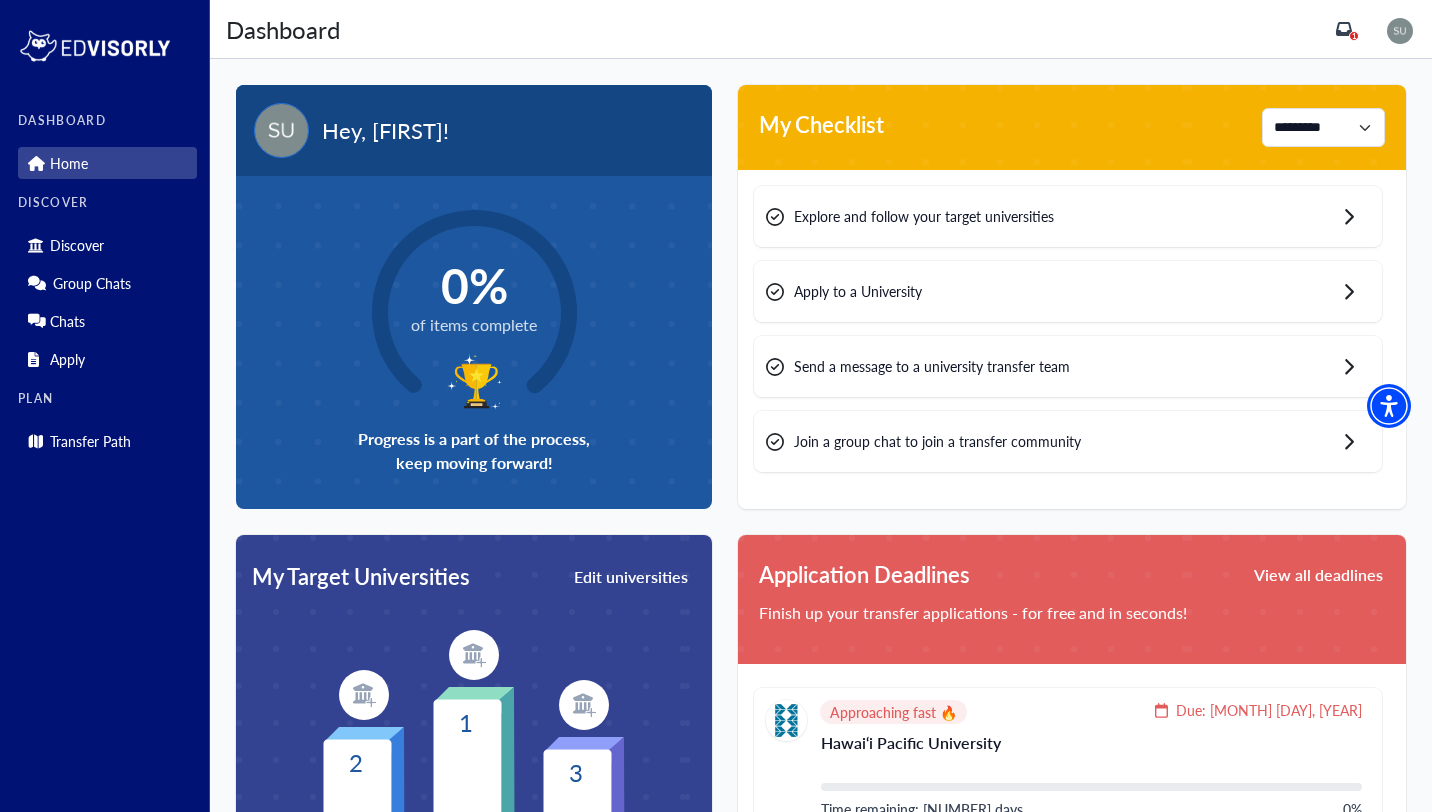 click on "**********" at bounding box center (1072, 127) 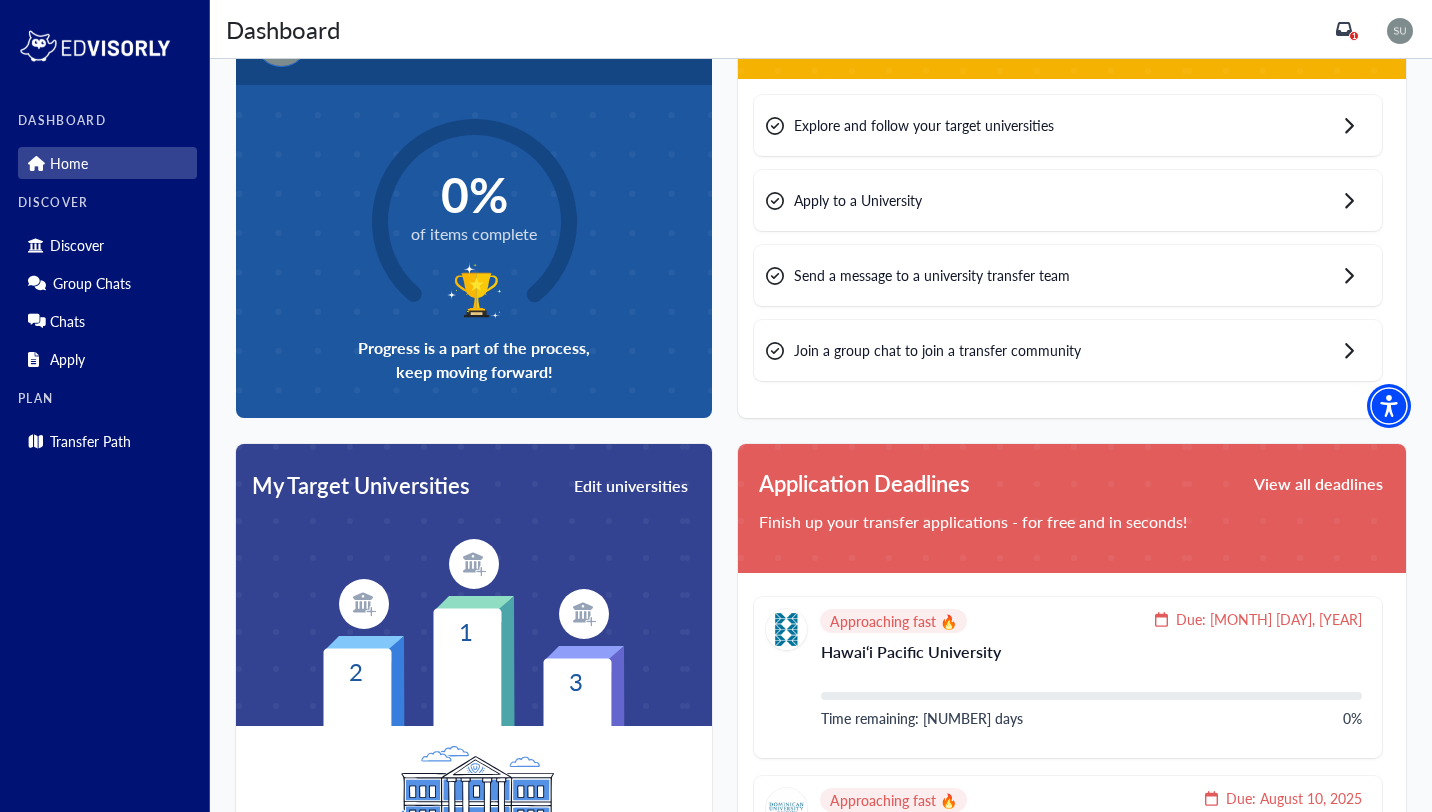 scroll, scrollTop: 0, scrollLeft: 0, axis: both 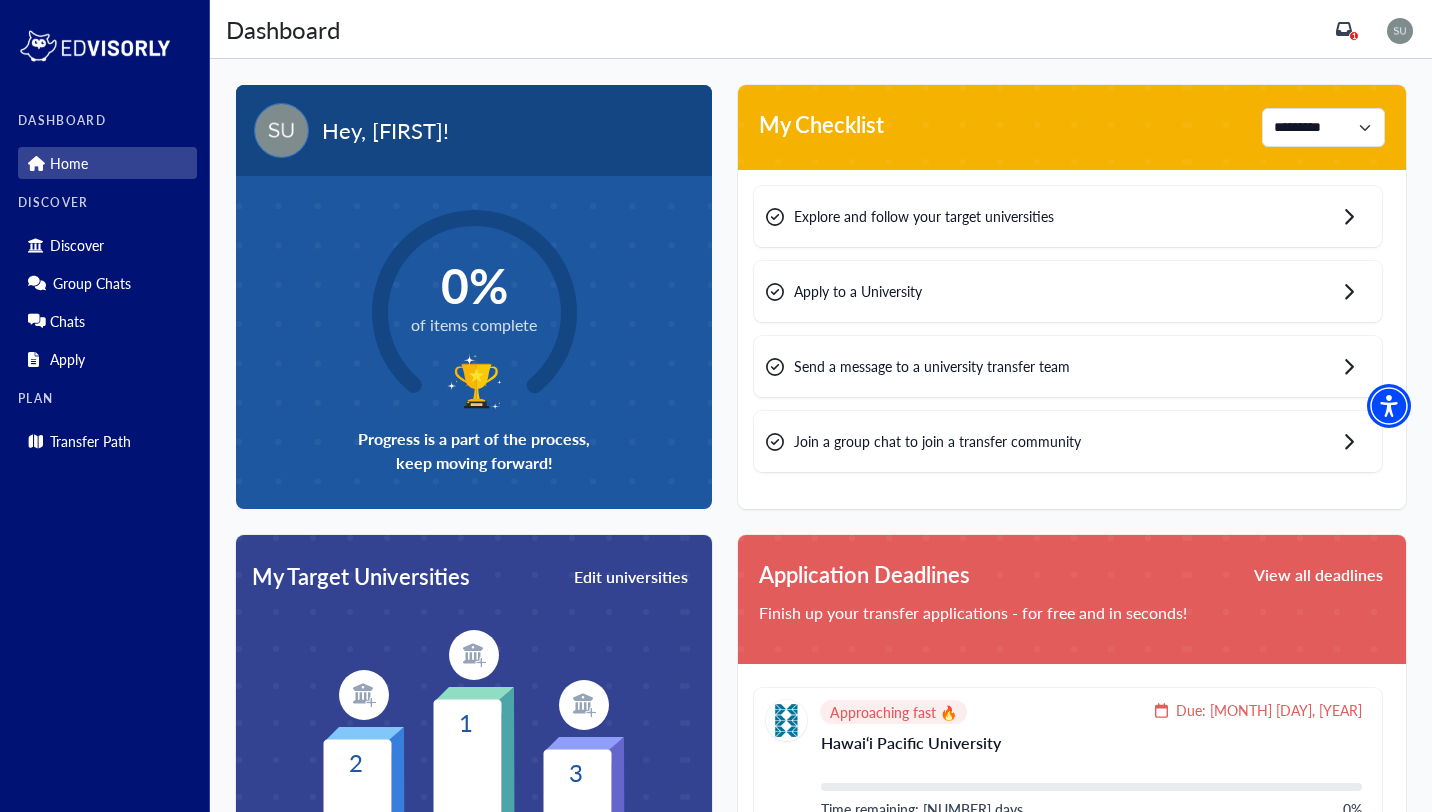 click 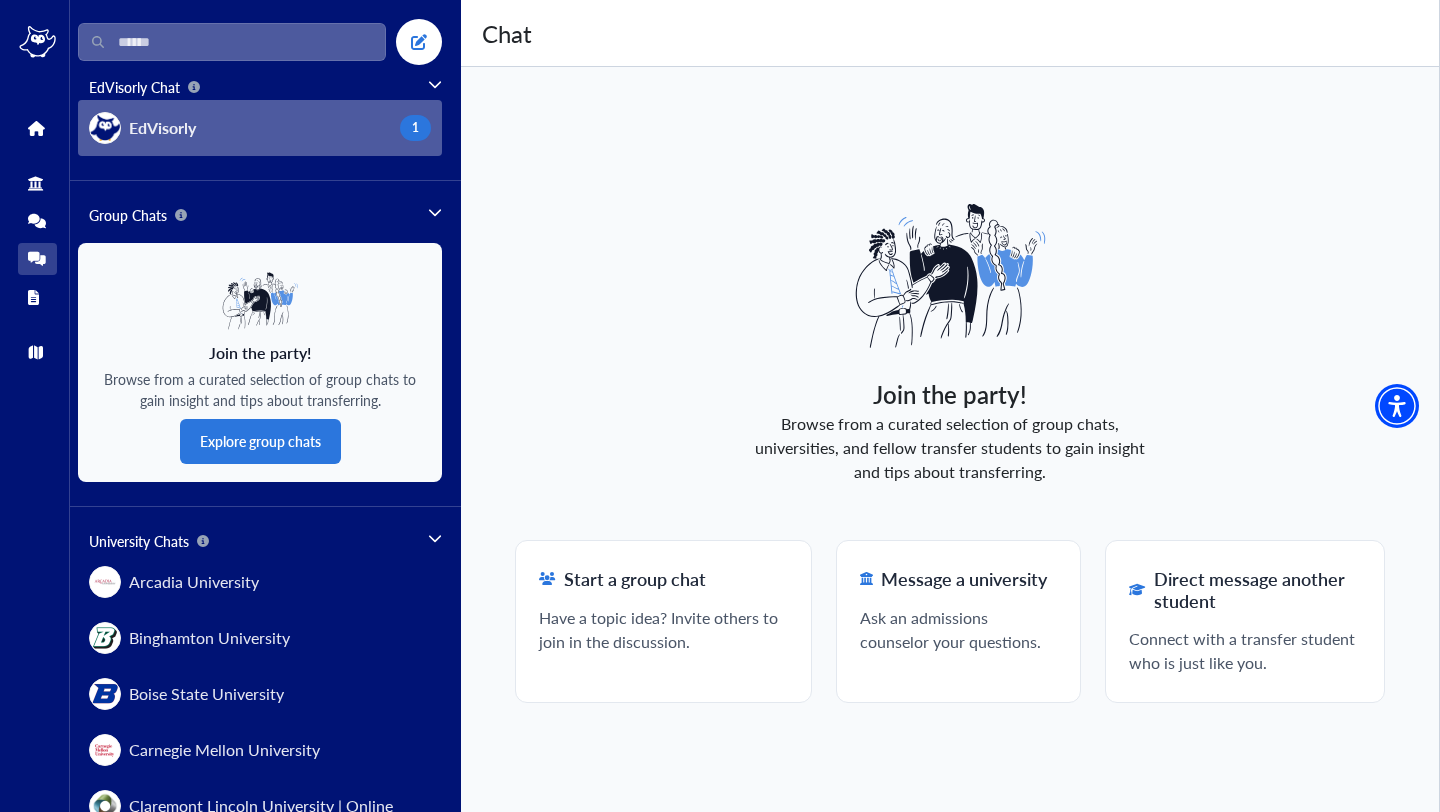 click on "EdVisorly 1" at bounding box center [260, 128] 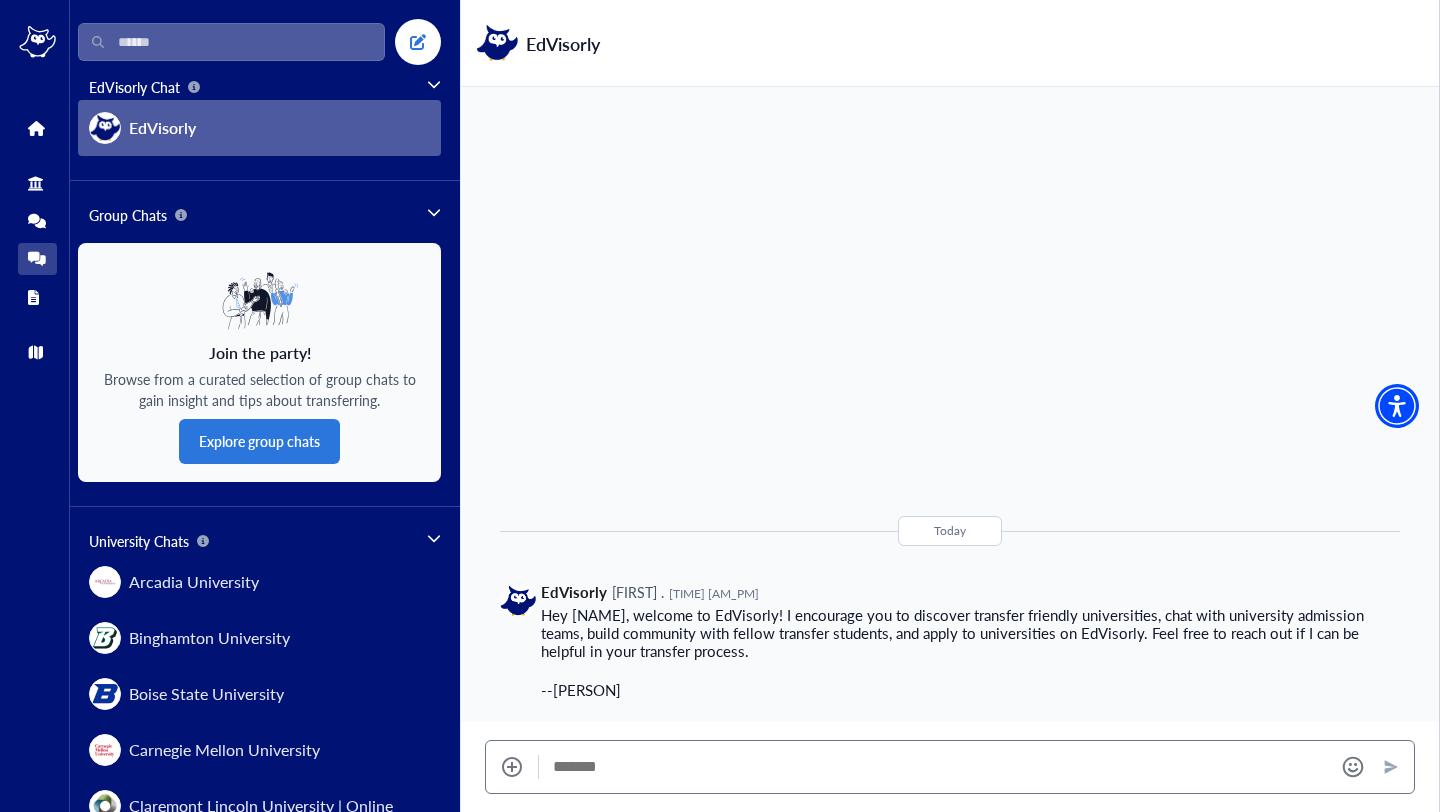 click 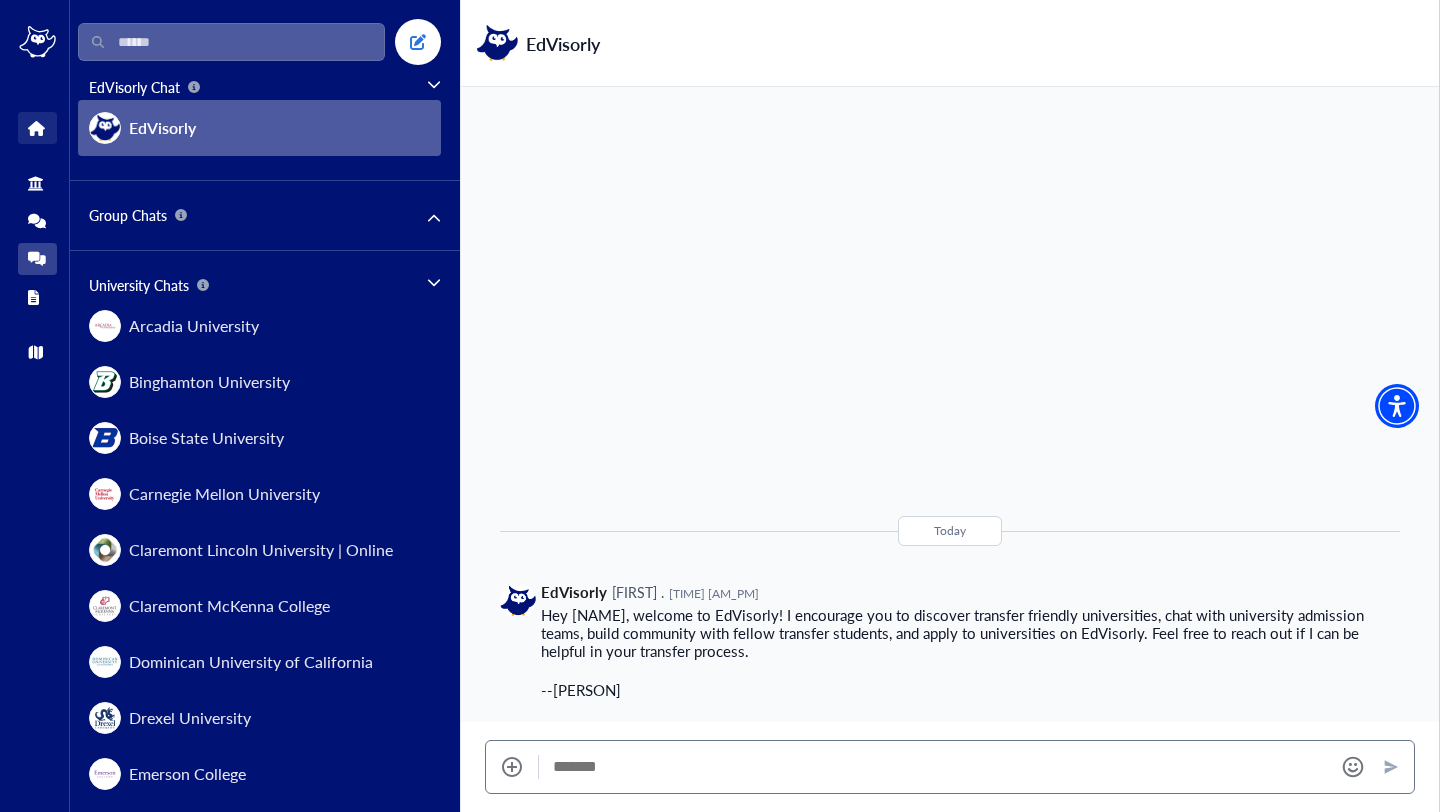 click at bounding box center [35, 128] 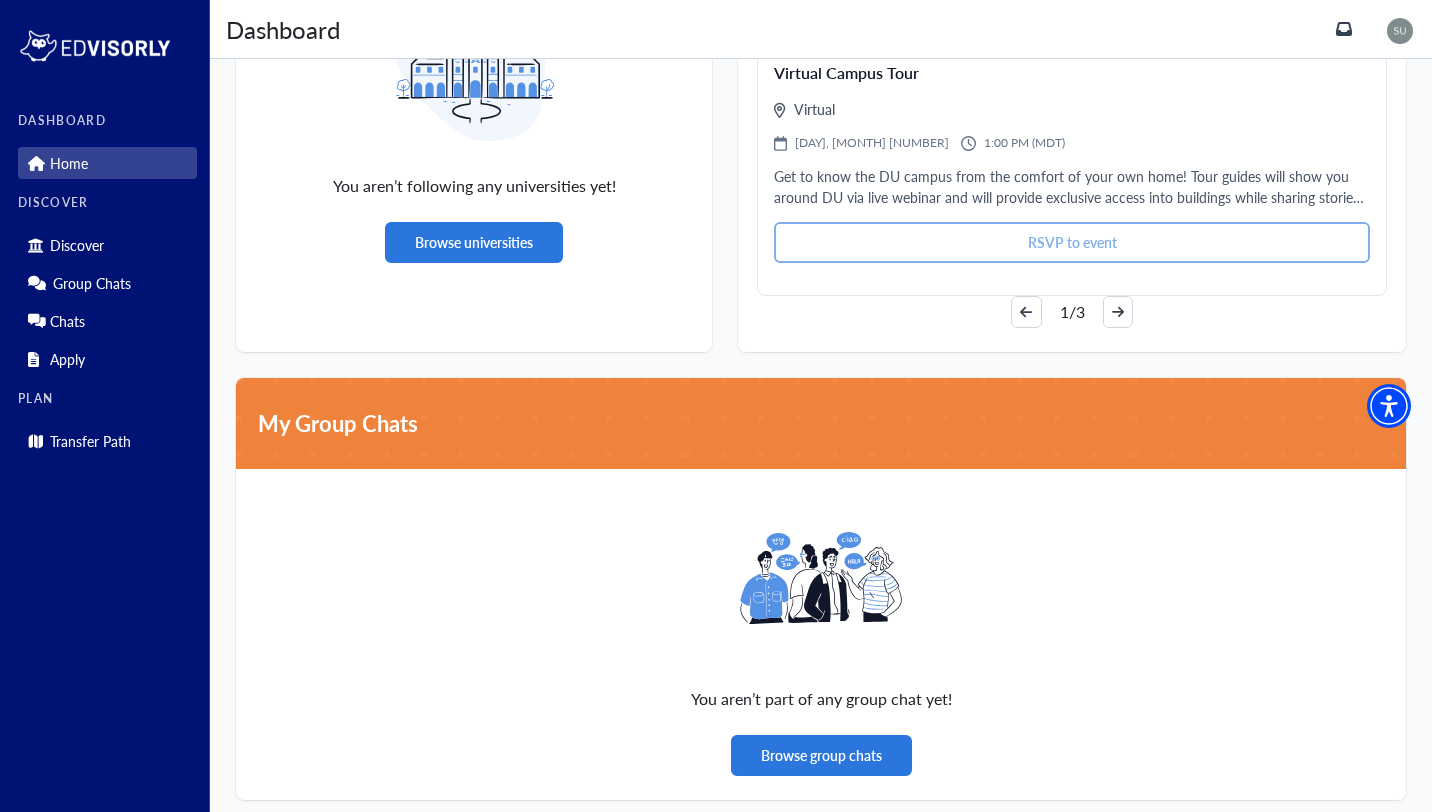 scroll, scrollTop: 1424, scrollLeft: 0, axis: vertical 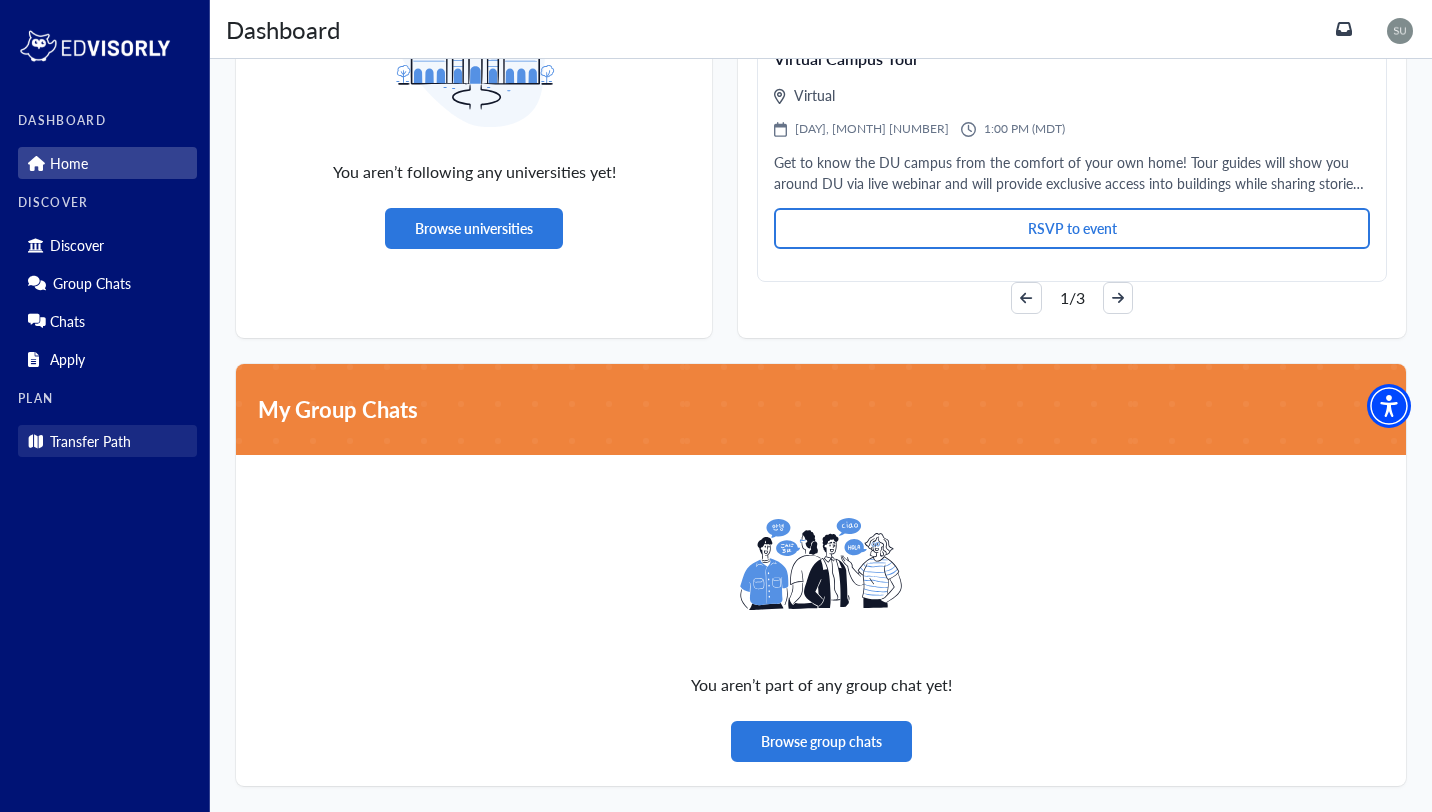 click on "Transfer Path" at bounding box center [90, 441] 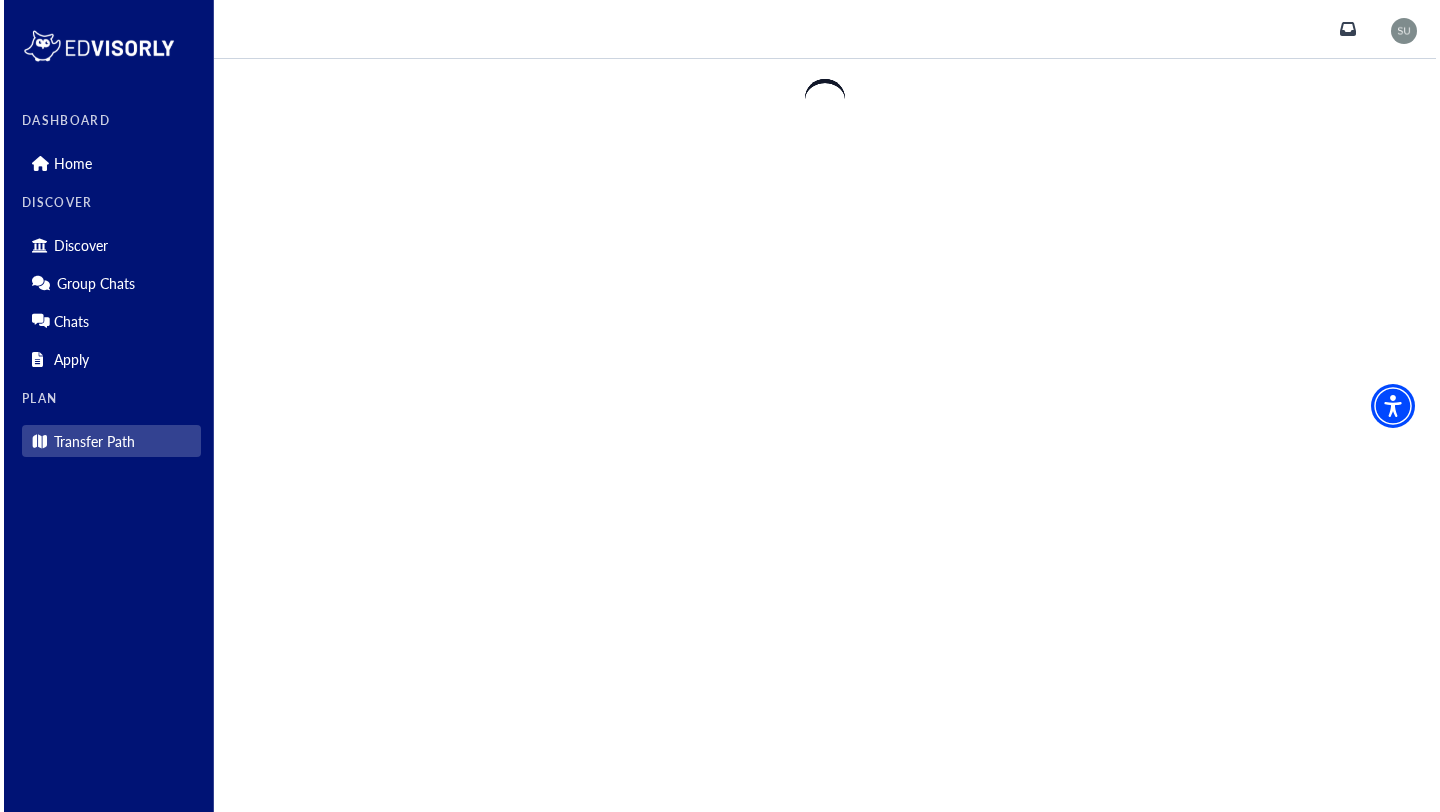 scroll, scrollTop: 0, scrollLeft: 0, axis: both 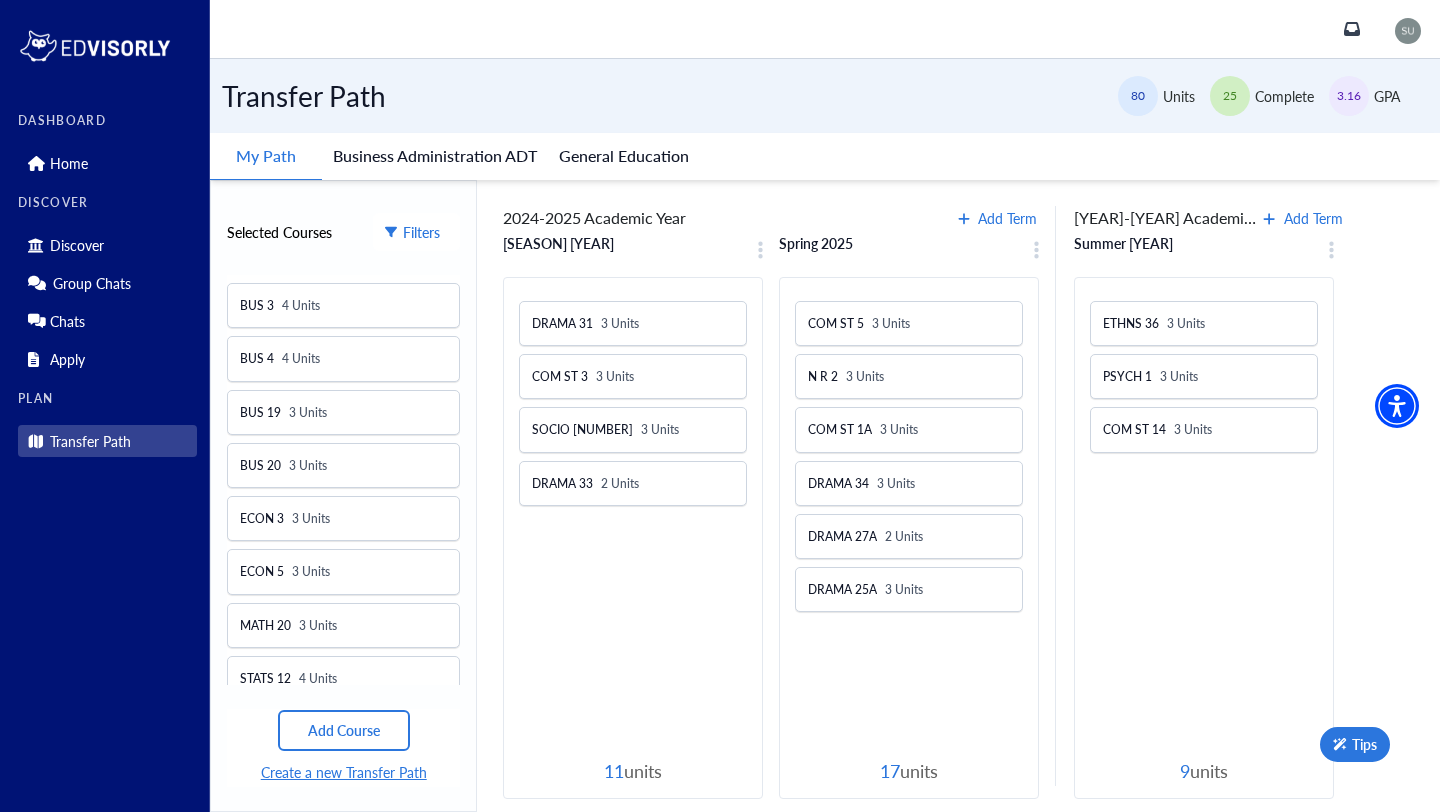 click on "Business Administration ADT" at bounding box center [435, 156] 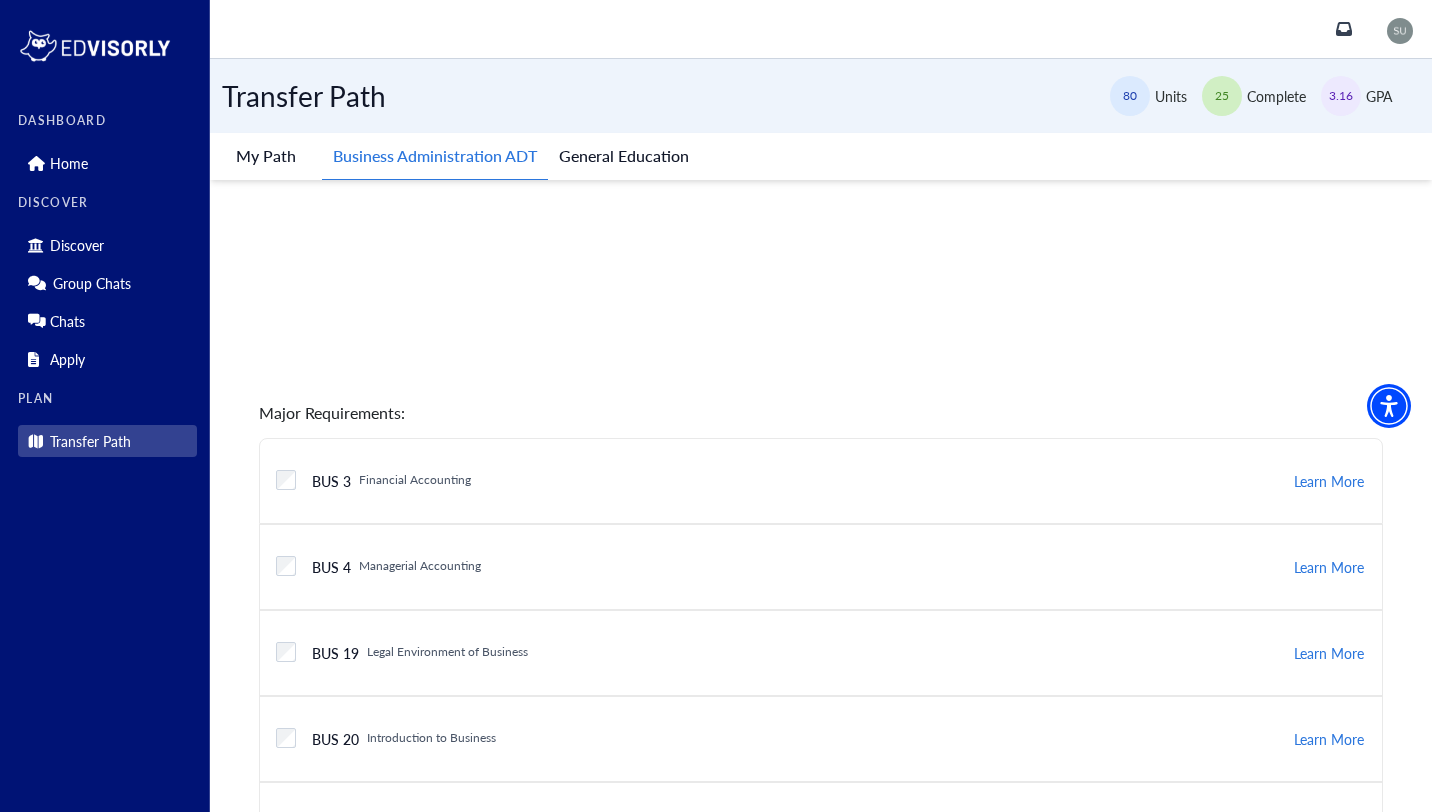click on "General Education" at bounding box center [624, 156] 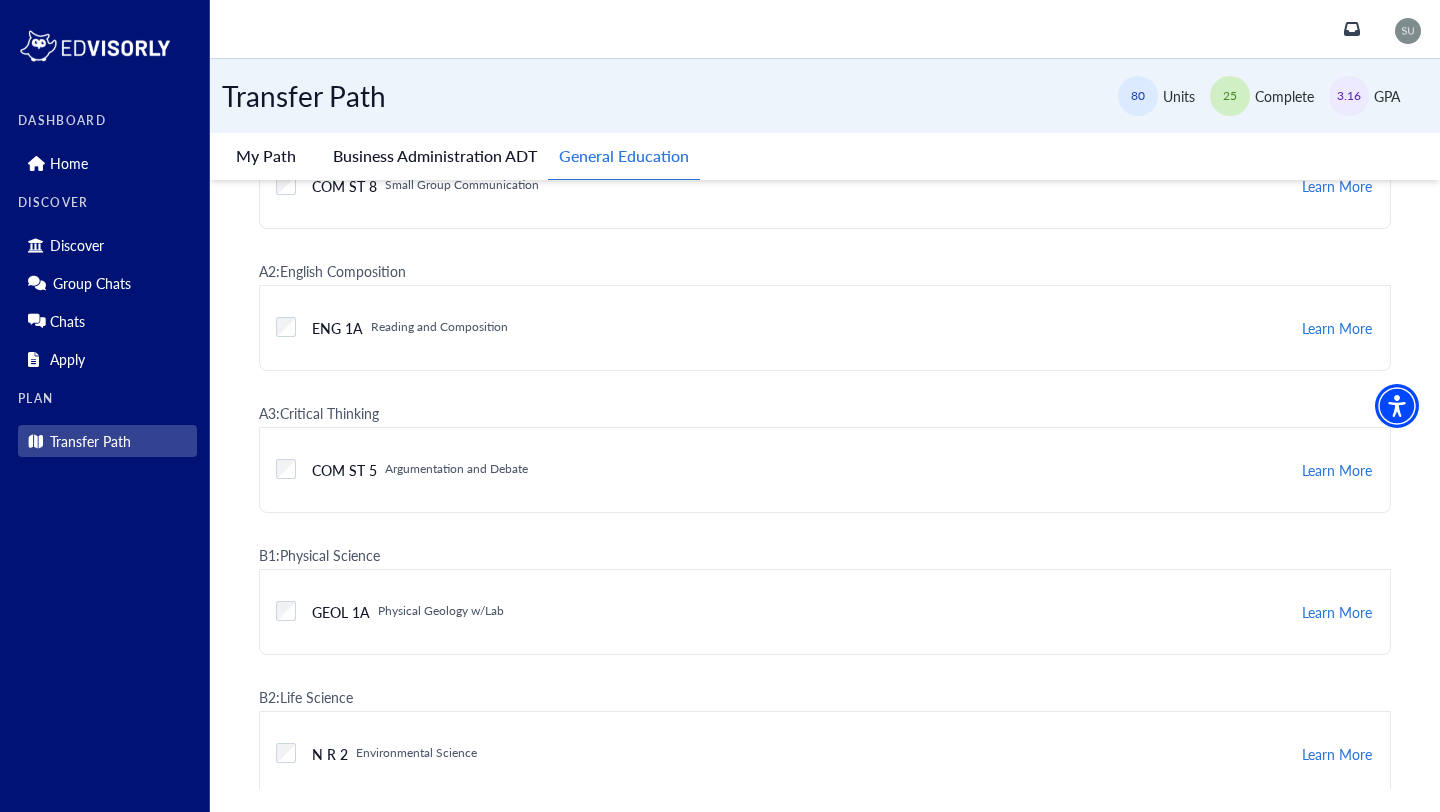 scroll, scrollTop: 0, scrollLeft: 0, axis: both 